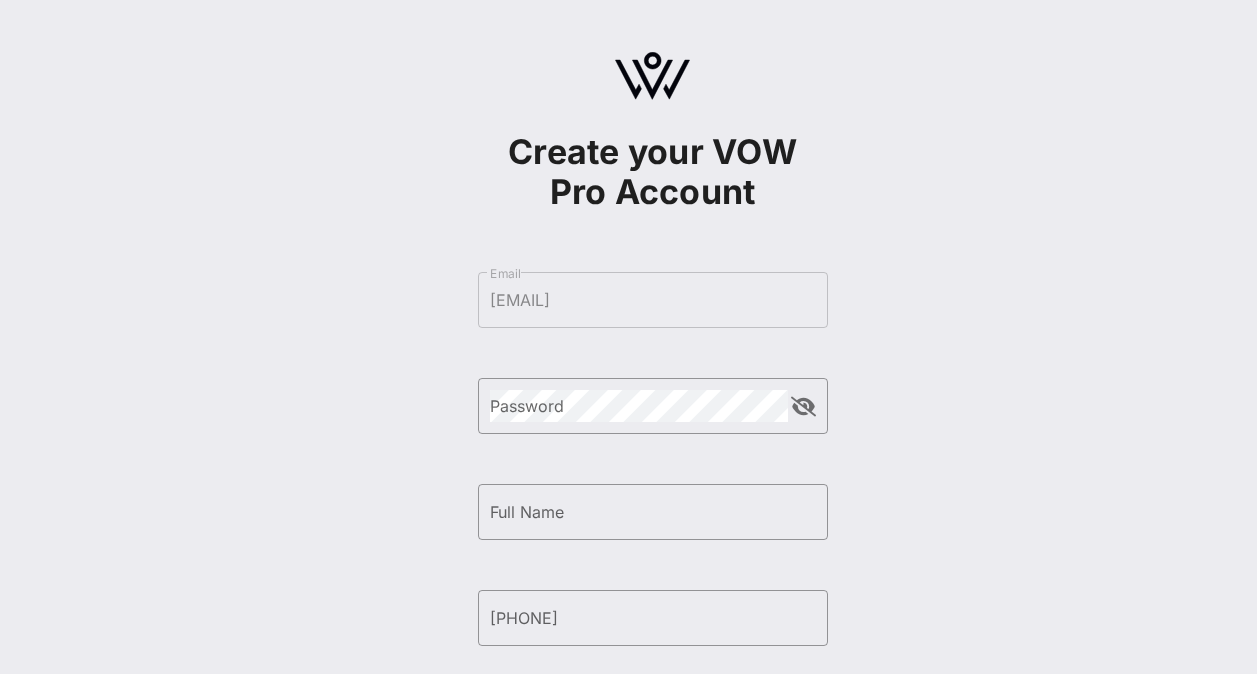 scroll, scrollTop: 0, scrollLeft: 0, axis: both 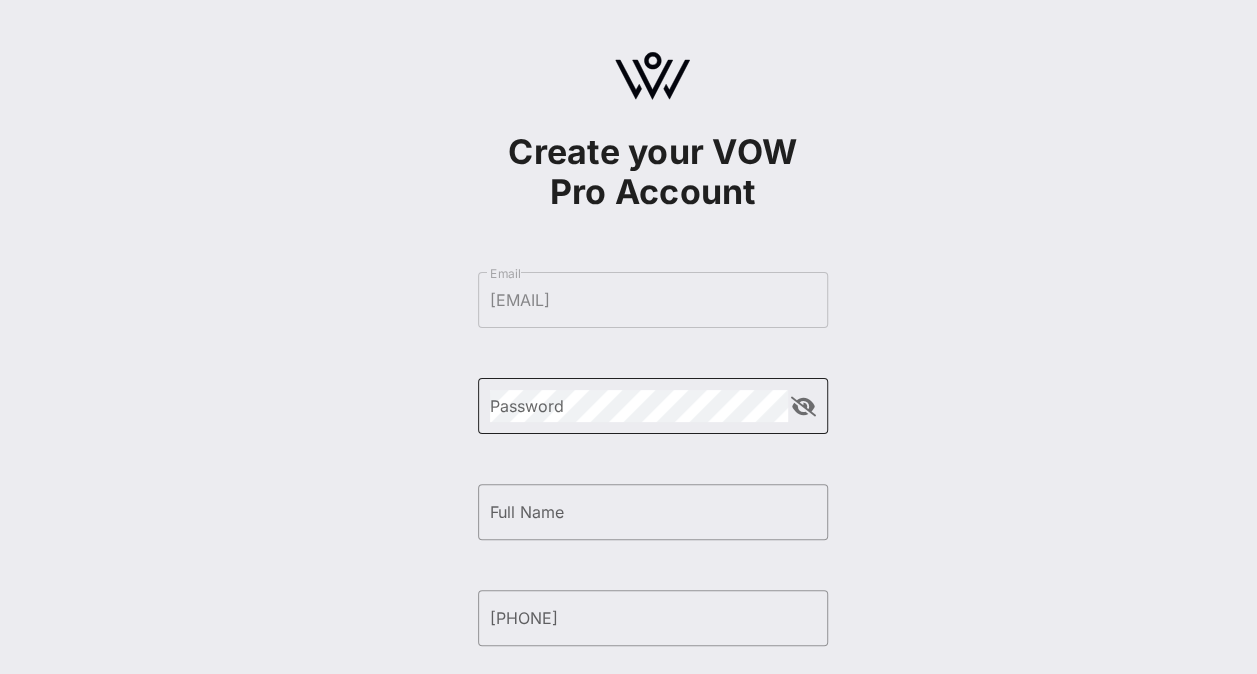 click at bounding box center [803, 407] 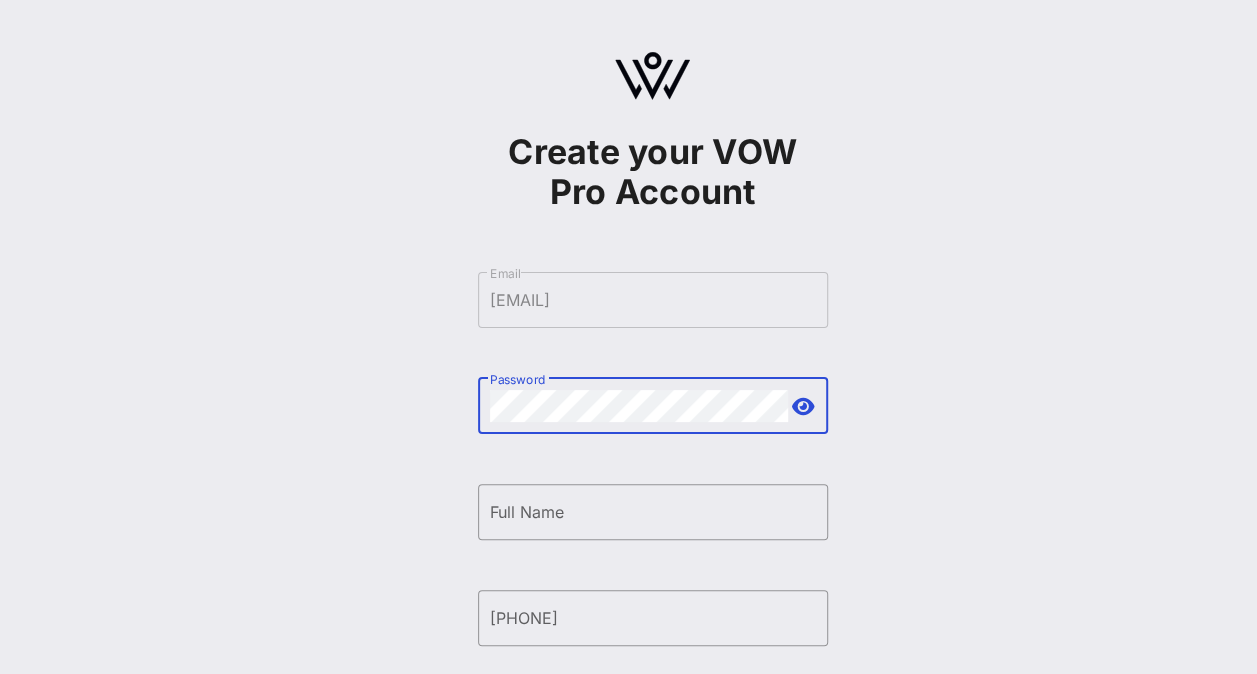 click on "​ Password" at bounding box center [653, 406] 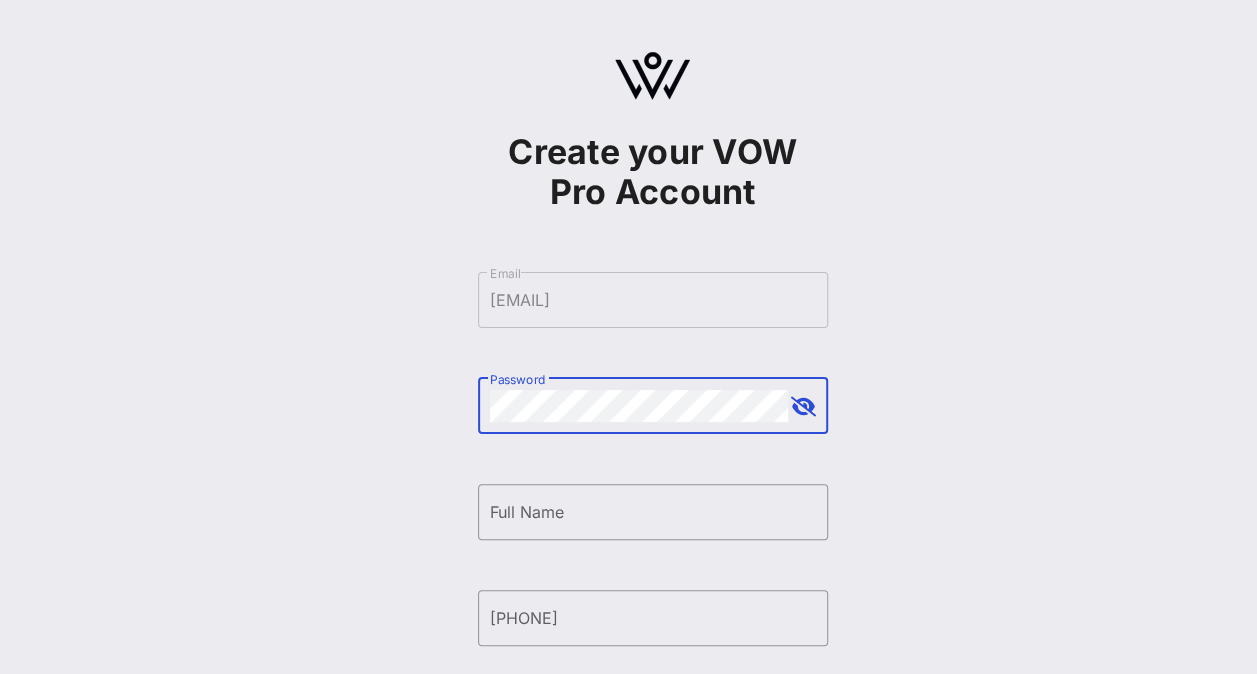 click at bounding box center (803, 407) 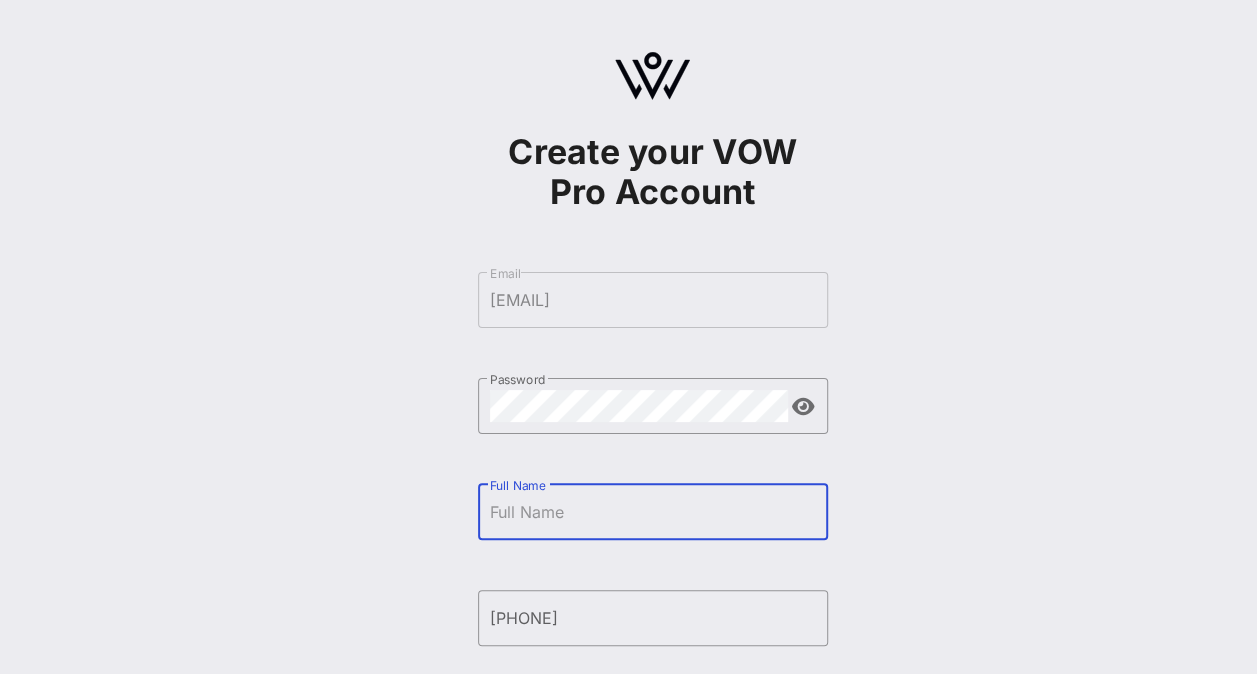 click on "Full Name" at bounding box center [653, 512] 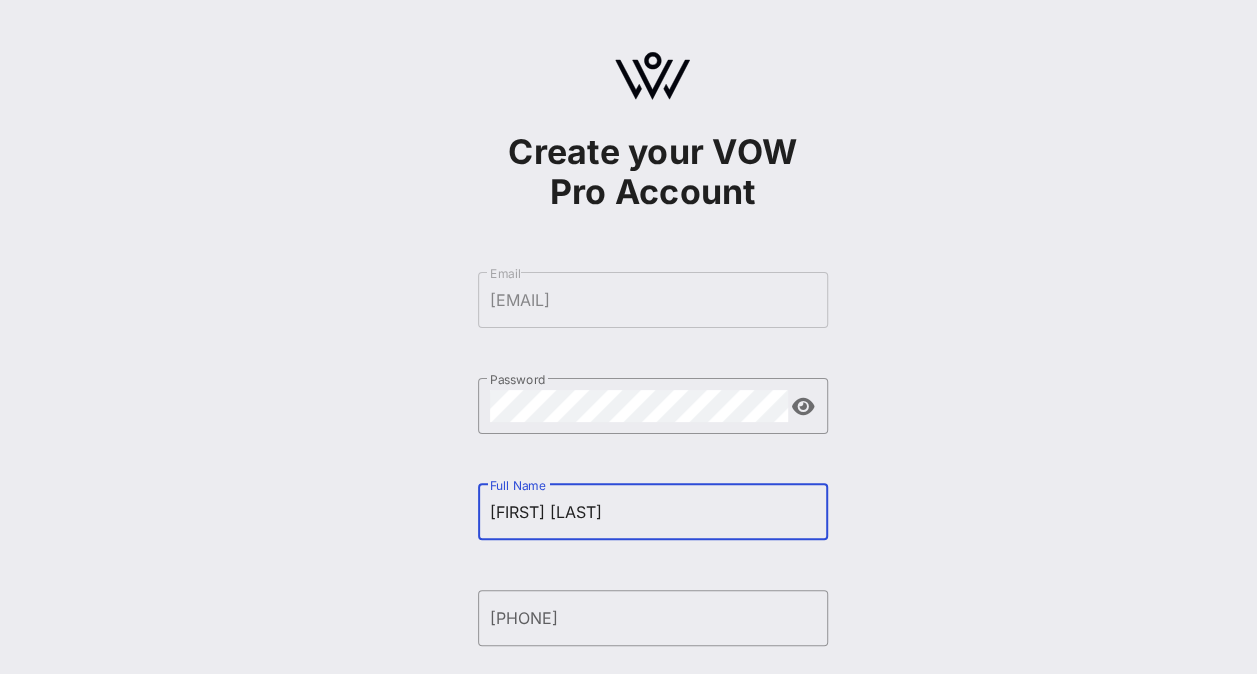 type on "[FIRST] [LAST]" 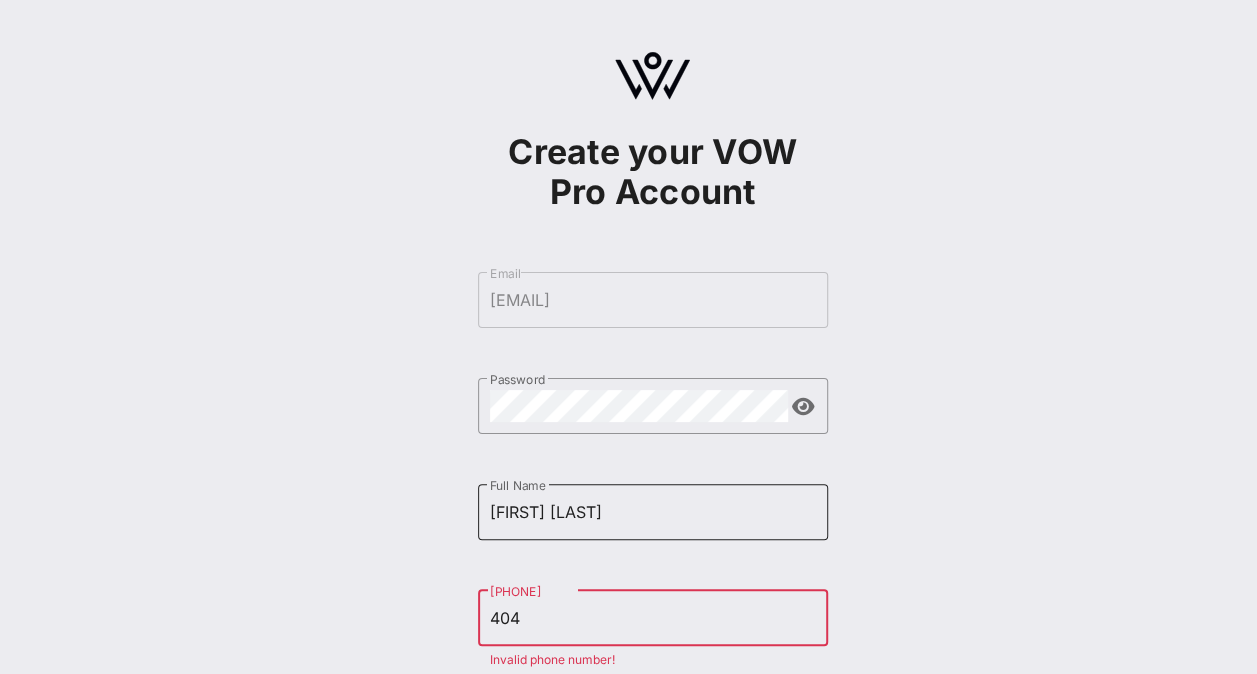 type on "+1[PHONE]" 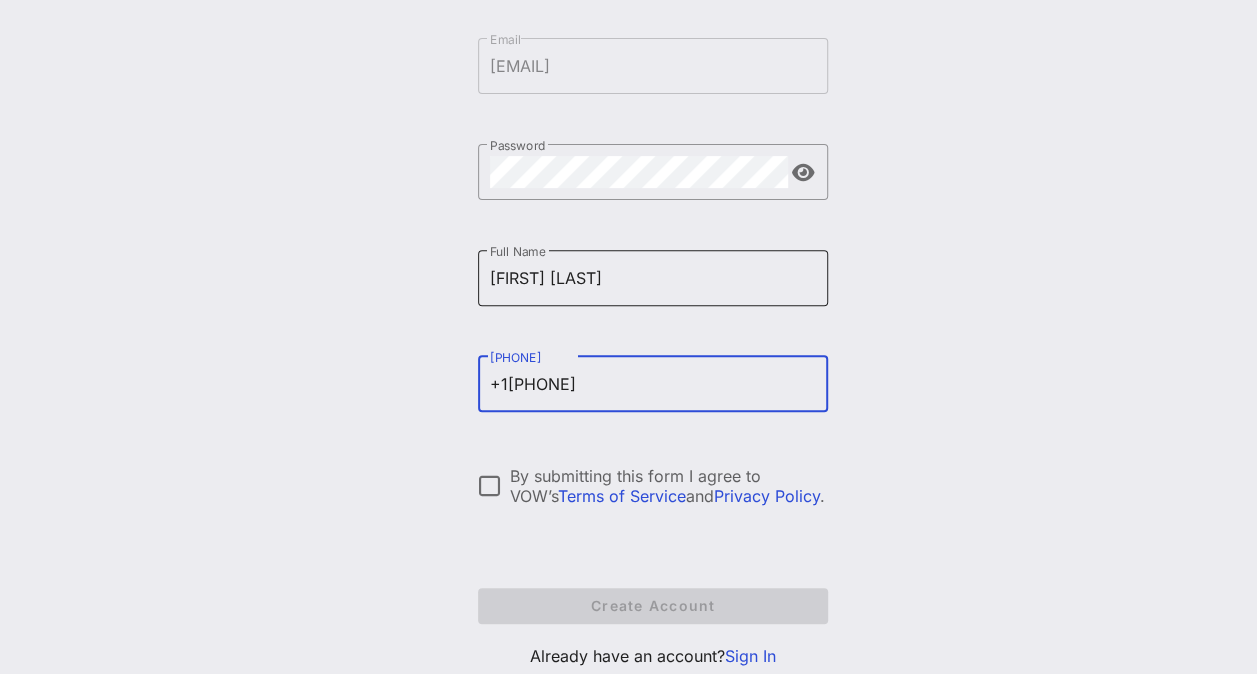 scroll, scrollTop: 252, scrollLeft: 0, axis: vertical 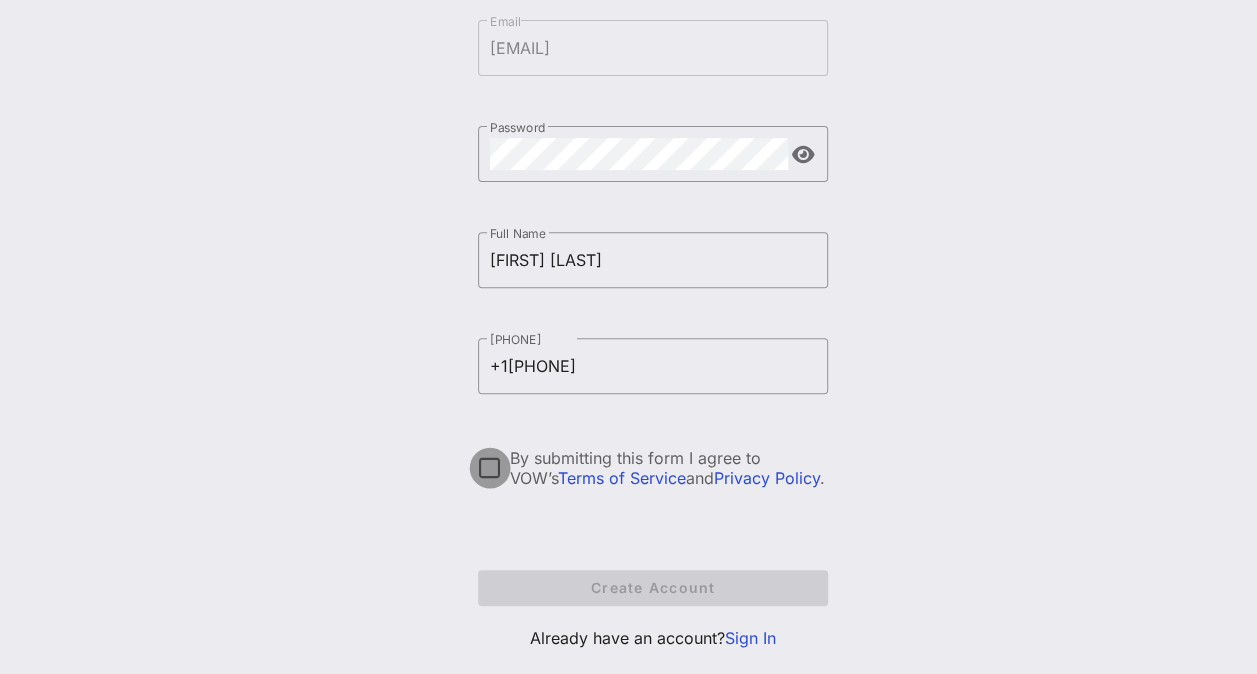 click at bounding box center (490, 468) 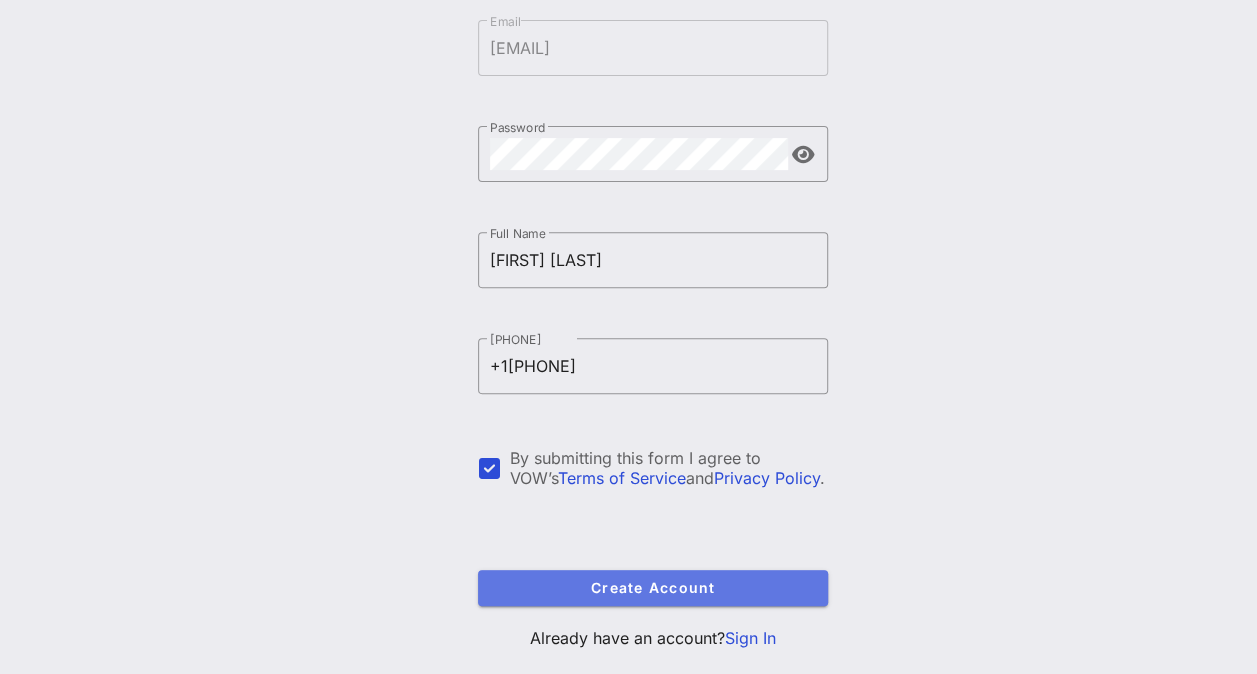 click on "Create Account" at bounding box center (653, 587) 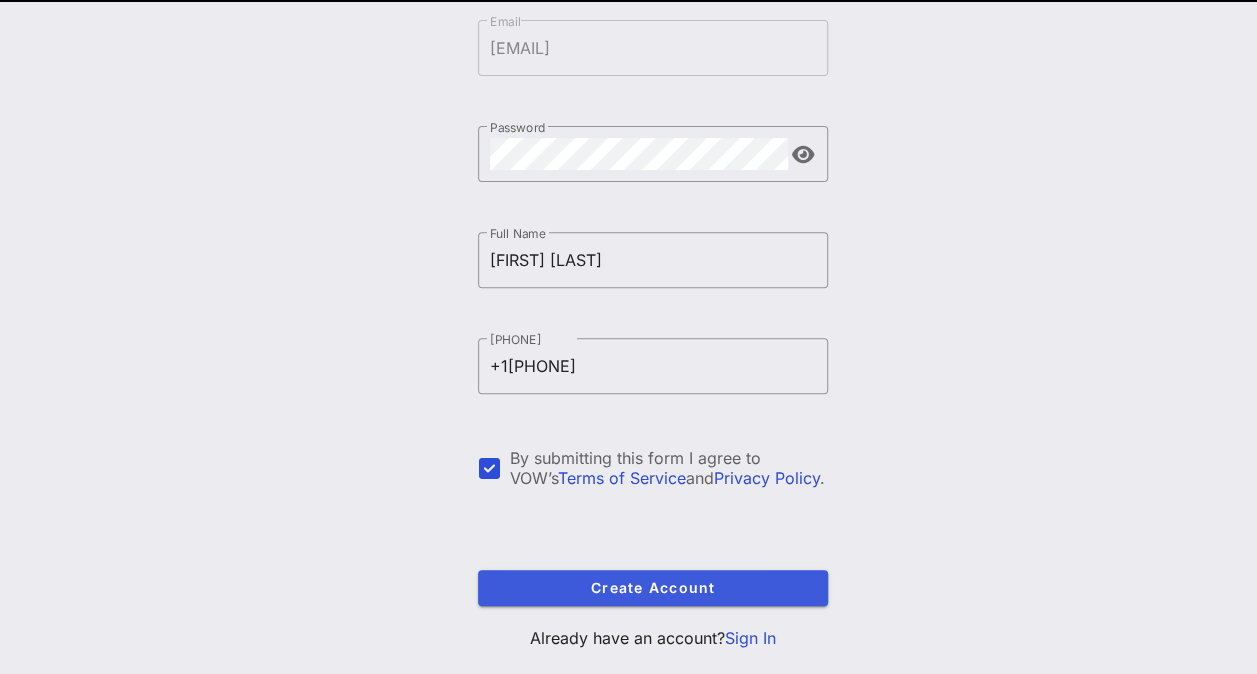 scroll, scrollTop: 0, scrollLeft: 0, axis: both 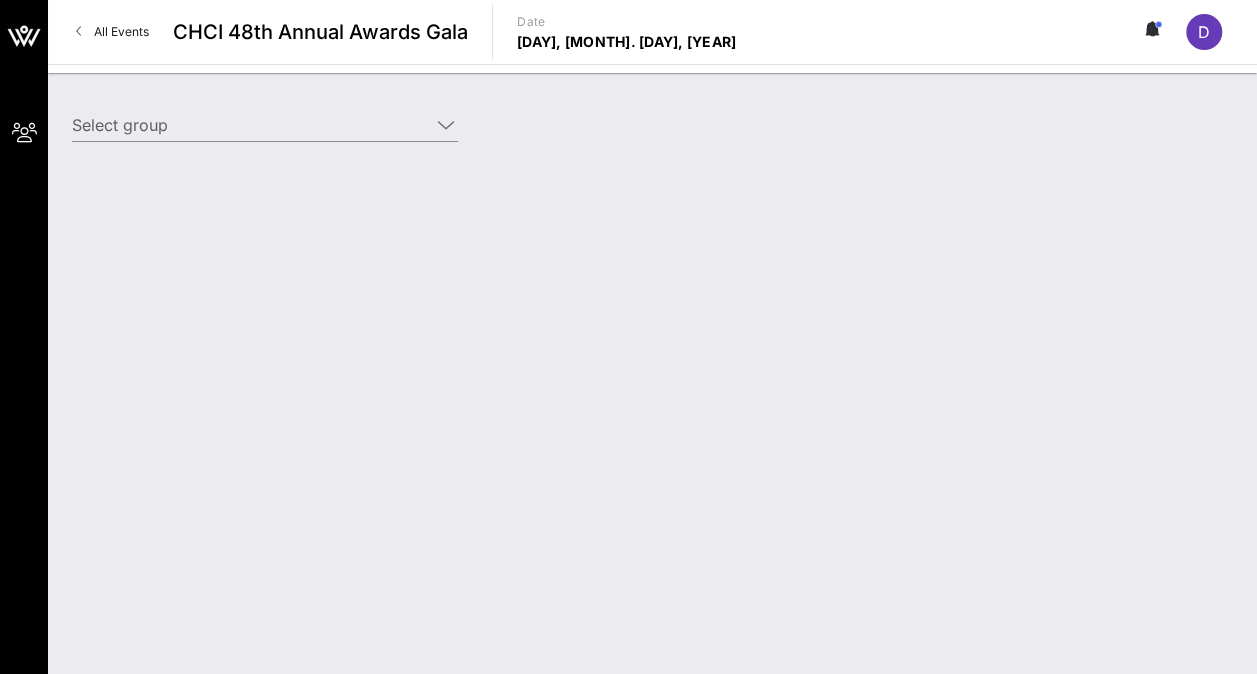 type on "[ORG] (American Association of Medical Colleges (AAMC)) [[FIRST] [LAST], [LAST]@[EXAMPLE.COM]]" 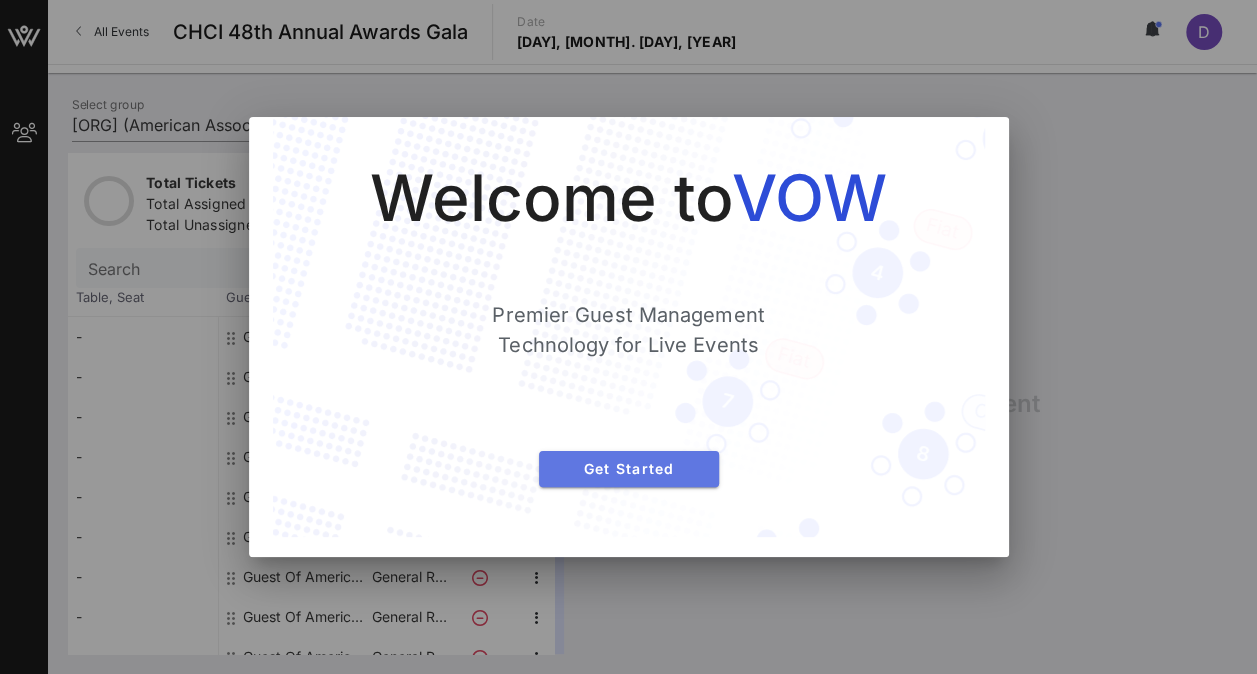 click on "Get Started" at bounding box center (629, 468) 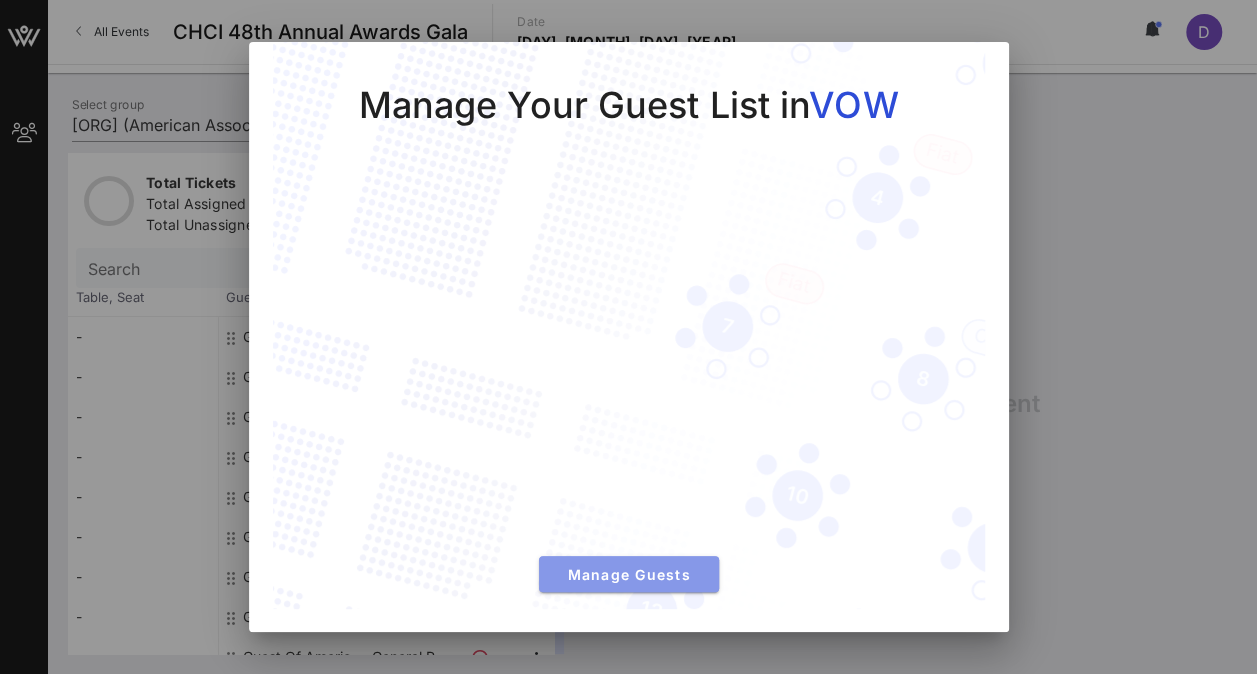 click on "Manage Guests" at bounding box center (629, 574) 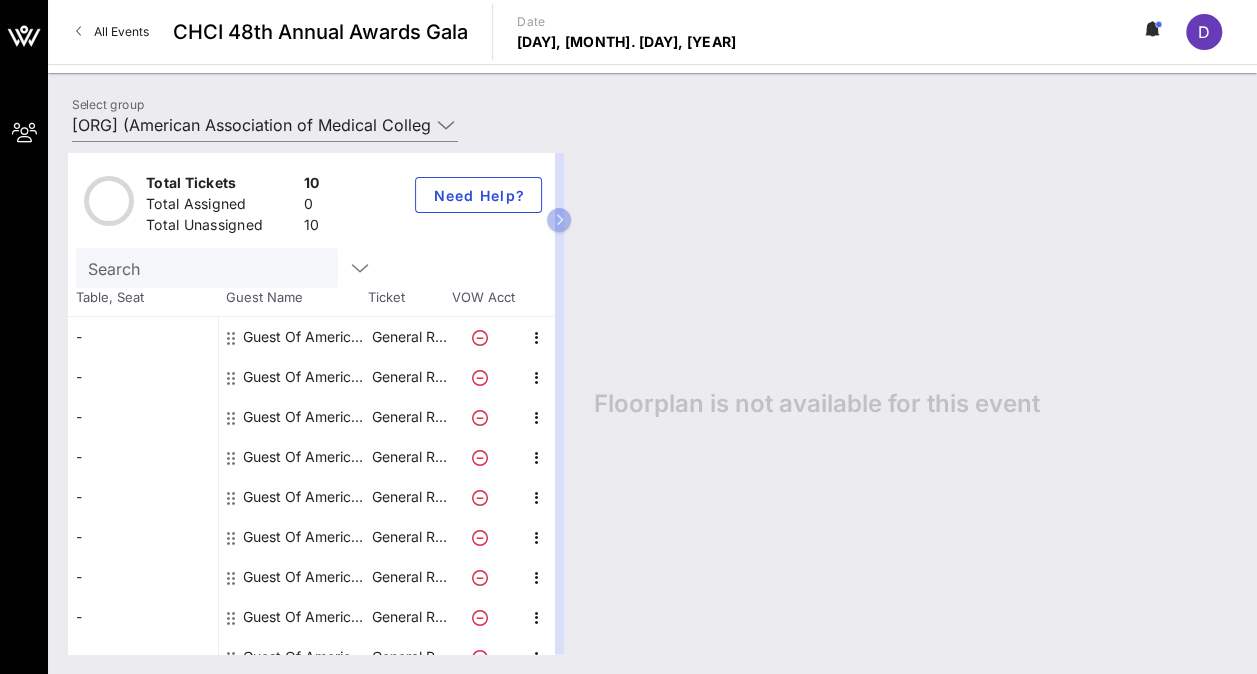 click on "Guest Of American Association of Medical Colleges (AAMC)" at bounding box center [306, 337] 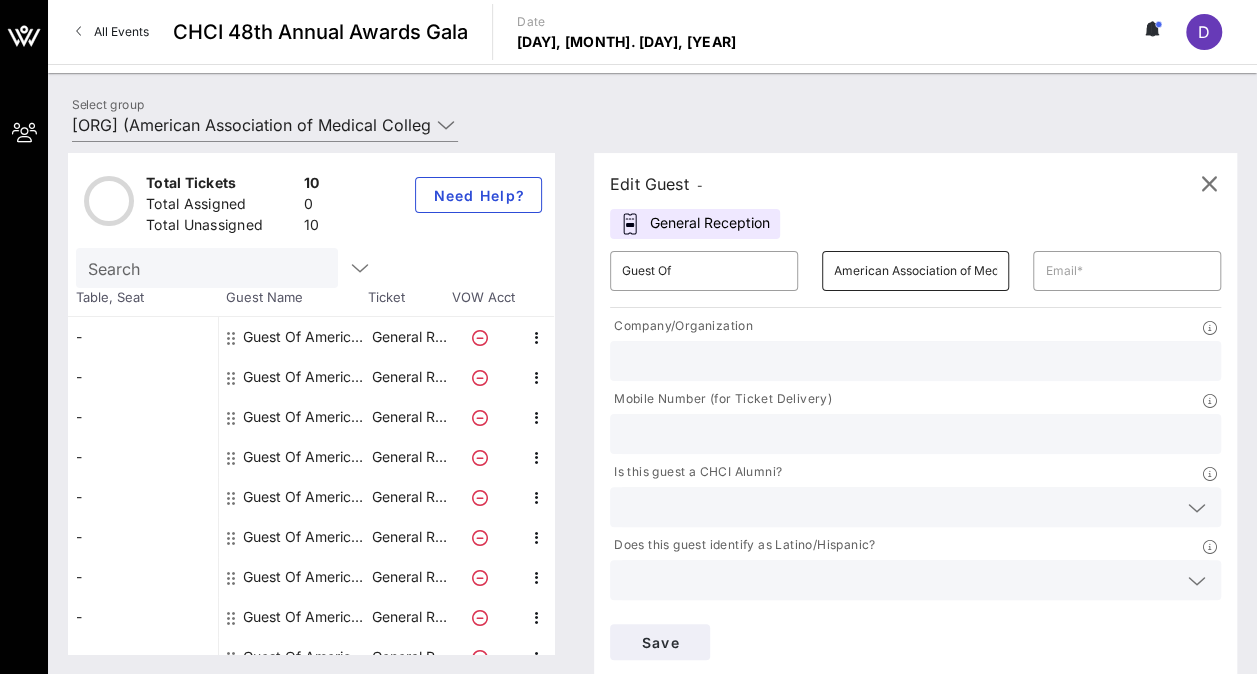 click on "American Association of Medical Colleges (AAMC)" at bounding box center [916, 271] 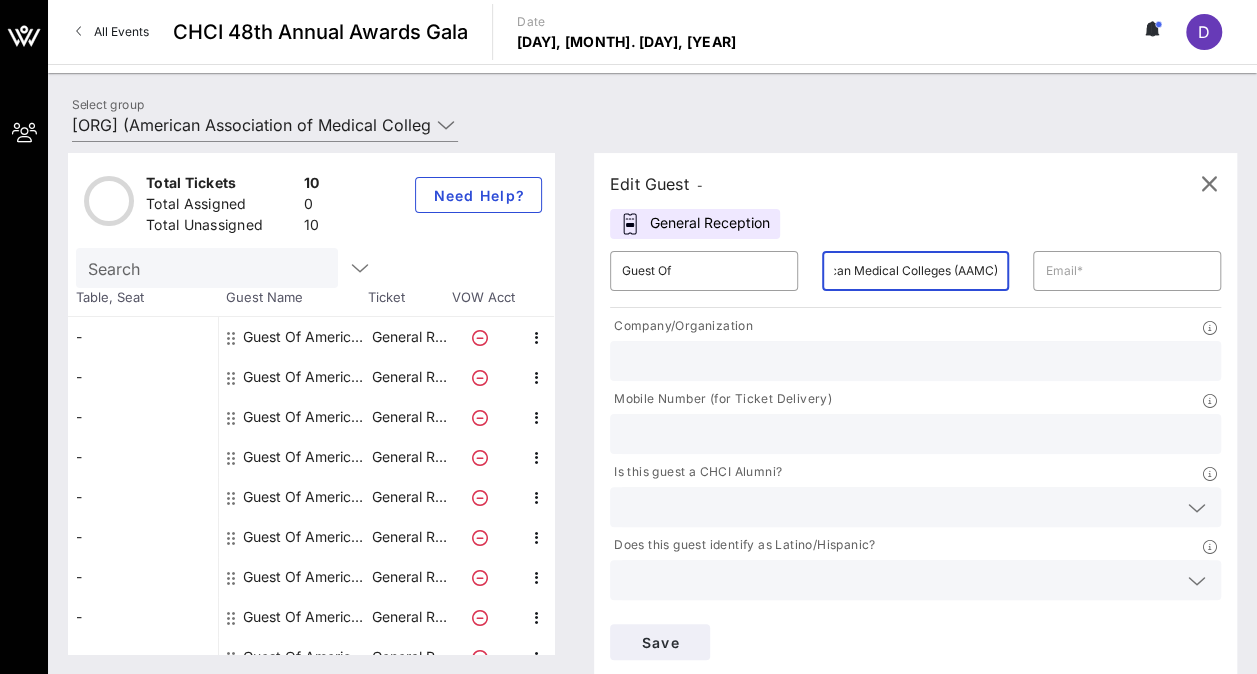 scroll, scrollTop: 0, scrollLeft: 181, axis: horizontal 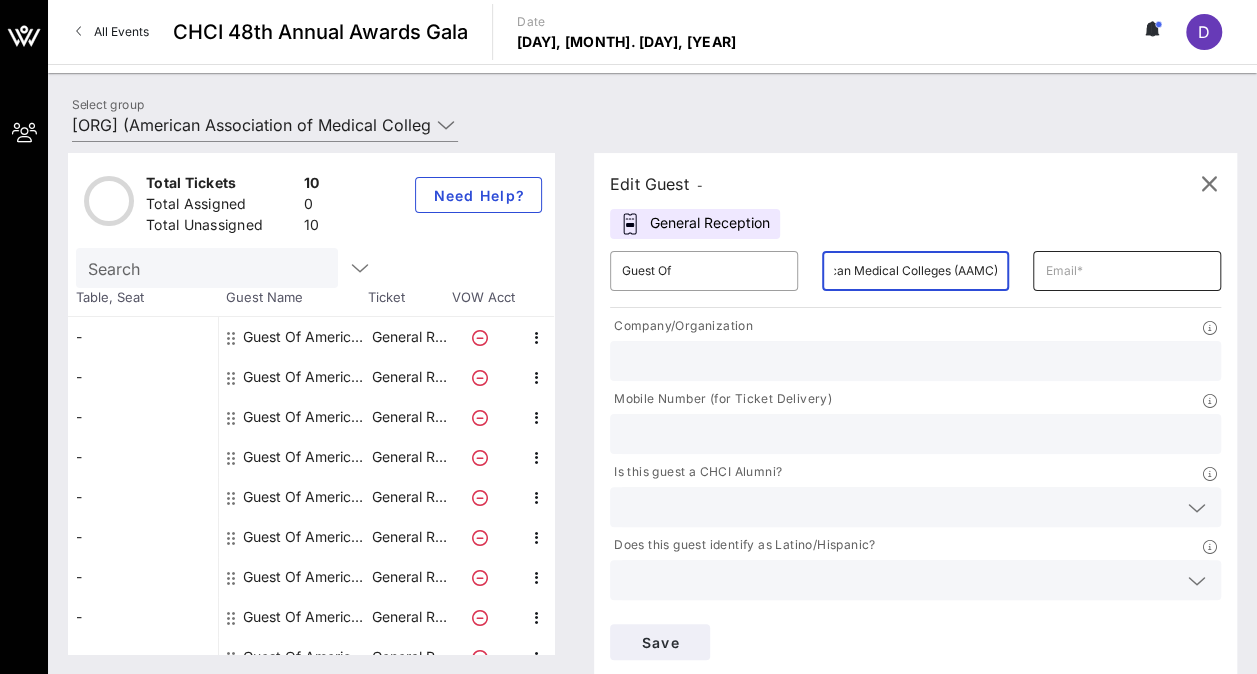 type on "Association of American Medical Colleges (AAMC)" 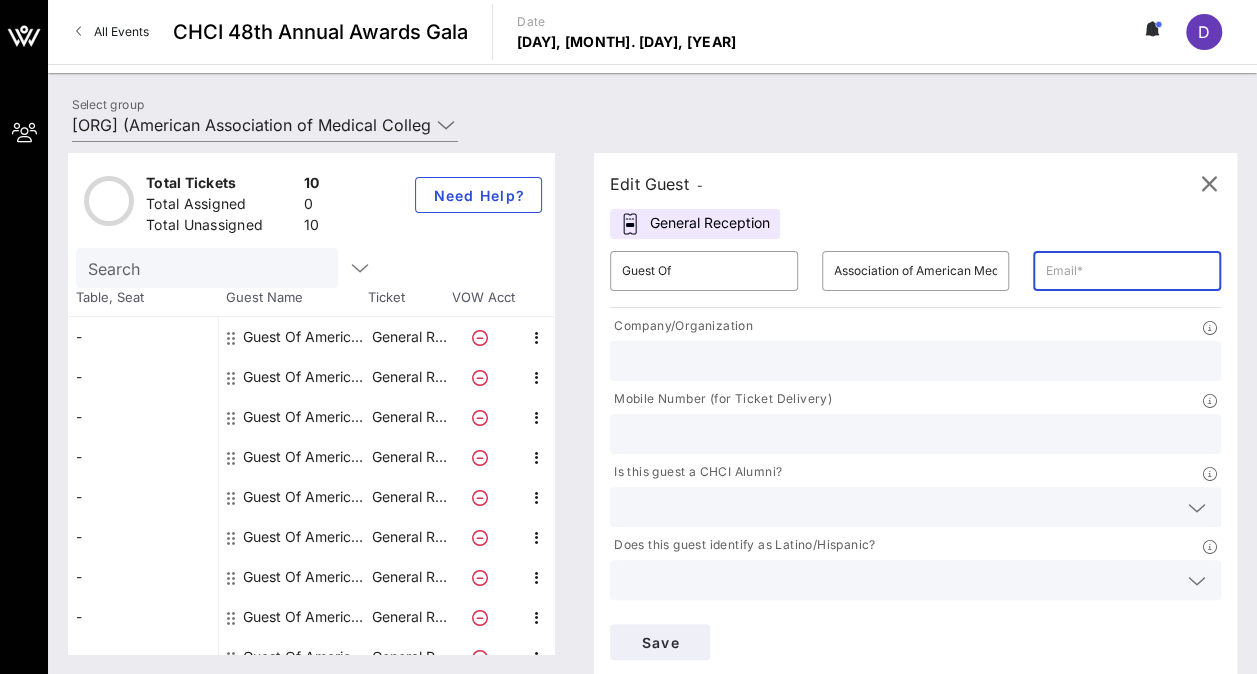 click at bounding box center [1127, 271] 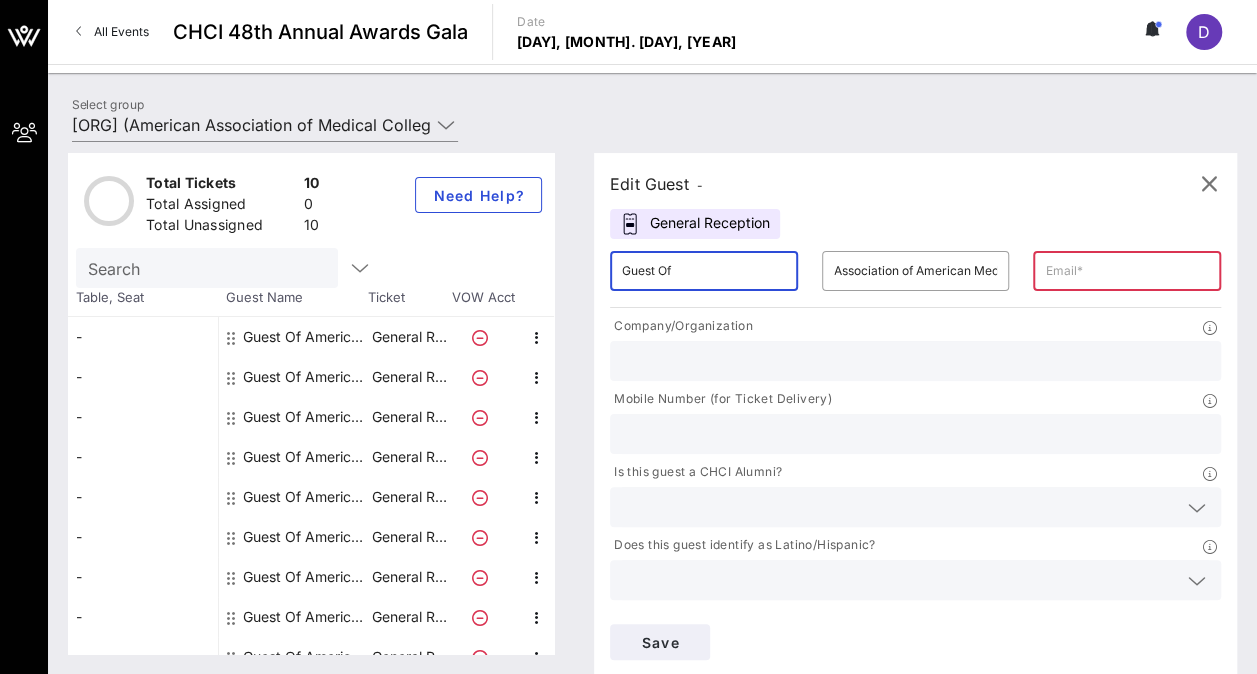 click on "Guest Of" at bounding box center [704, 271] 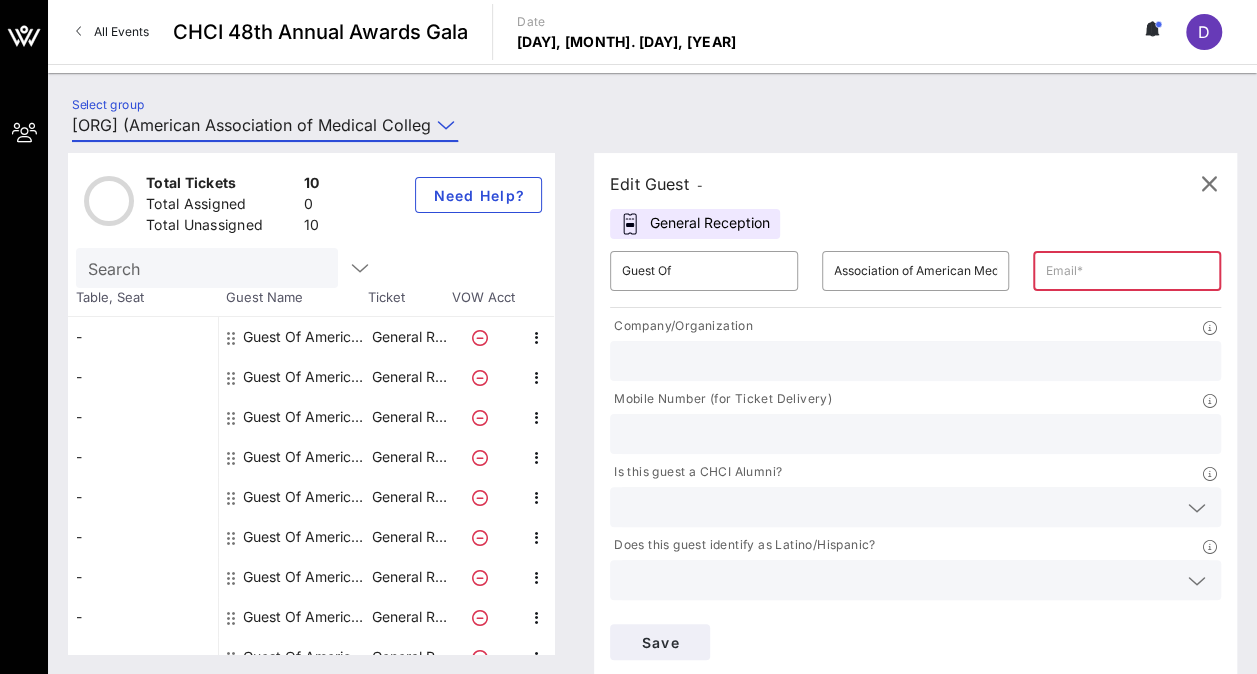 click on "[ORG] (American Association of Medical Colleges (AAMC)) [[FIRST] [LAST], [LAST]@[EXAMPLE.COM]]" at bounding box center [251, 125] 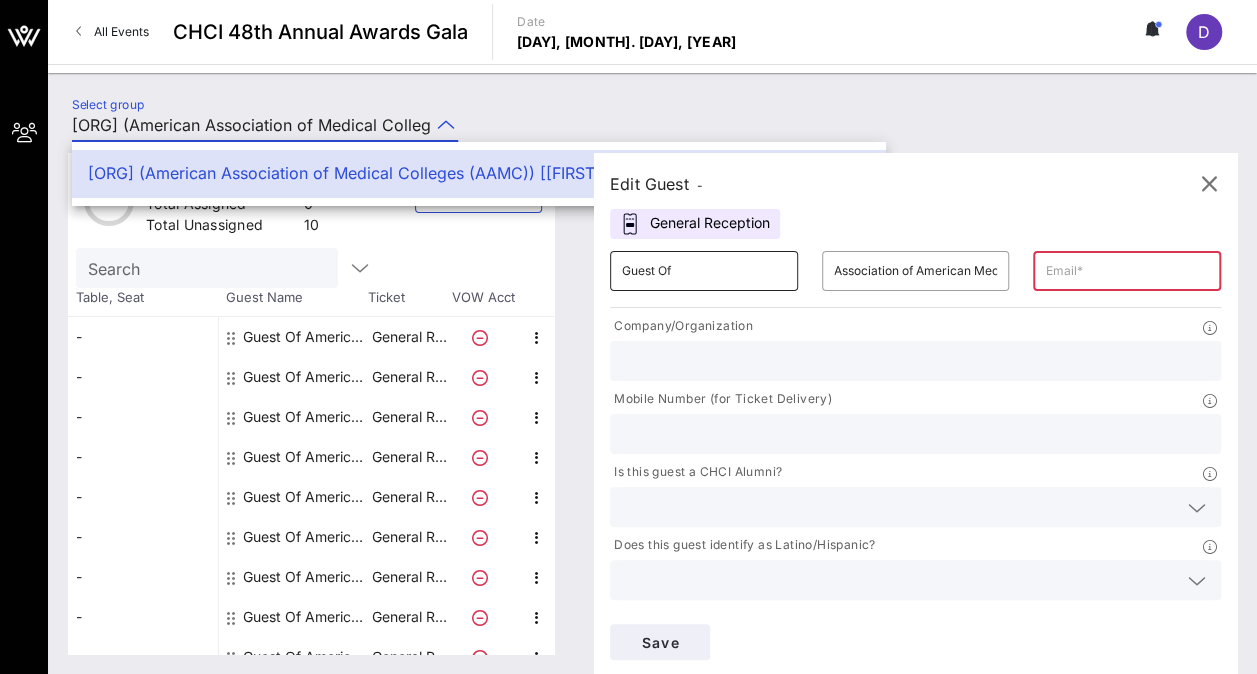click on "Guest Of" at bounding box center (704, 271) 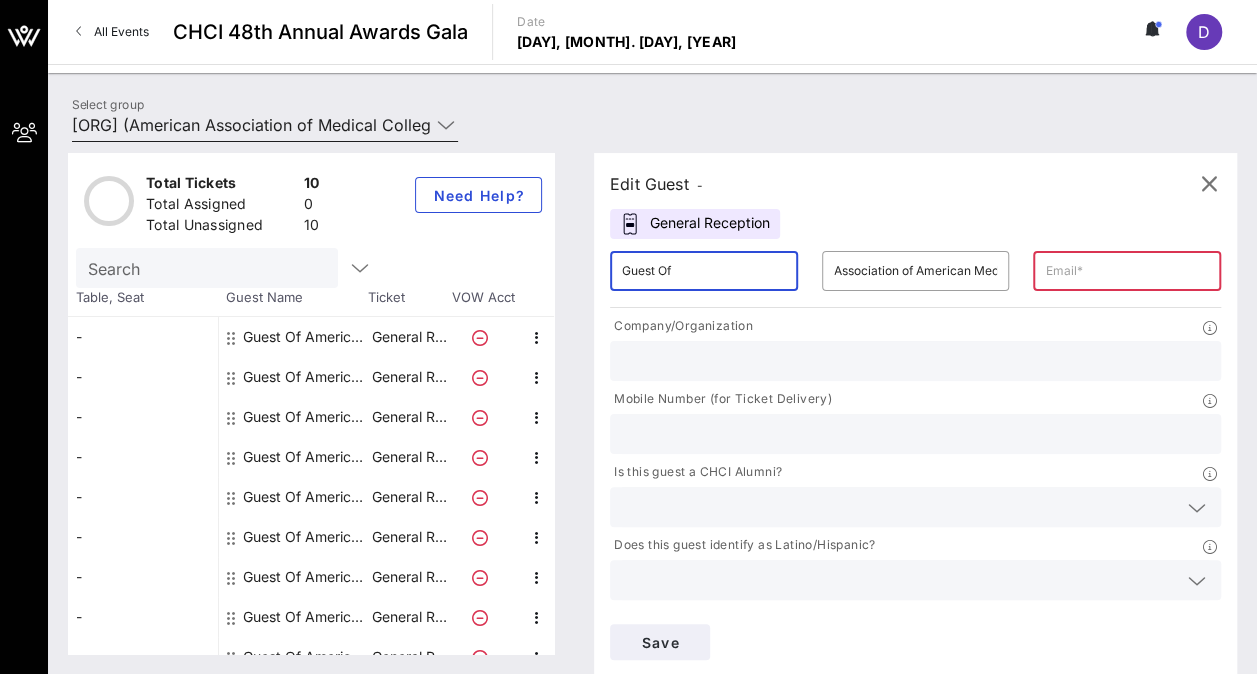 paste on "[FIRST] [LAST]" 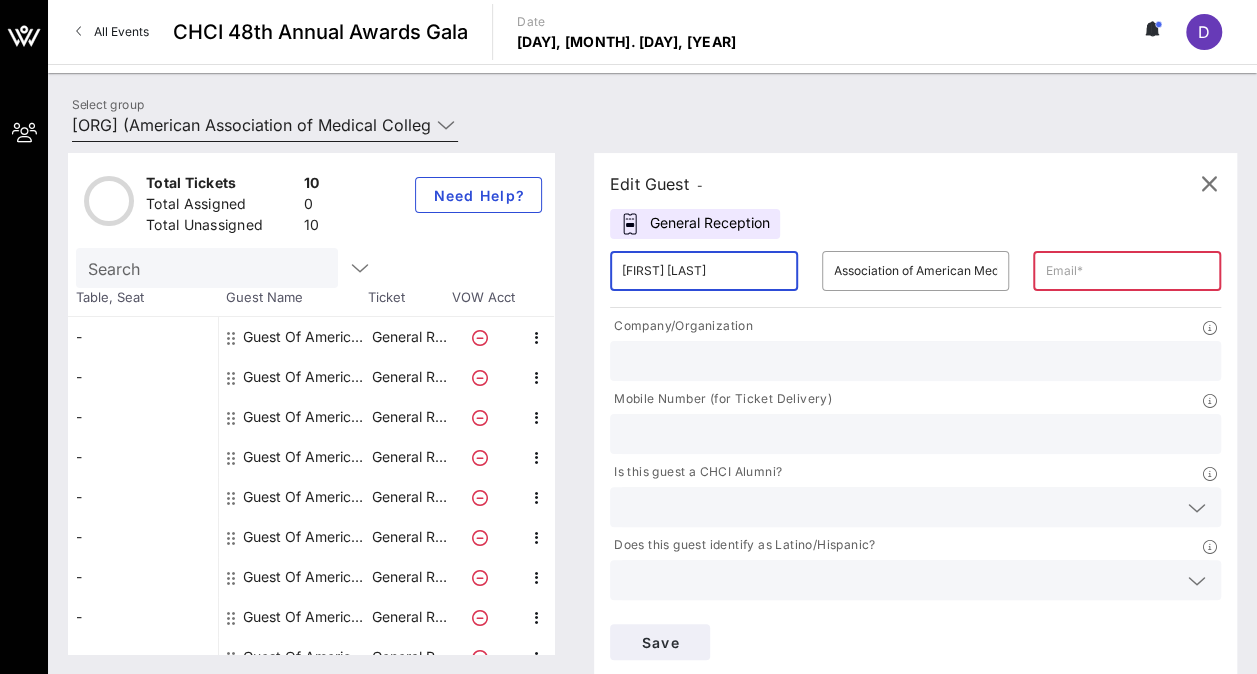 type on "[FIRST] [LAST]" 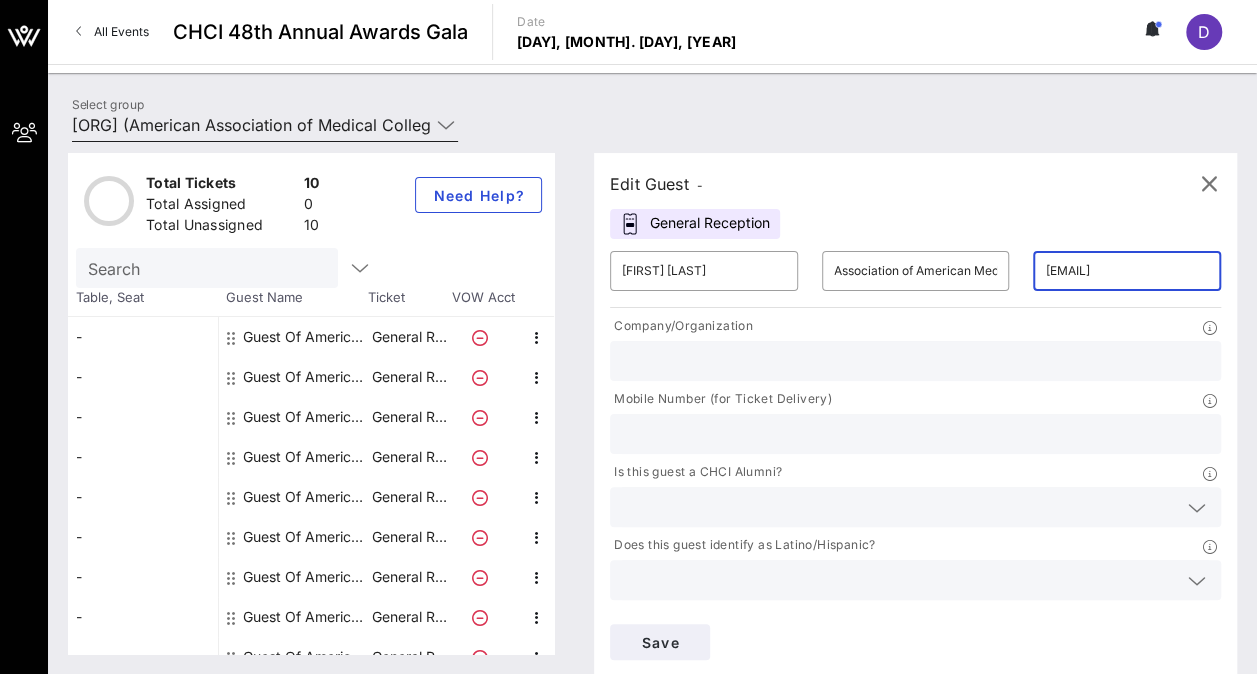 scroll, scrollTop: 0, scrollLeft: 4, axis: horizontal 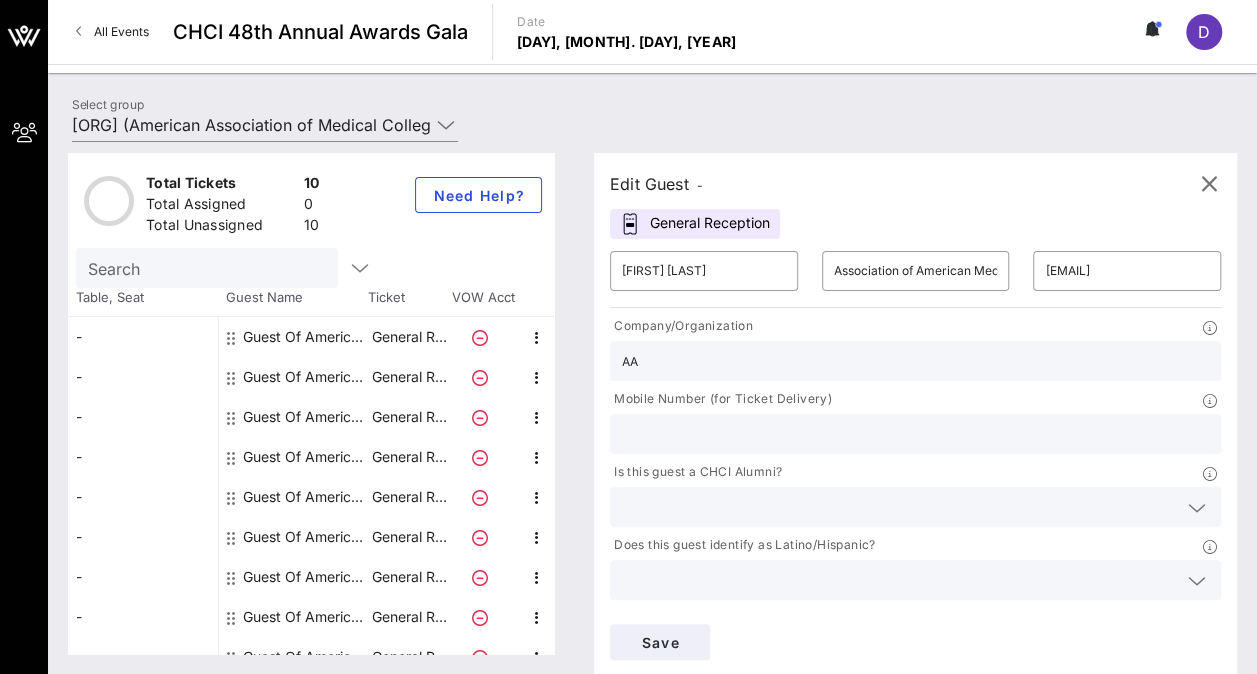 type on "AAMC (Association of American Medical Colleges)" 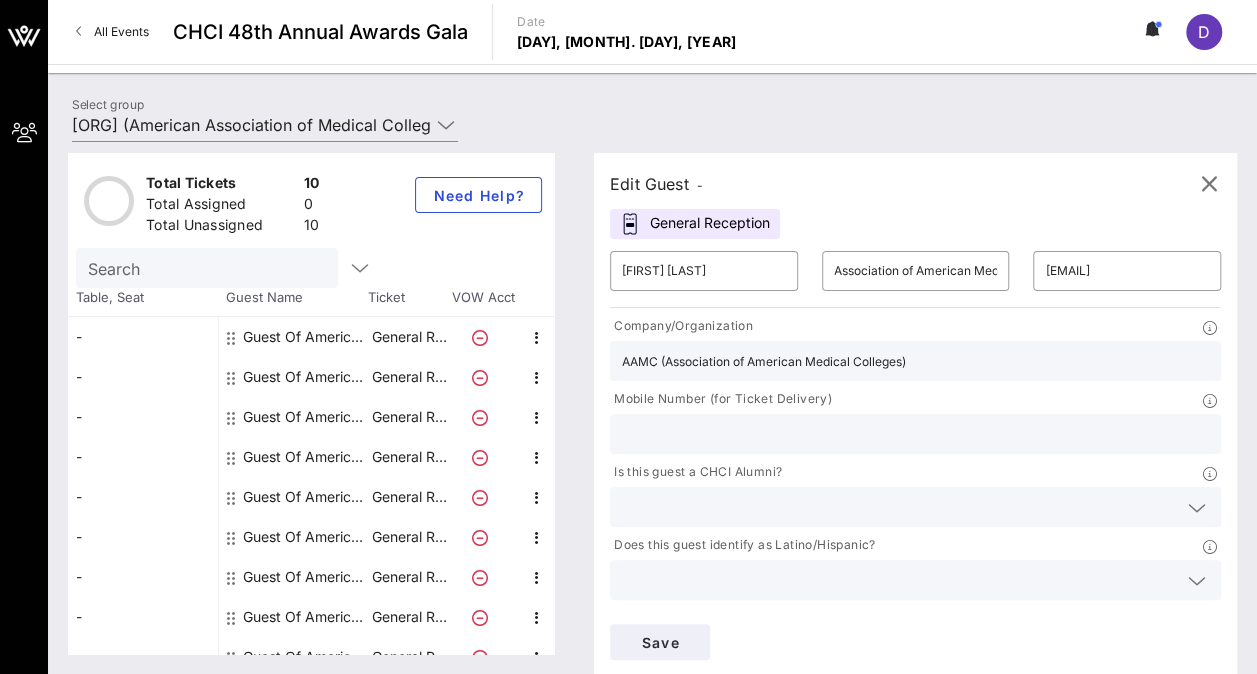 type on "[PHONE]" 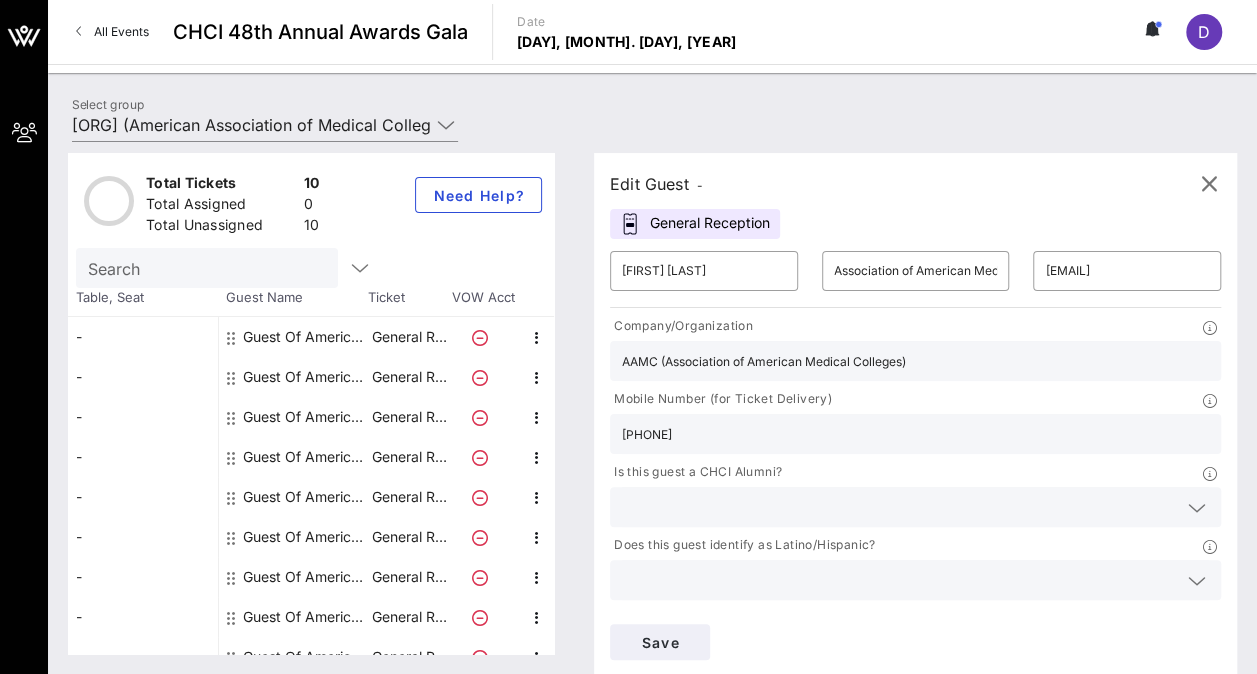 scroll, scrollTop: 0, scrollLeft: 103, axis: horizontal 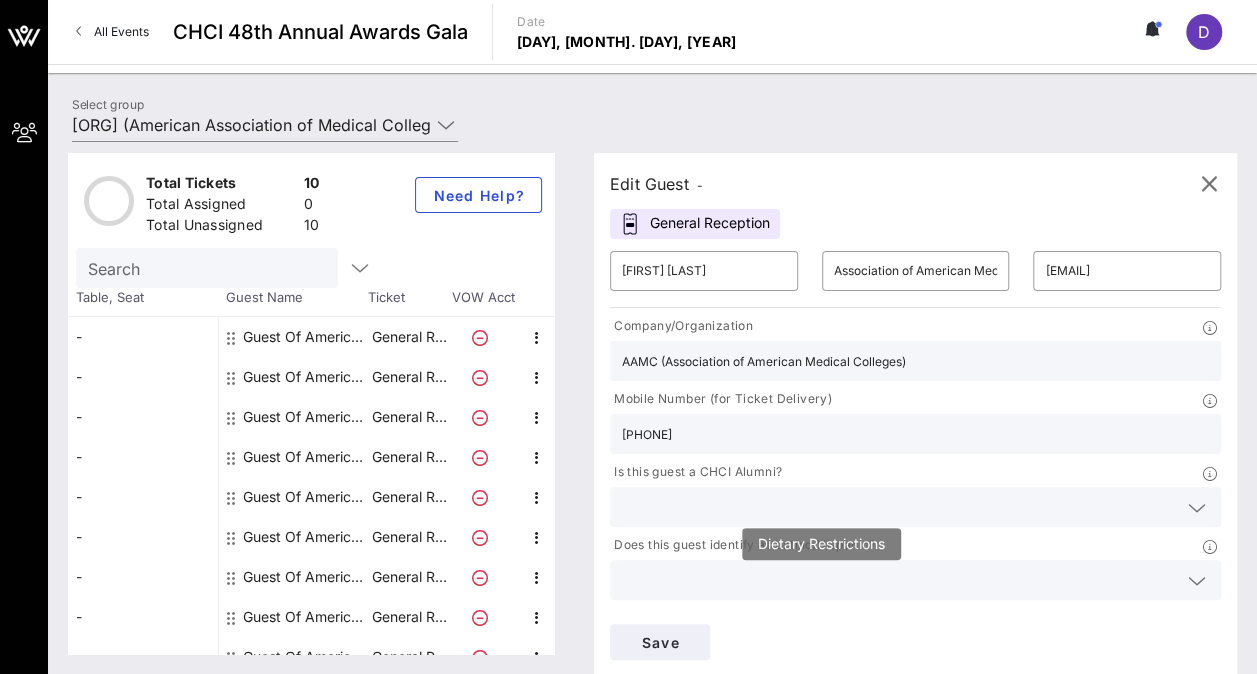 type on "[PHONE]" 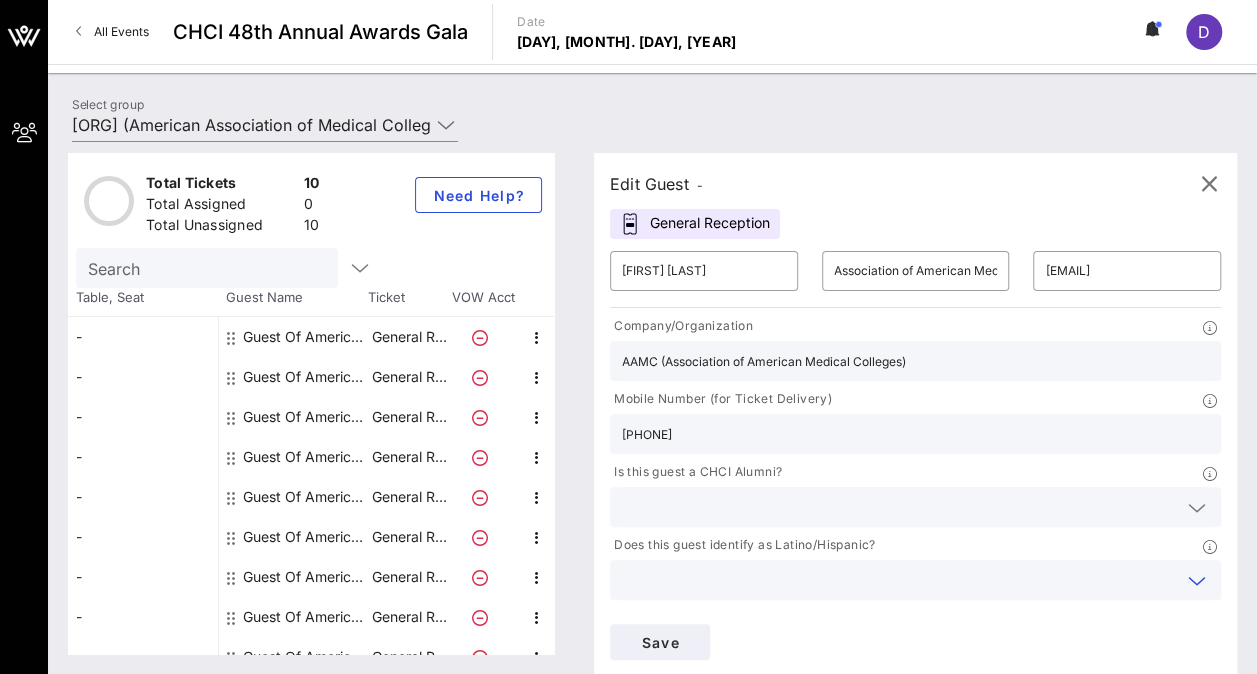 click at bounding box center (1197, 508) 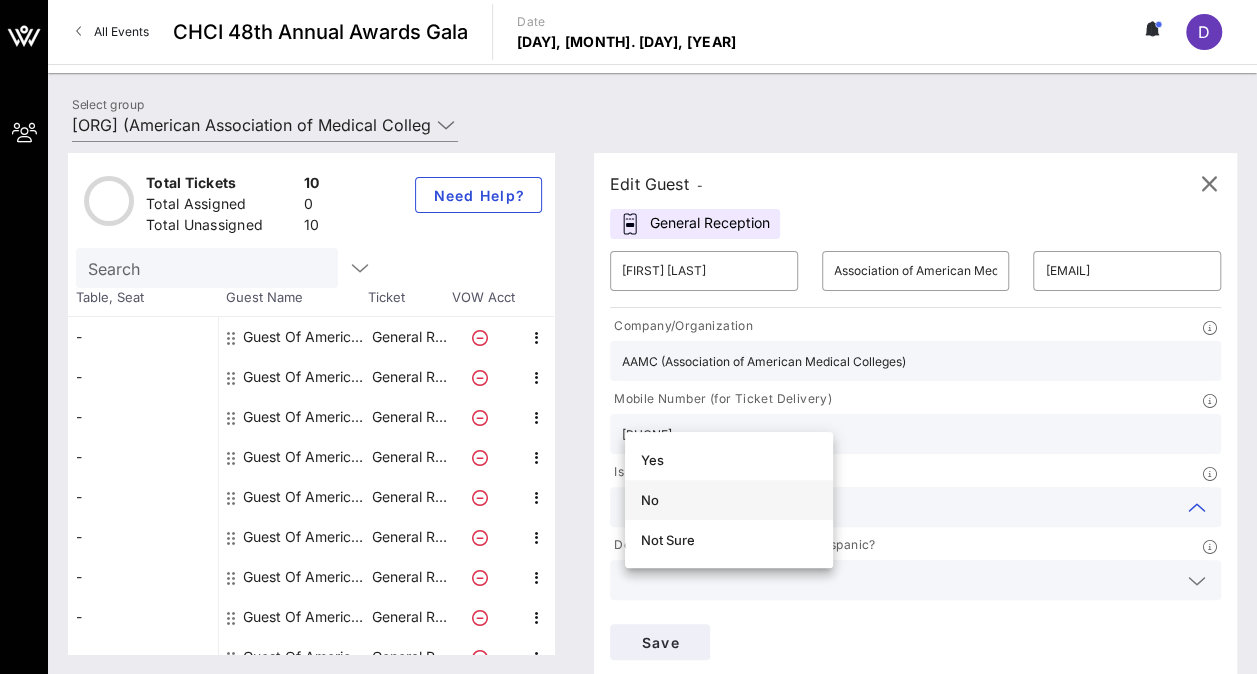 click on "No" at bounding box center [729, 500] 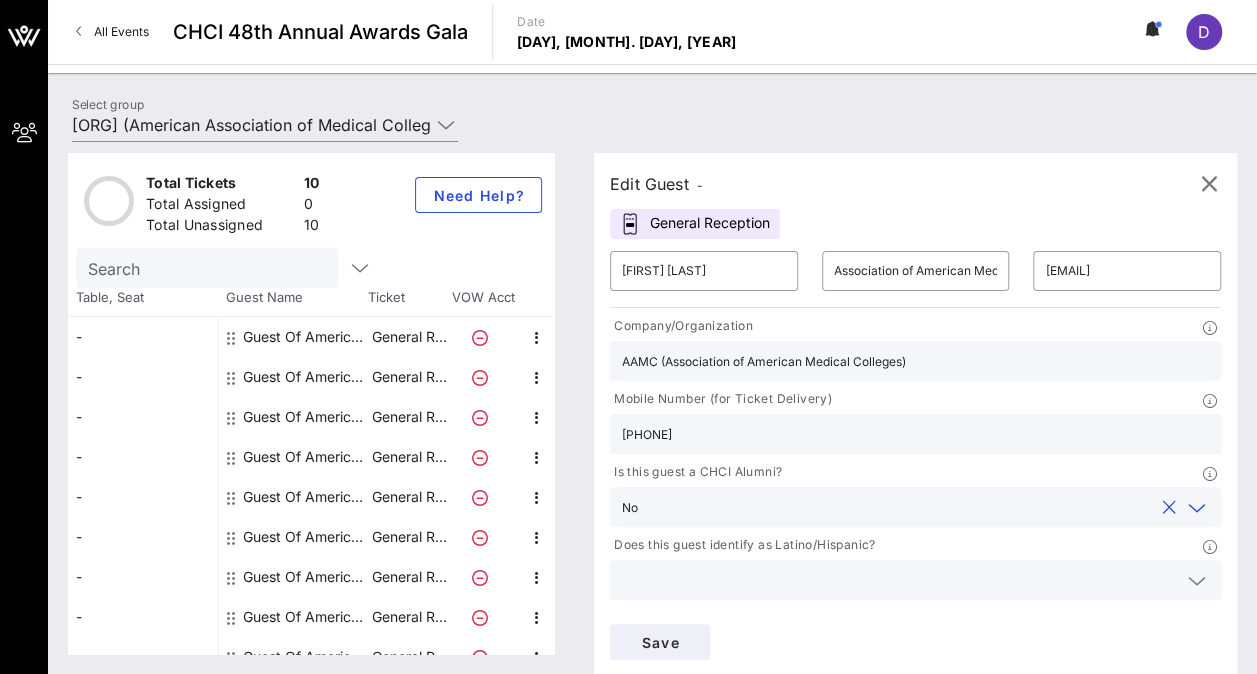 click at bounding box center [899, 580] 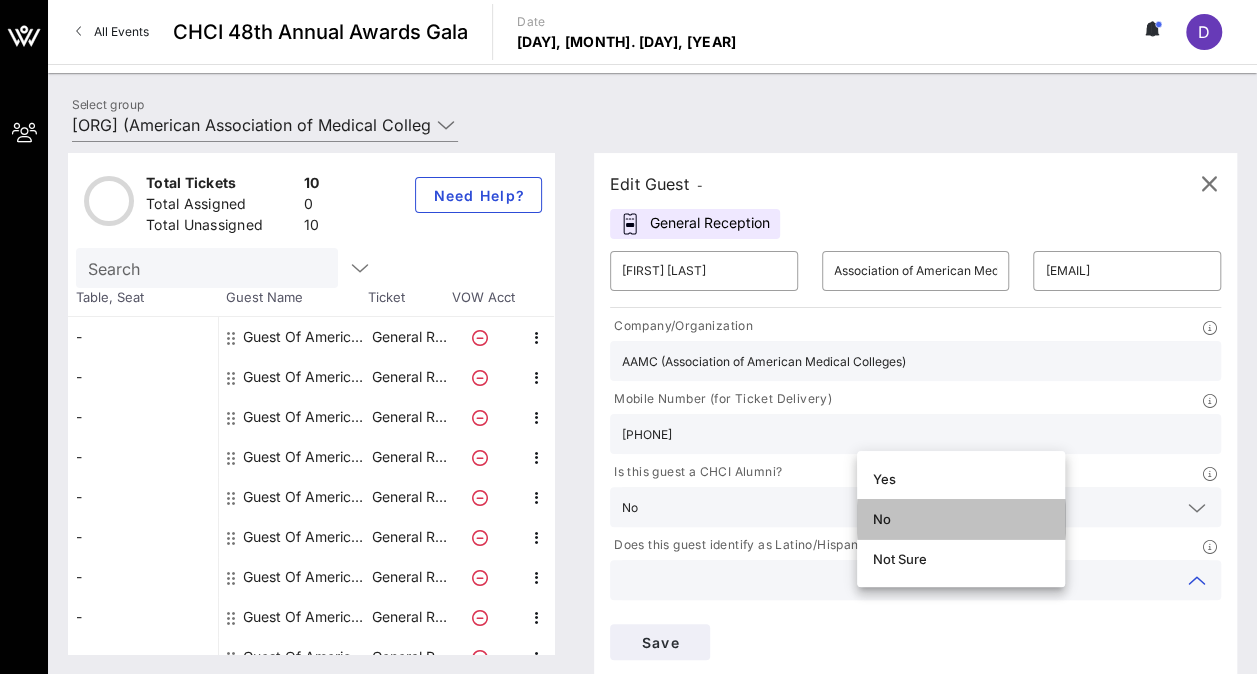 click on "No" at bounding box center [961, 519] 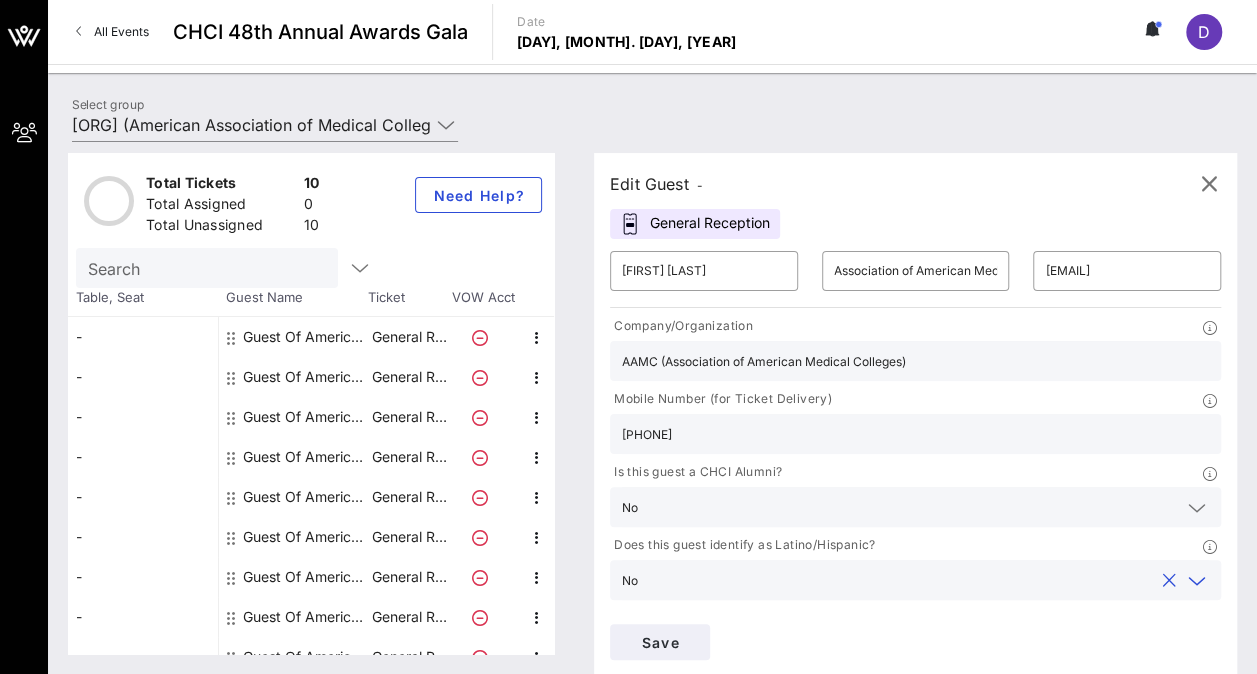 click at bounding box center (1197, 654) 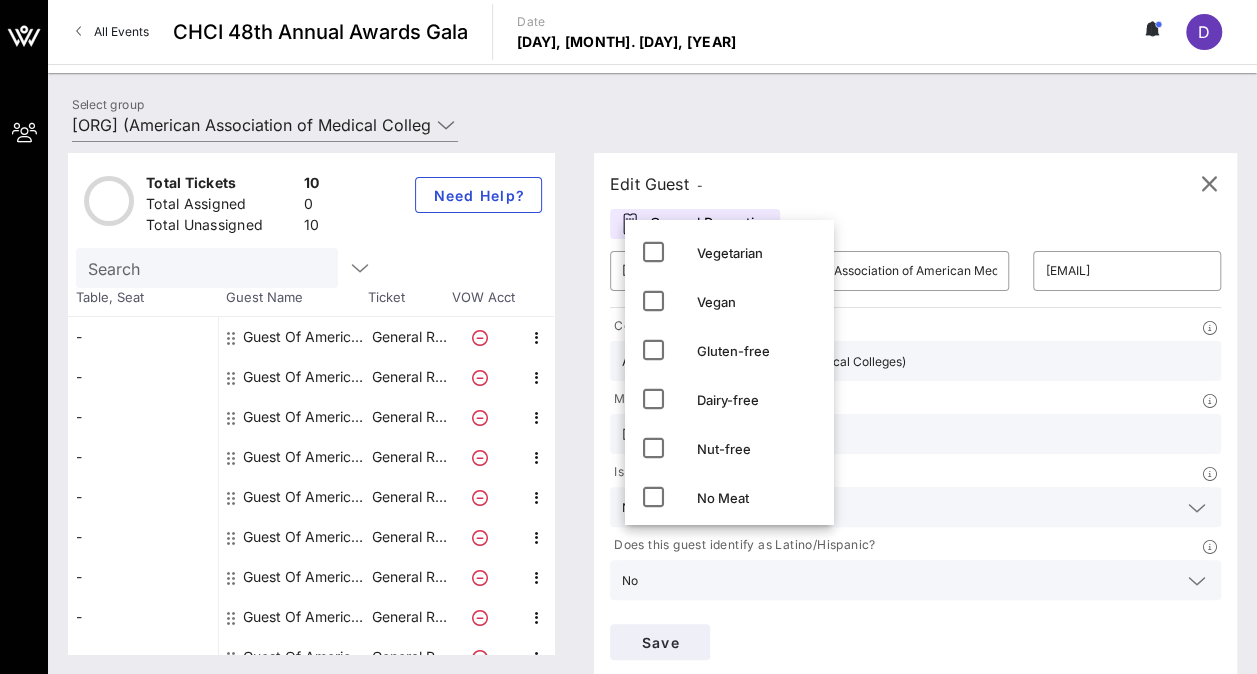 scroll, scrollTop: 101, scrollLeft: 0, axis: vertical 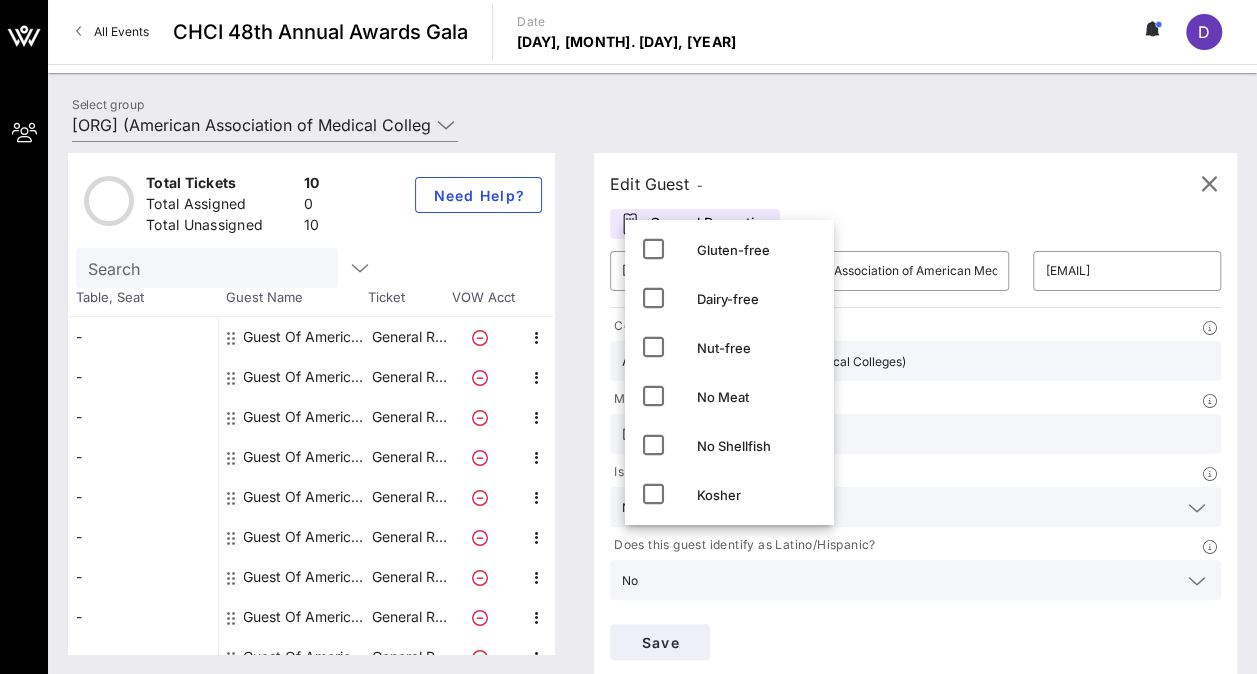 click on "Company/Organization
AAMC (Association of American Medical Colleges)
Mobile Number (for Ticket Delivery)
[PHONE]
Is this guest a CHCI Alumni?
No
Does this guest identify as Latino/Hispanic?
No
Dietary Restrictions" at bounding box center [915, 462] 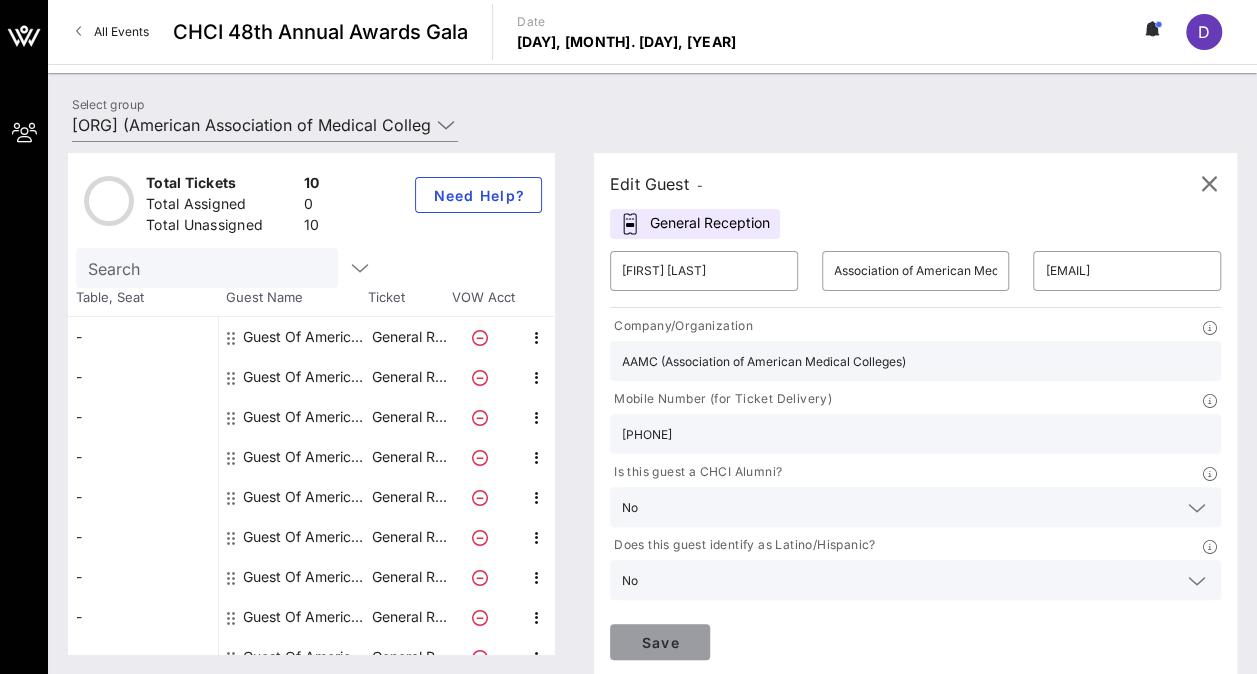 click on "Save" at bounding box center (660, 642) 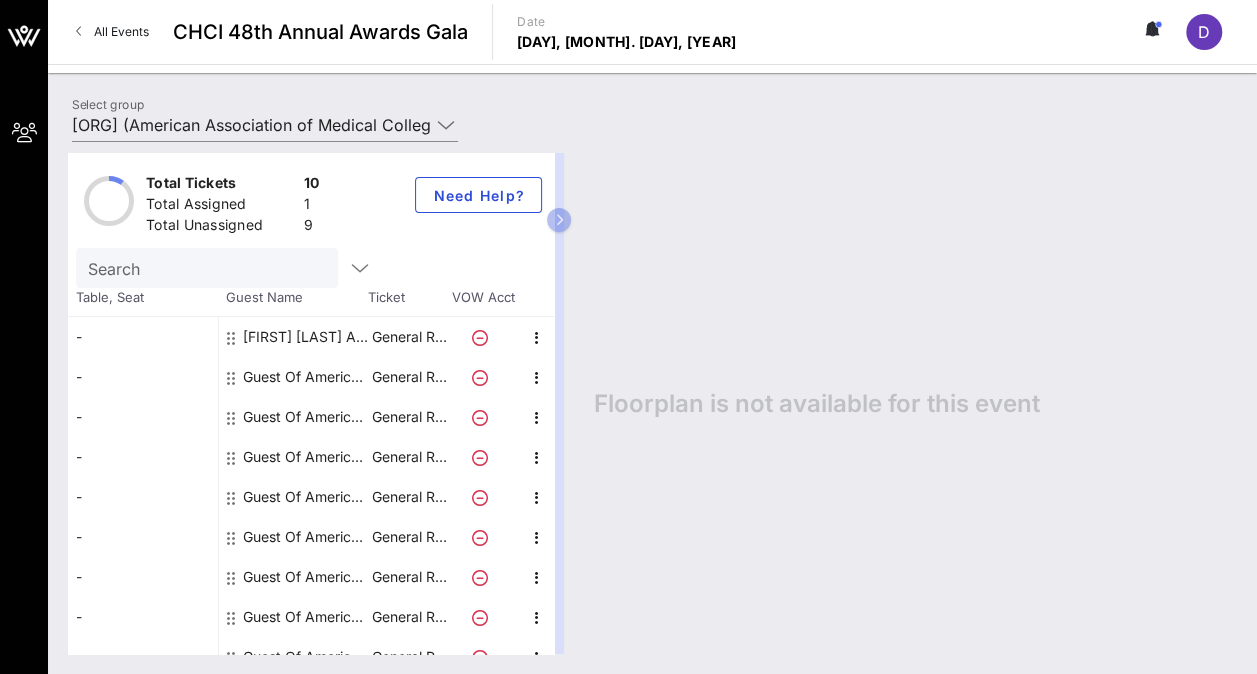click on "Guest Of American Association of Medical Colleges (AAMC)" at bounding box center [306, 377] 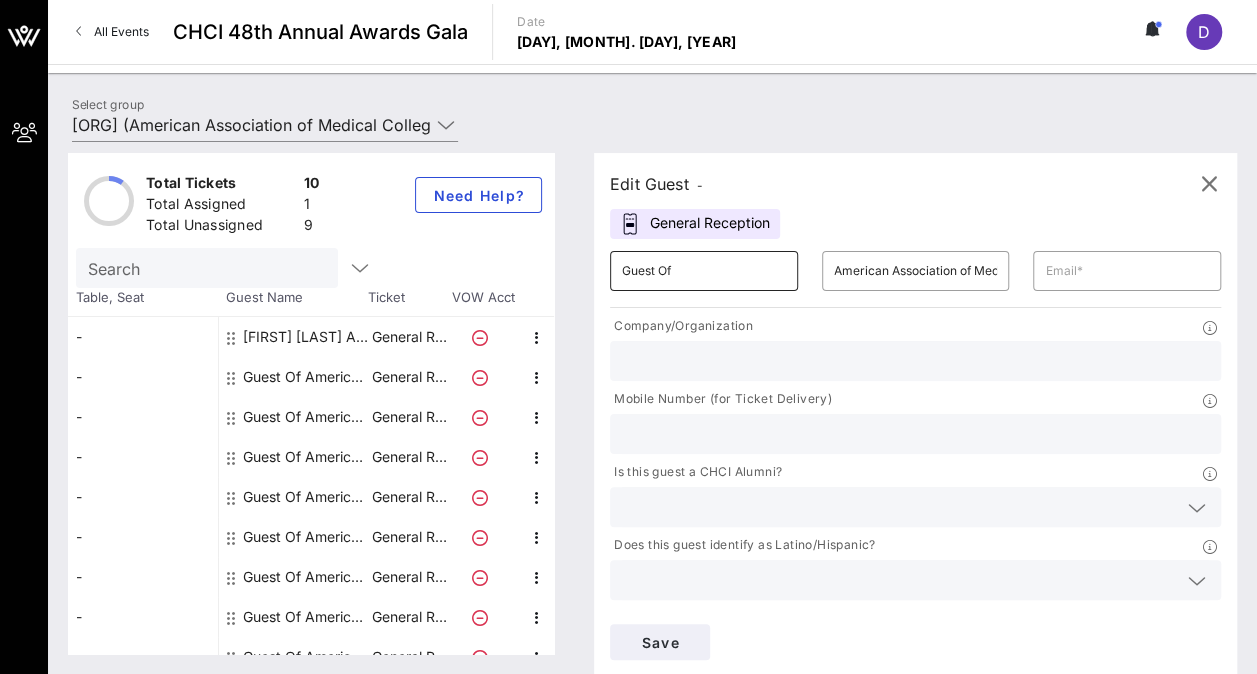 click on "Guest Of" at bounding box center [704, 271] 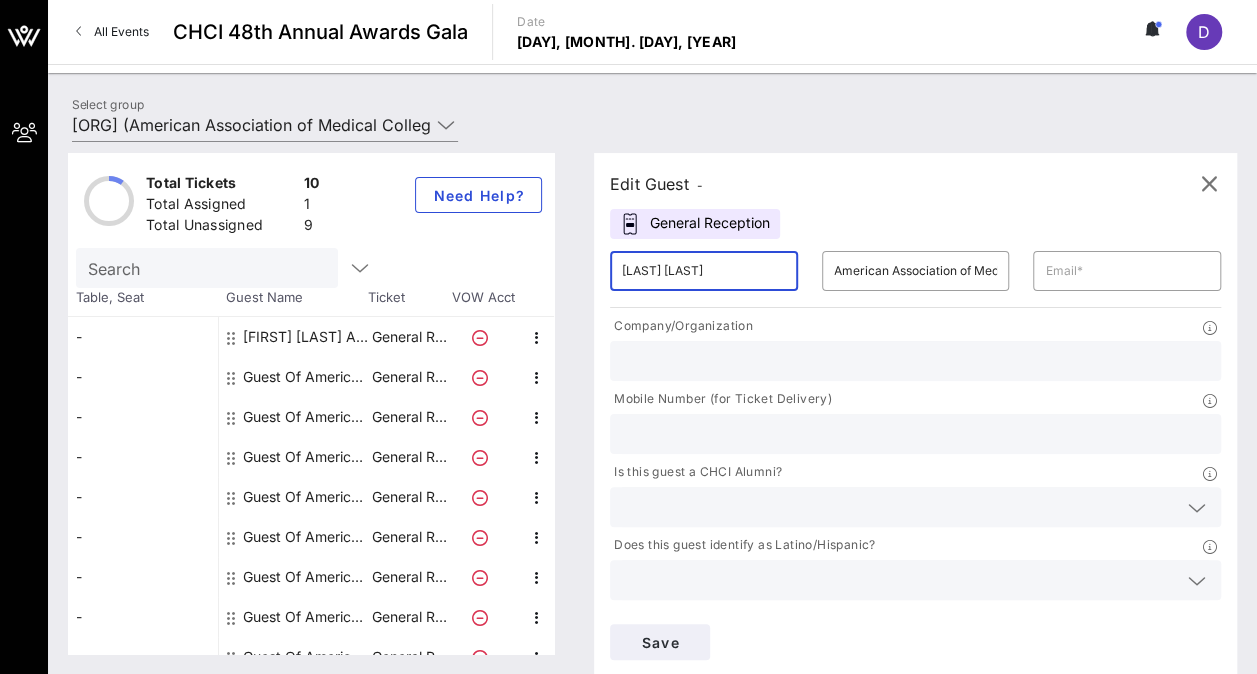 type on "[LAST] [LAST]" 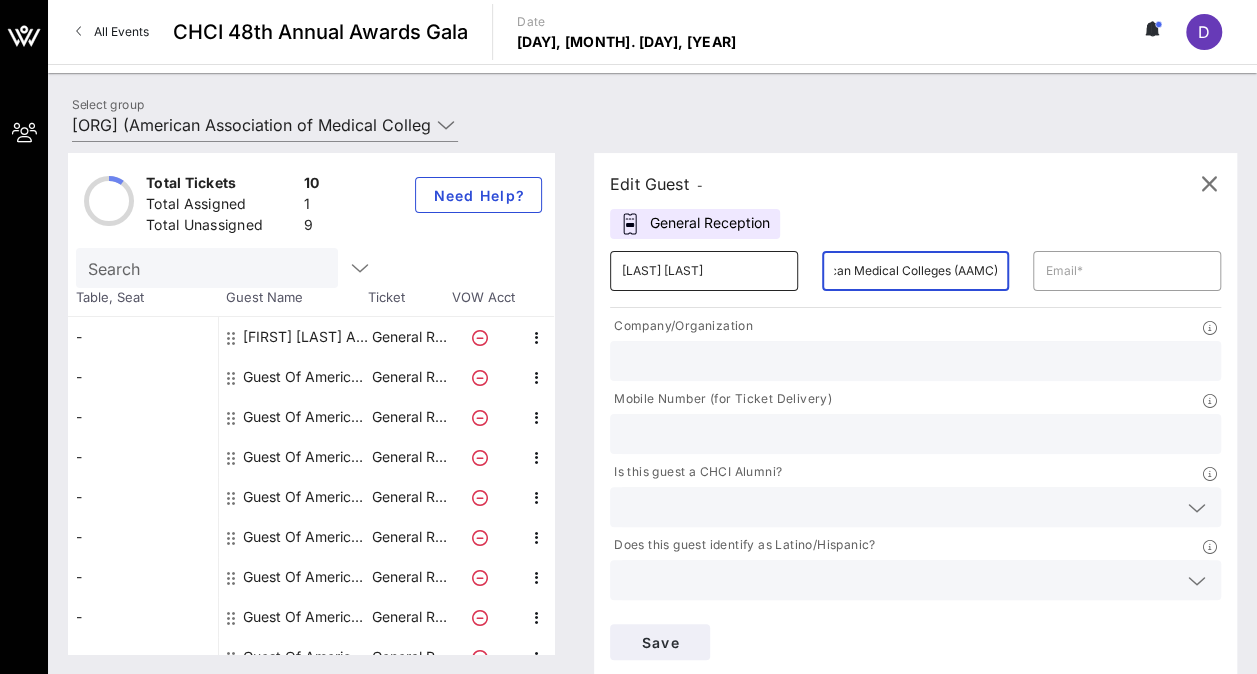 scroll, scrollTop: 0, scrollLeft: 181, axis: horizontal 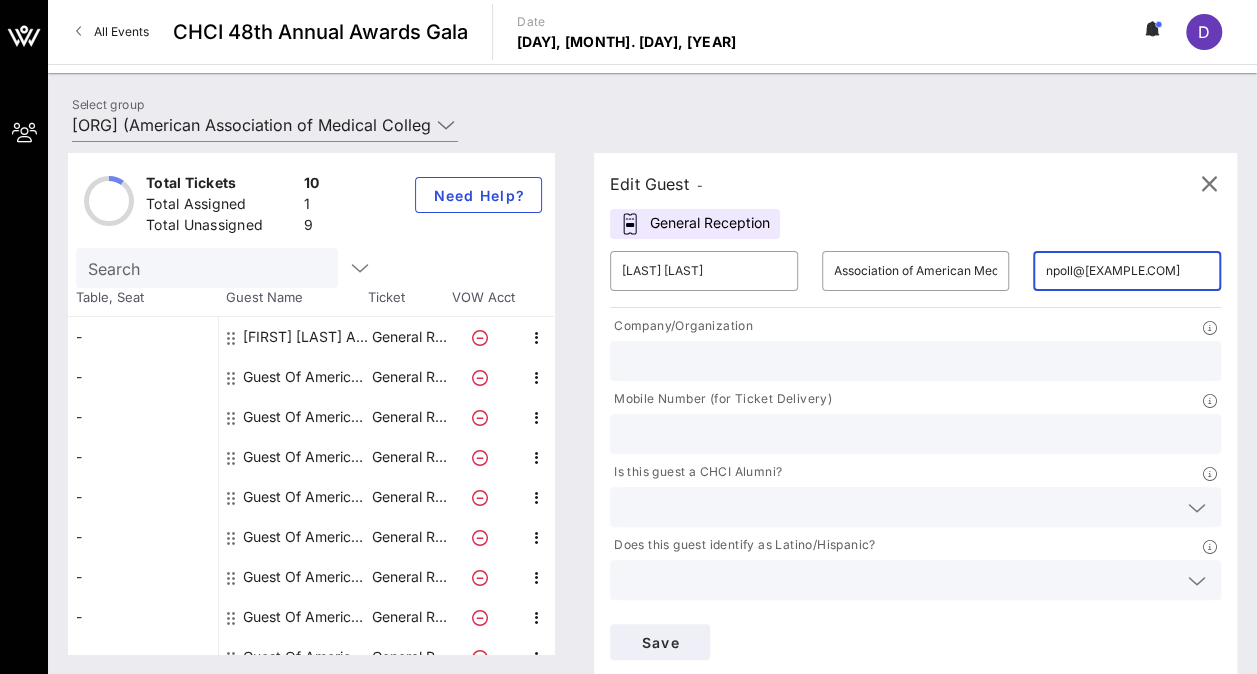type on "npoll@[EXAMPLE.COM]" 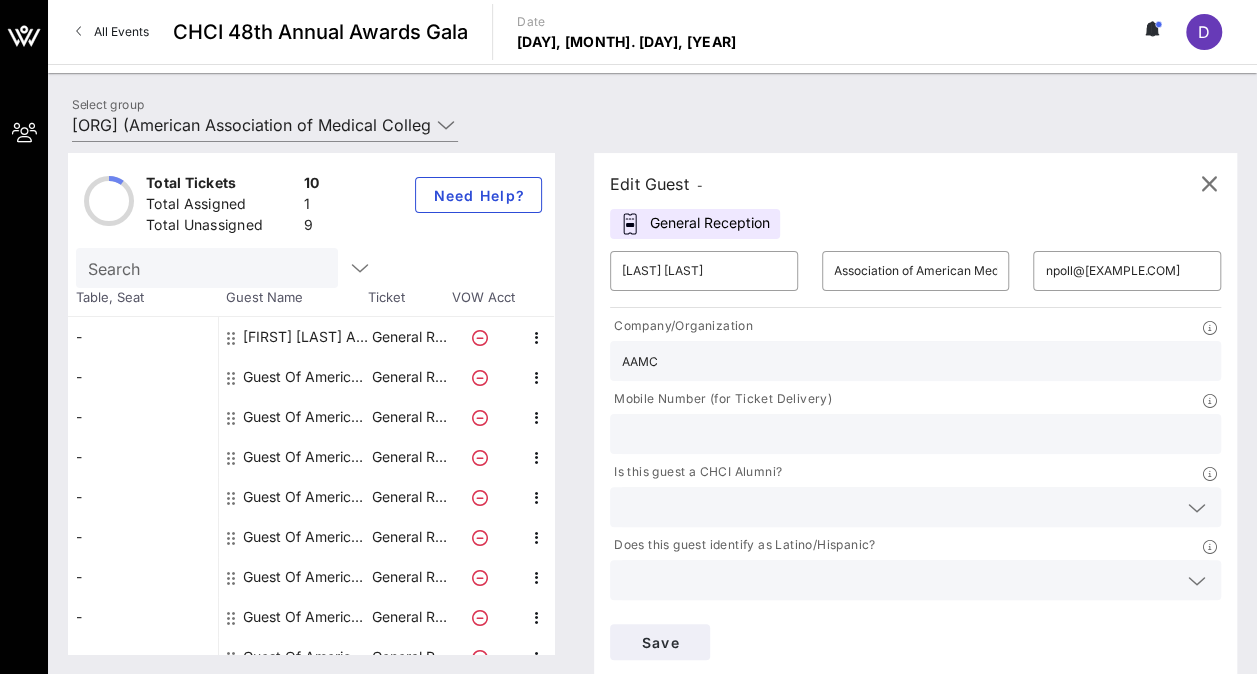 type on "AAMC (Association of American Medical Colleges)" 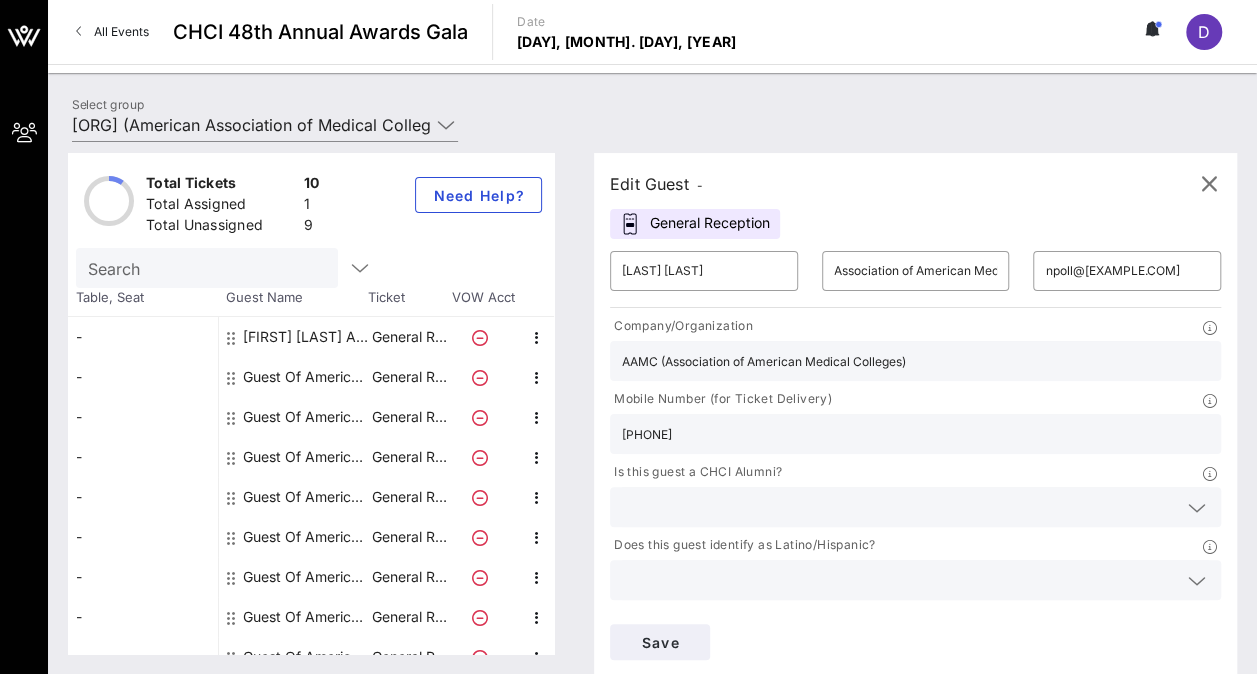 scroll, scrollTop: 0, scrollLeft: 103, axis: horizontal 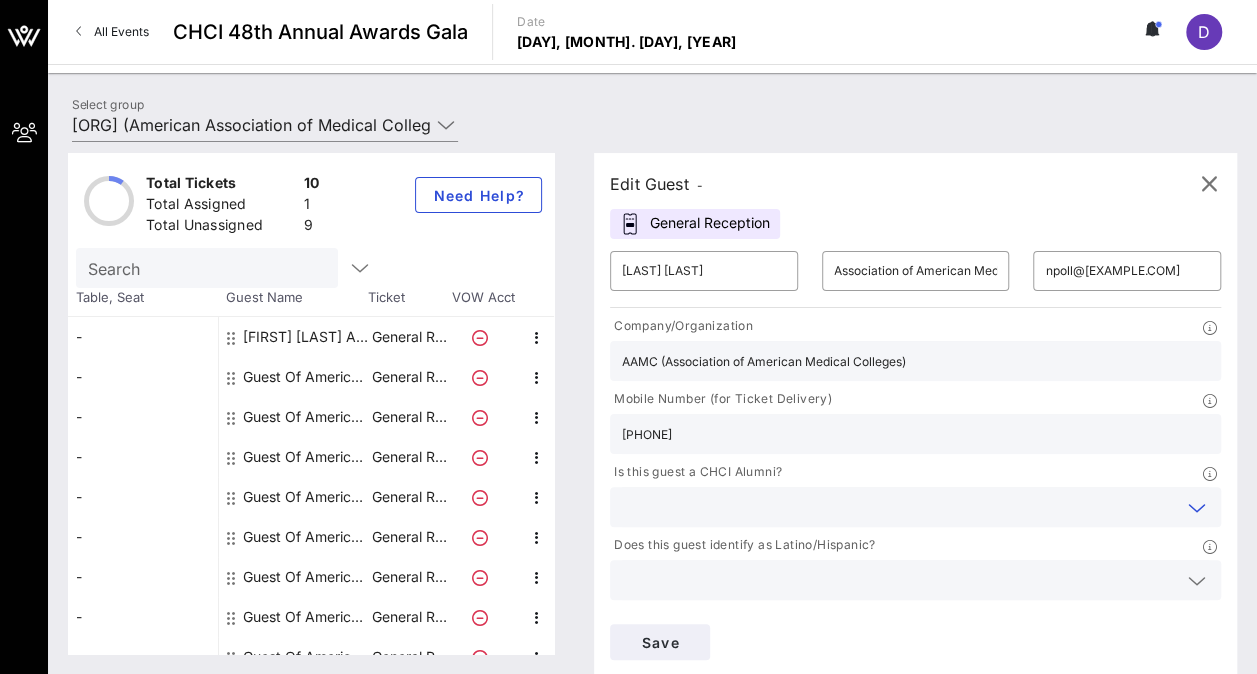 click at bounding box center [915, 507] 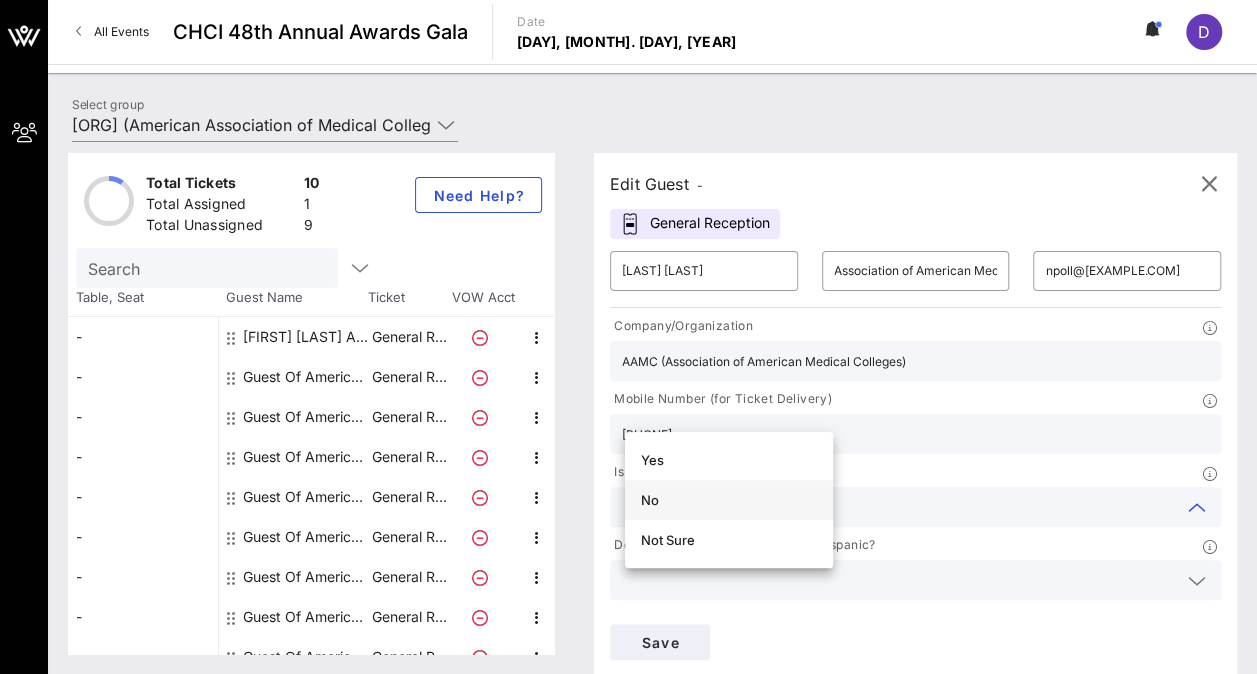 click on "No" at bounding box center (729, 500) 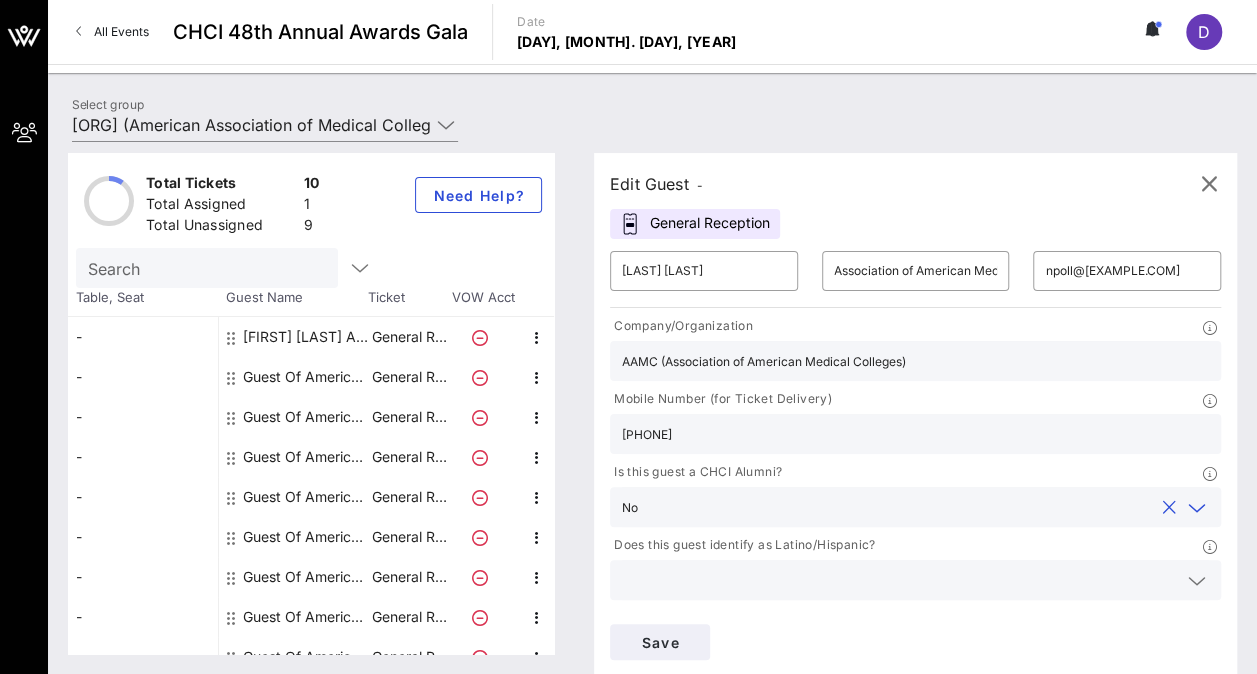 click at bounding box center (899, 580) 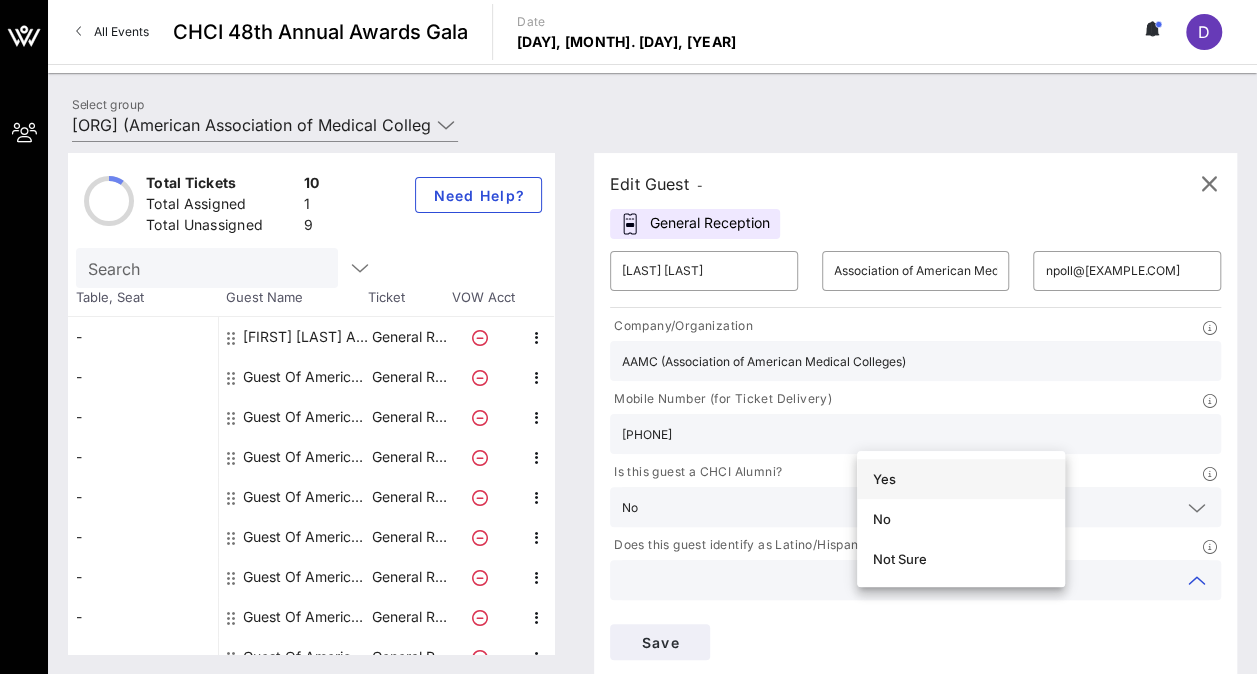 click on "Yes" at bounding box center [961, 479] 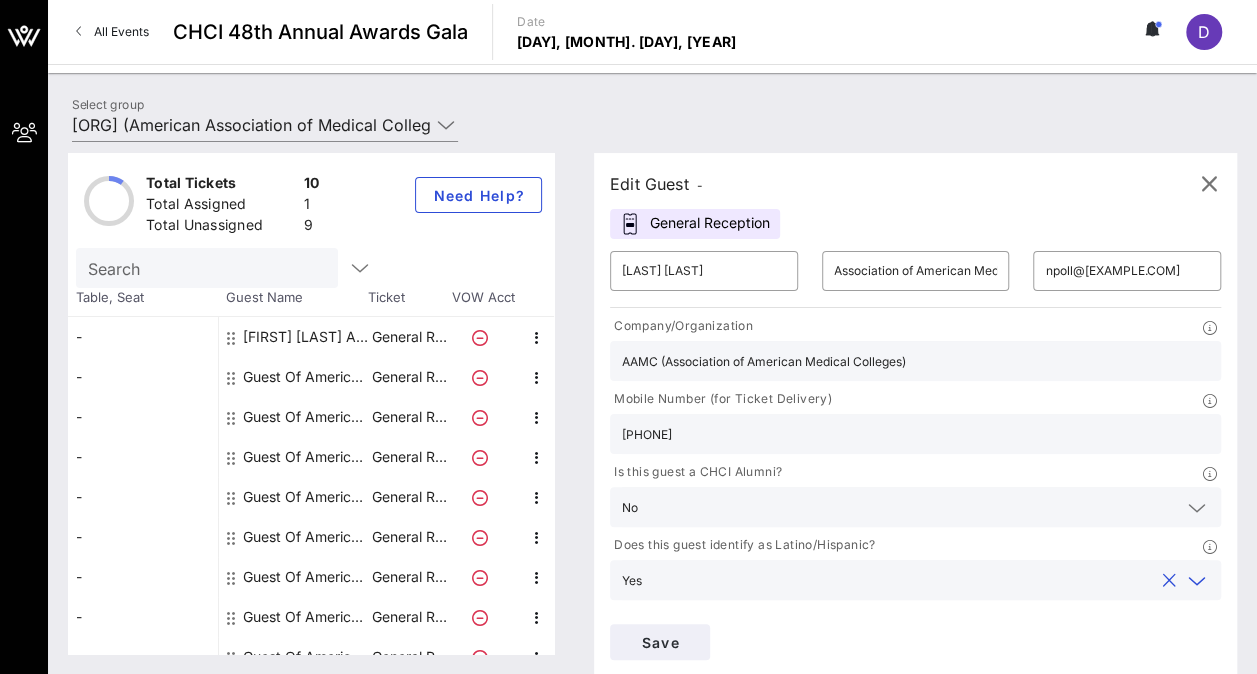 click at bounding box center [1195, 654] 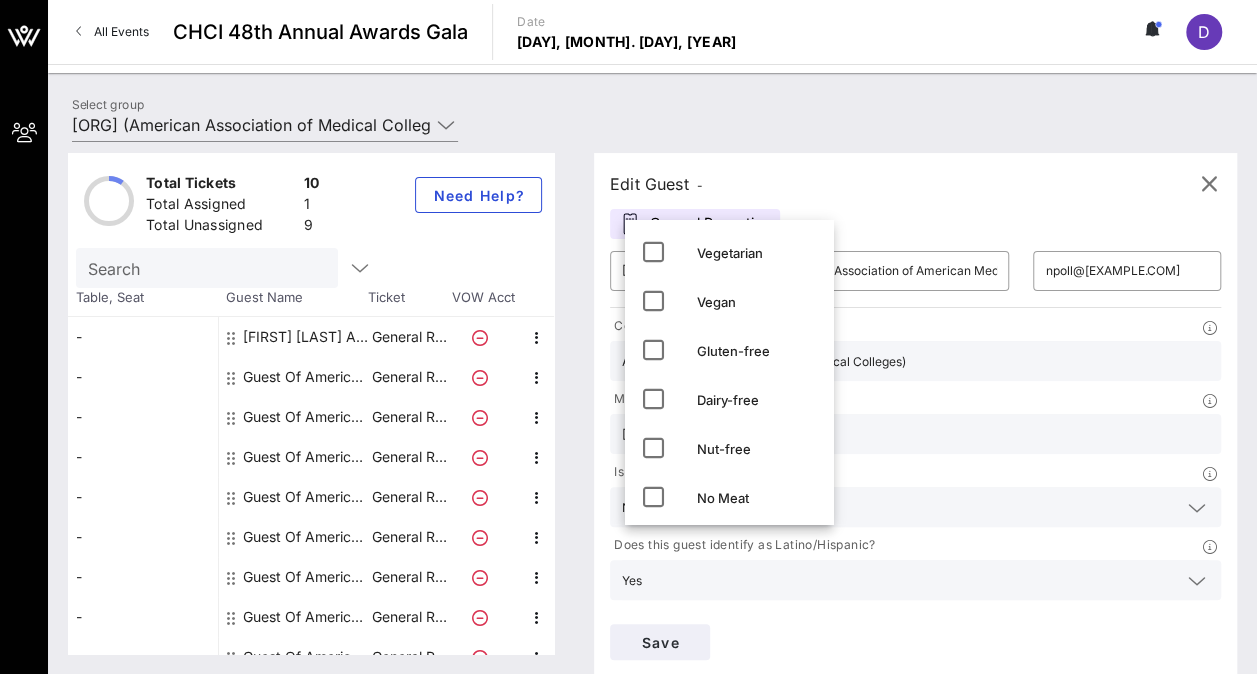 click at bounding box center [1195, 654] 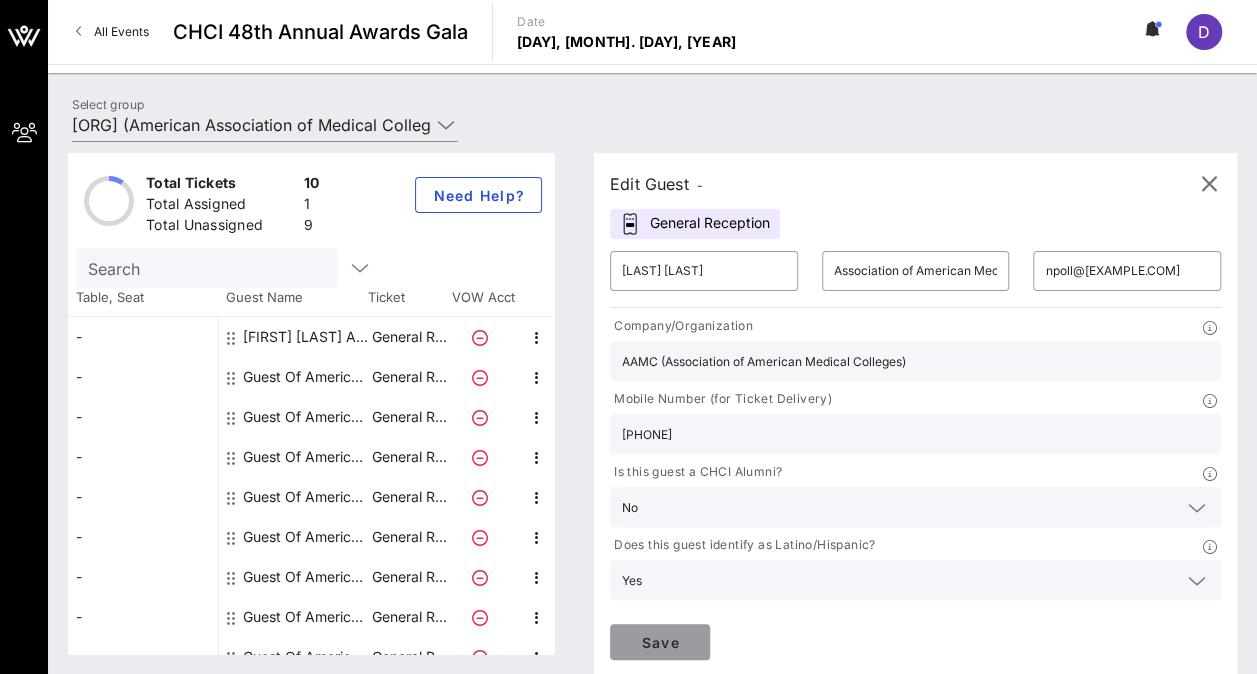 click on "Save" at bounding box center (660, 642) 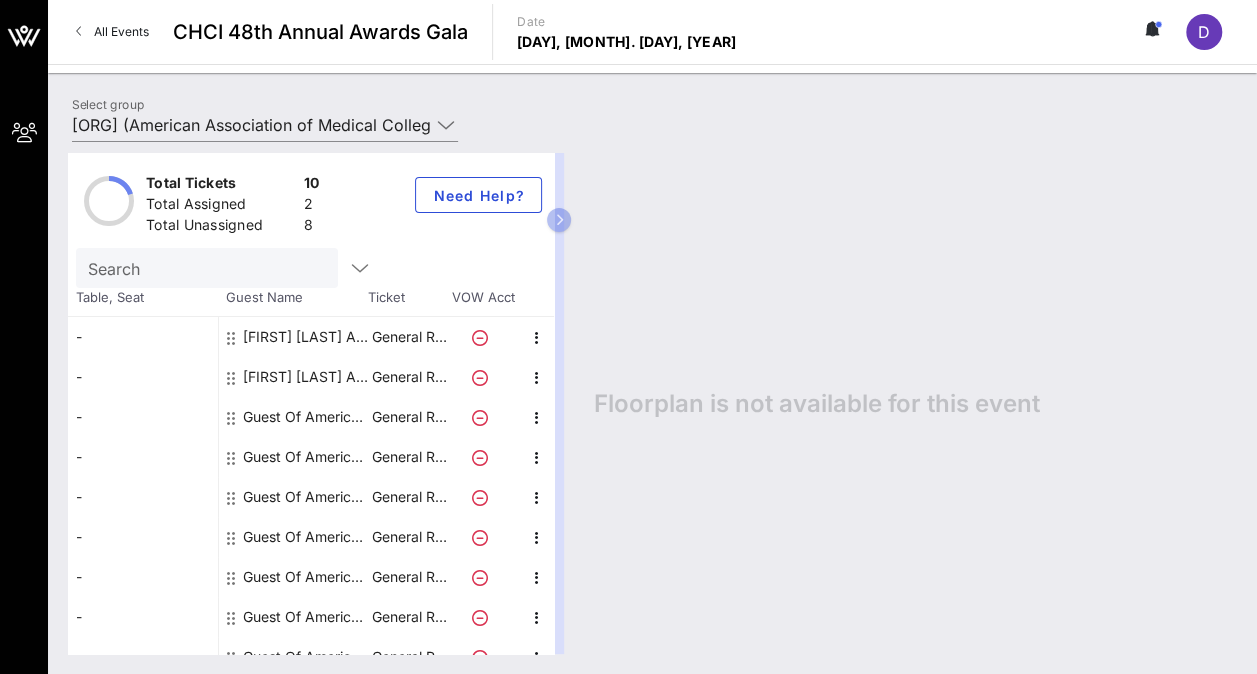 click on "Guest Of American Association of Medical Colleges (AAMC)" at bounding box center [306, 417] 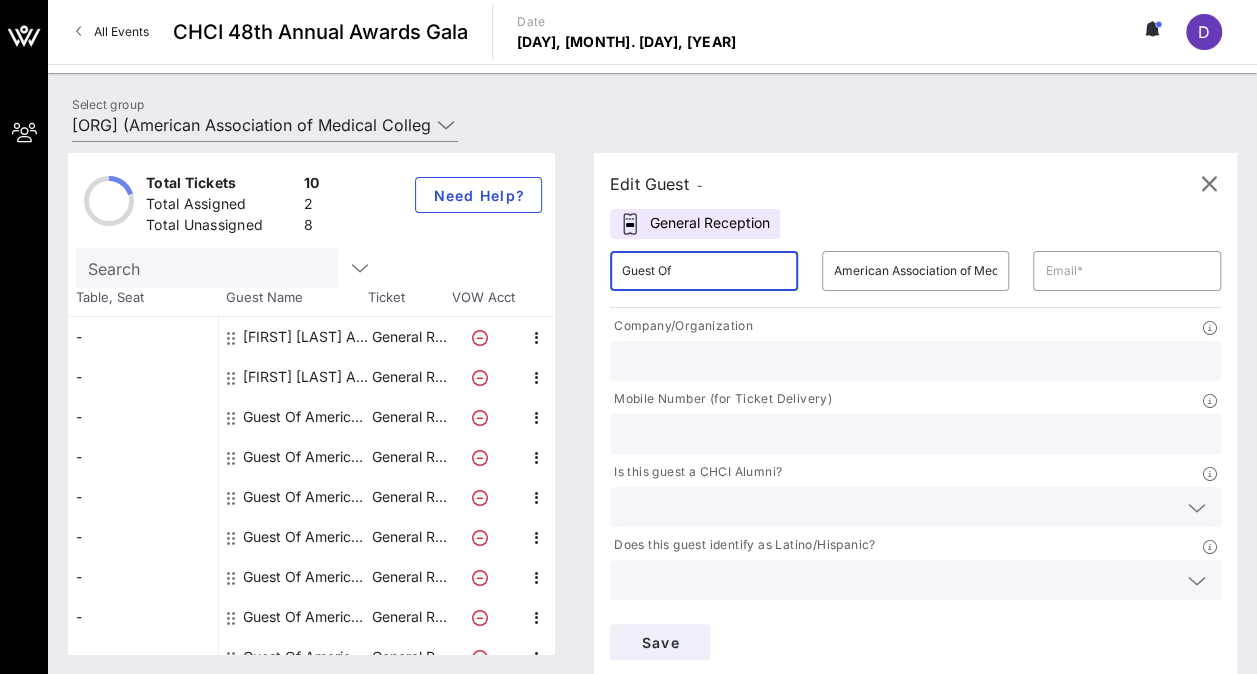 click on "Guest Of" at bounding box center [704, 271] 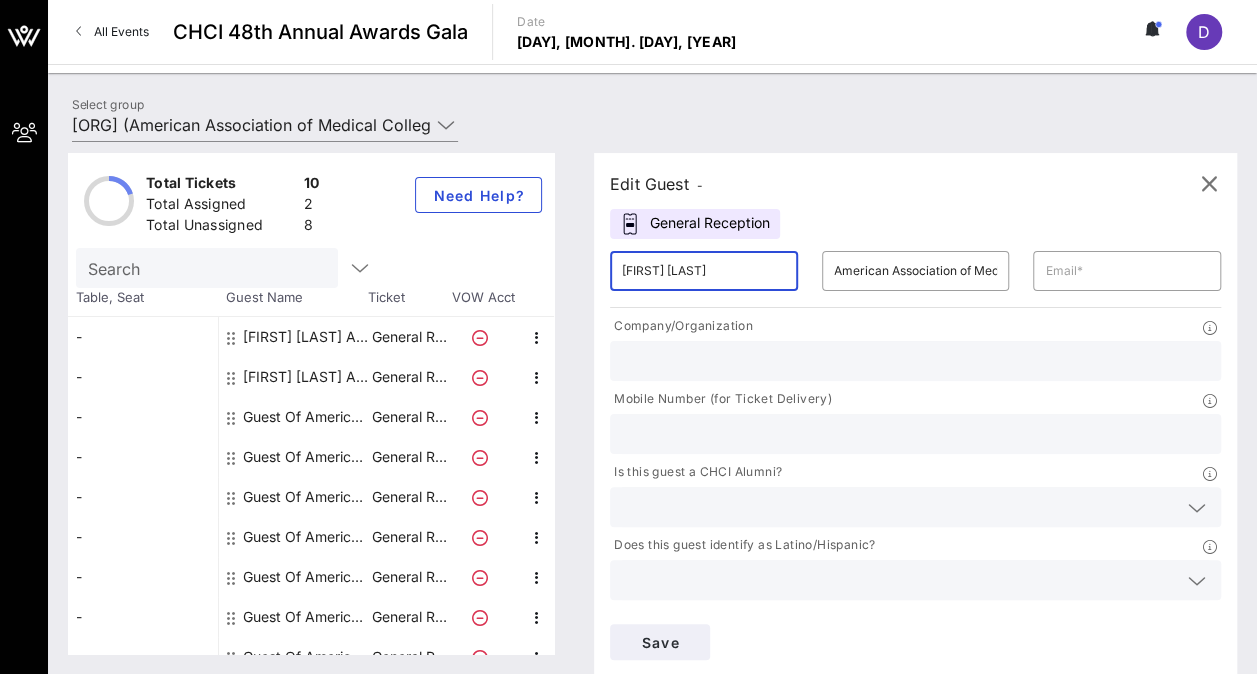 scroll, scrollTop: 0, scrollLeft: 4, axis: horizontal 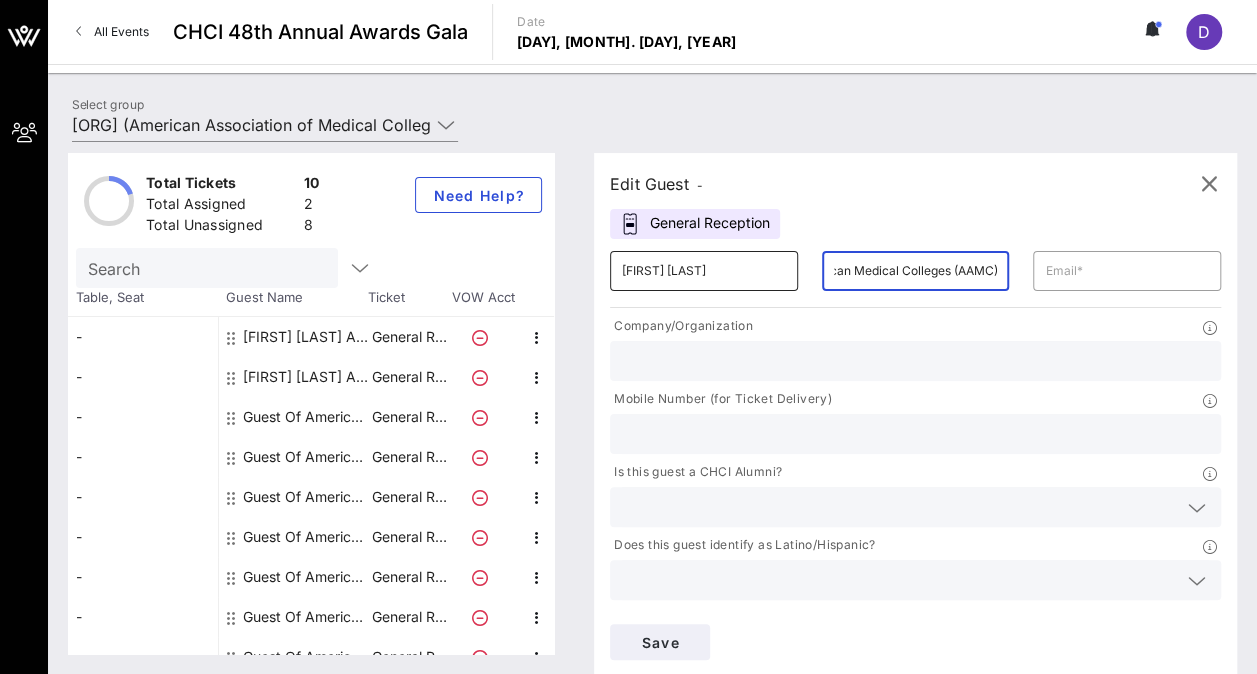 type on "Association of American Medical Colleges (AAMC)" 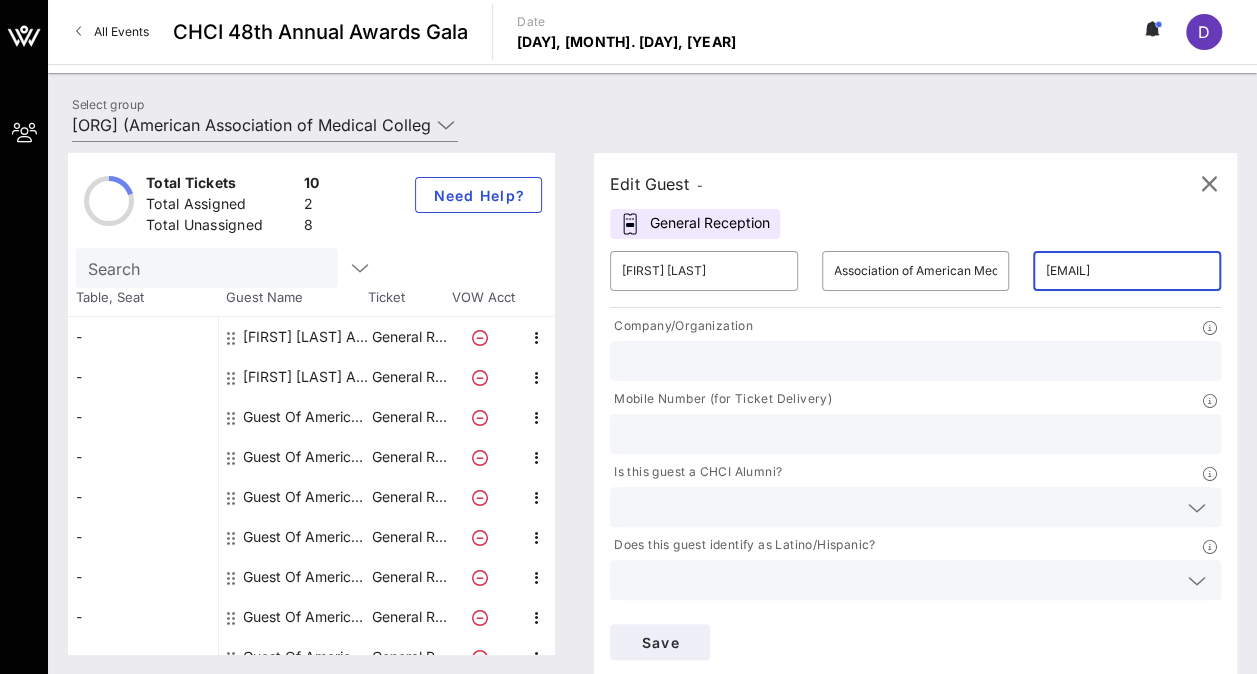 type on "[EMAIL]" 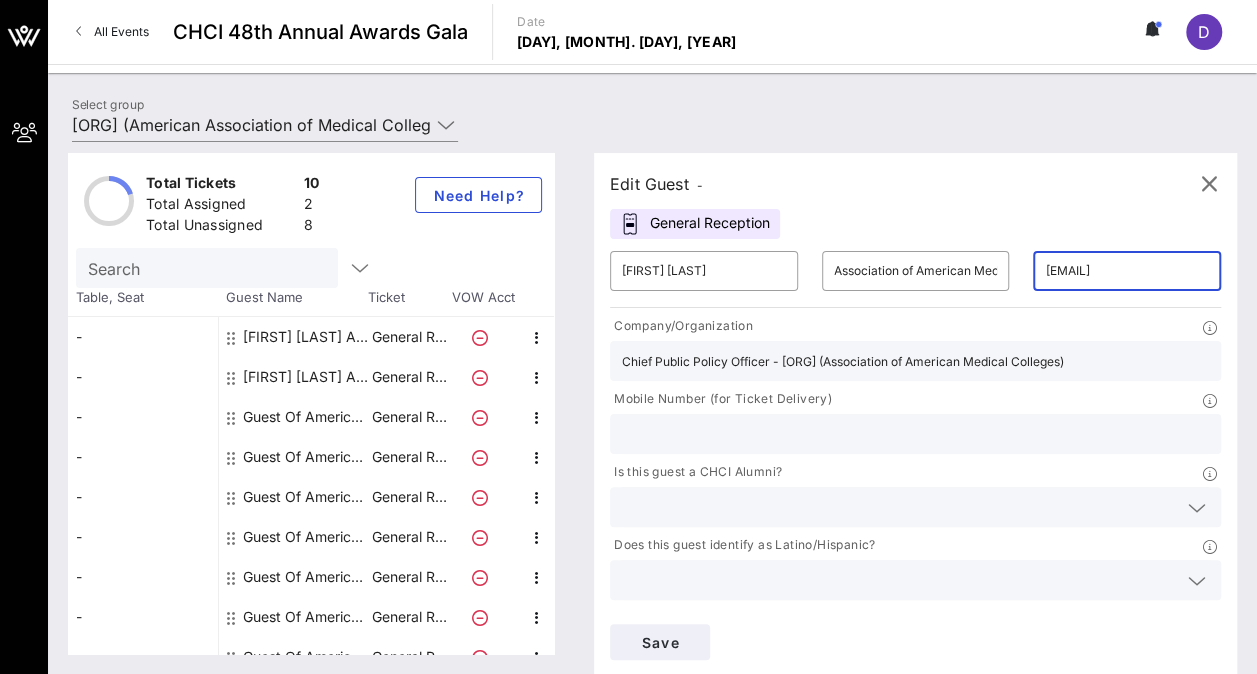 type on "[PHONE]" 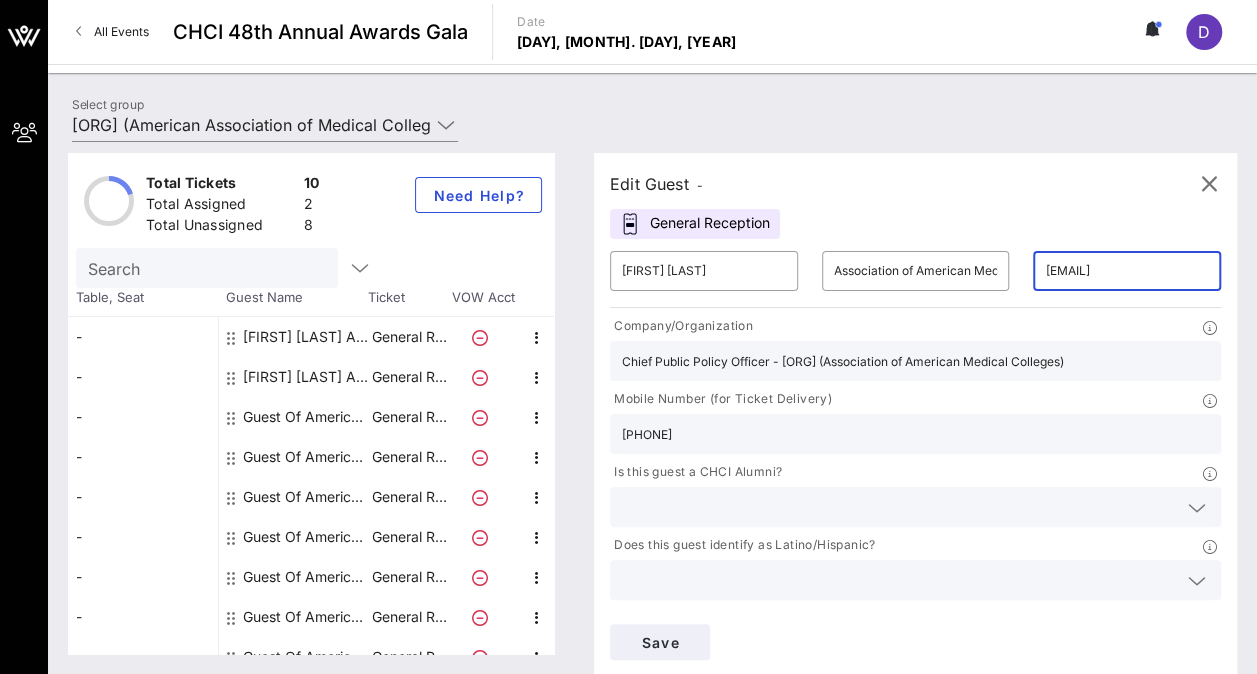 scroll, scrollTop: 0, scrollLeft: 26, axis: horizontal 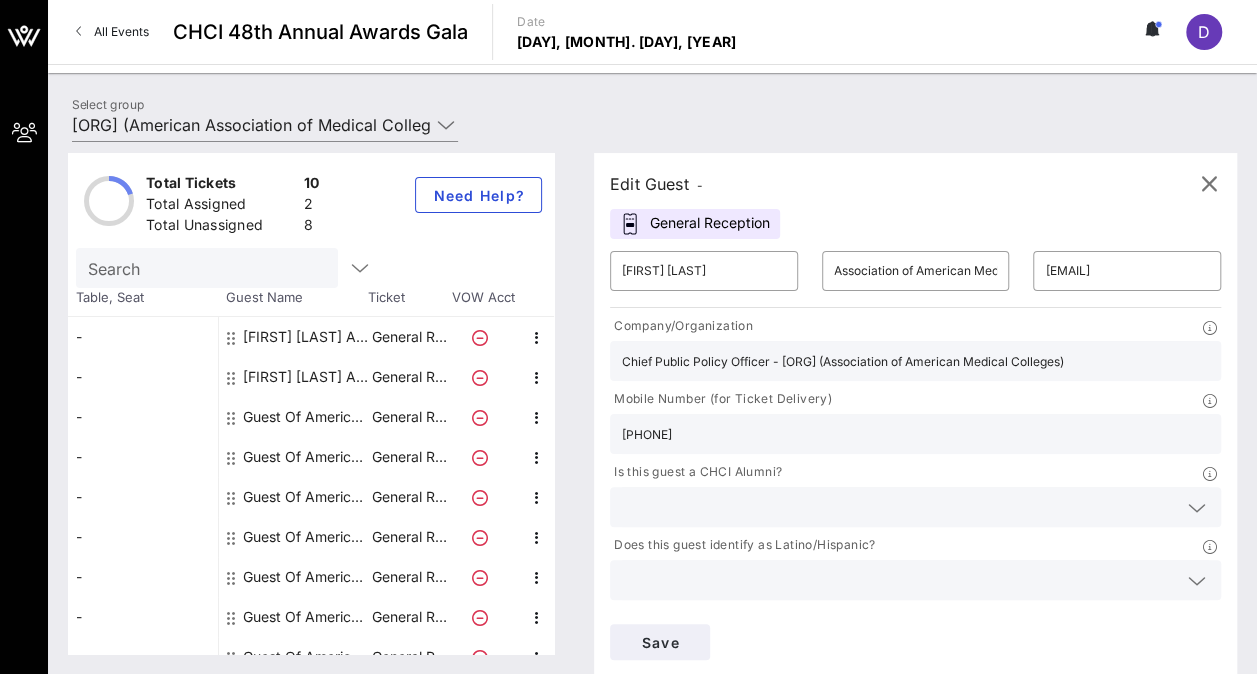 drag, startPoint x: 802, startPoint y: 361, endPoint x: 506, endPoint y: 315, distance: 299.553 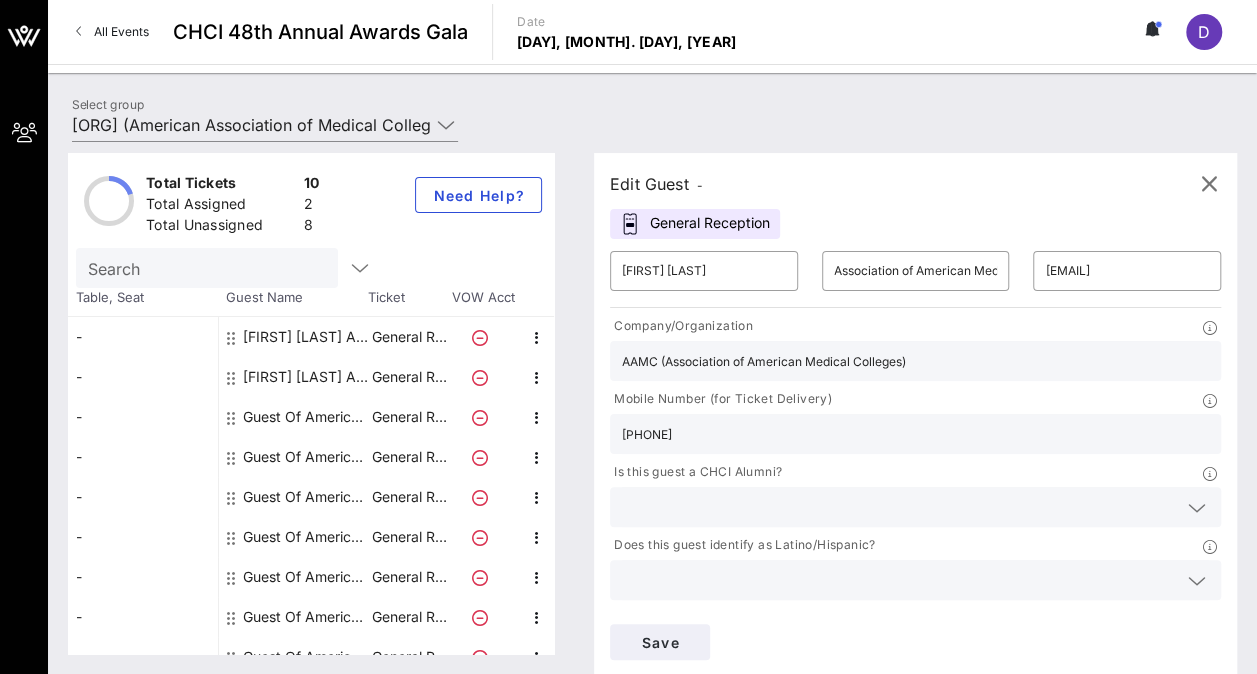scroll, scrollTop: 0, scrollLeft: 103, axis: horizontal 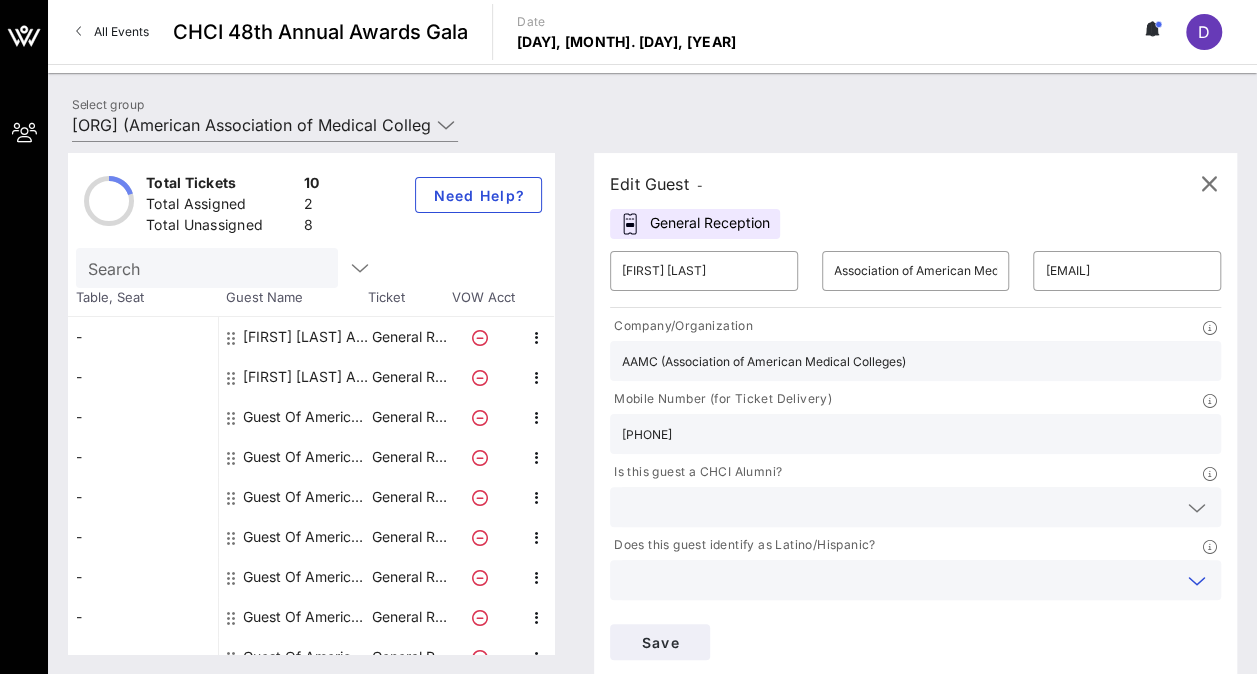 click at bounding box center [1197, 508] 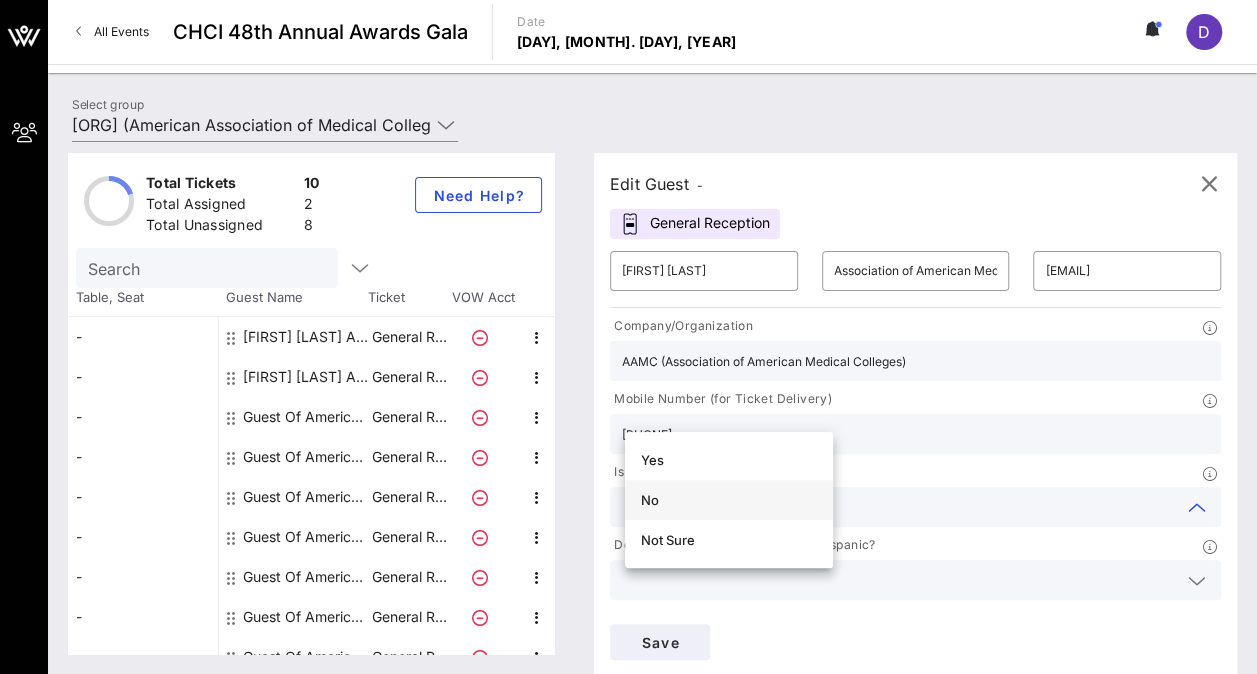 click on "No" at bounding box center [729, 500] 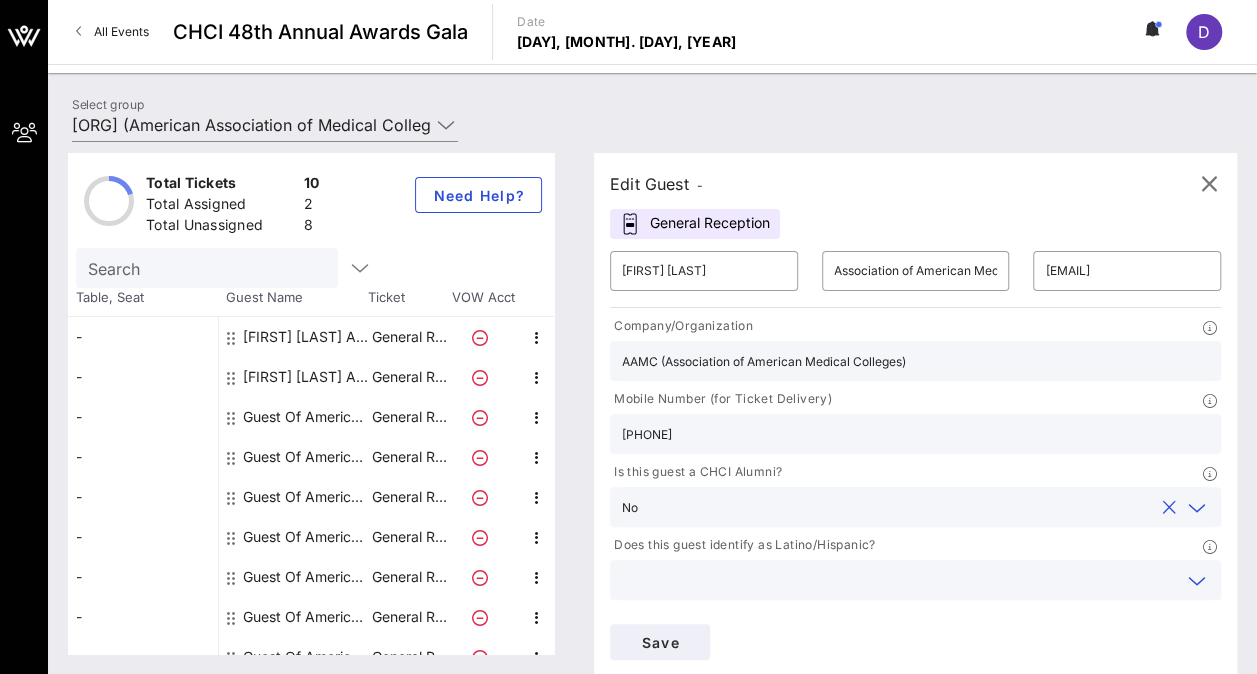click at bounding box center [899, 580] 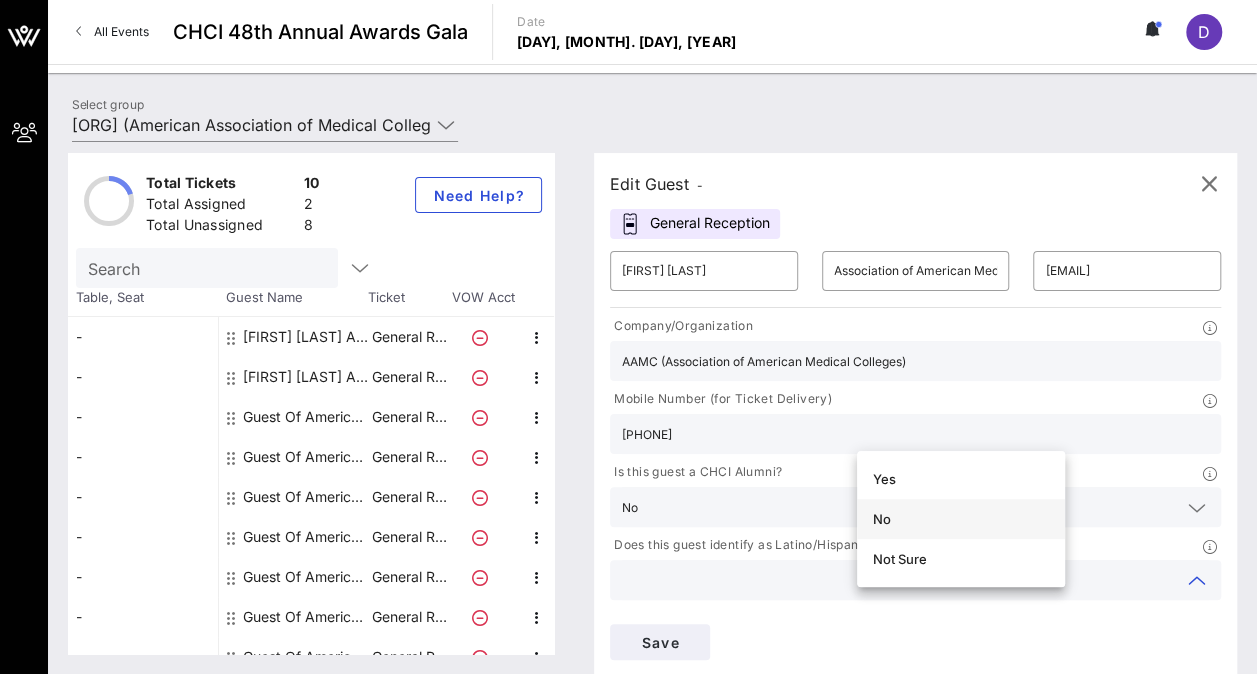 click on "No" at bounding box center (961, 519) 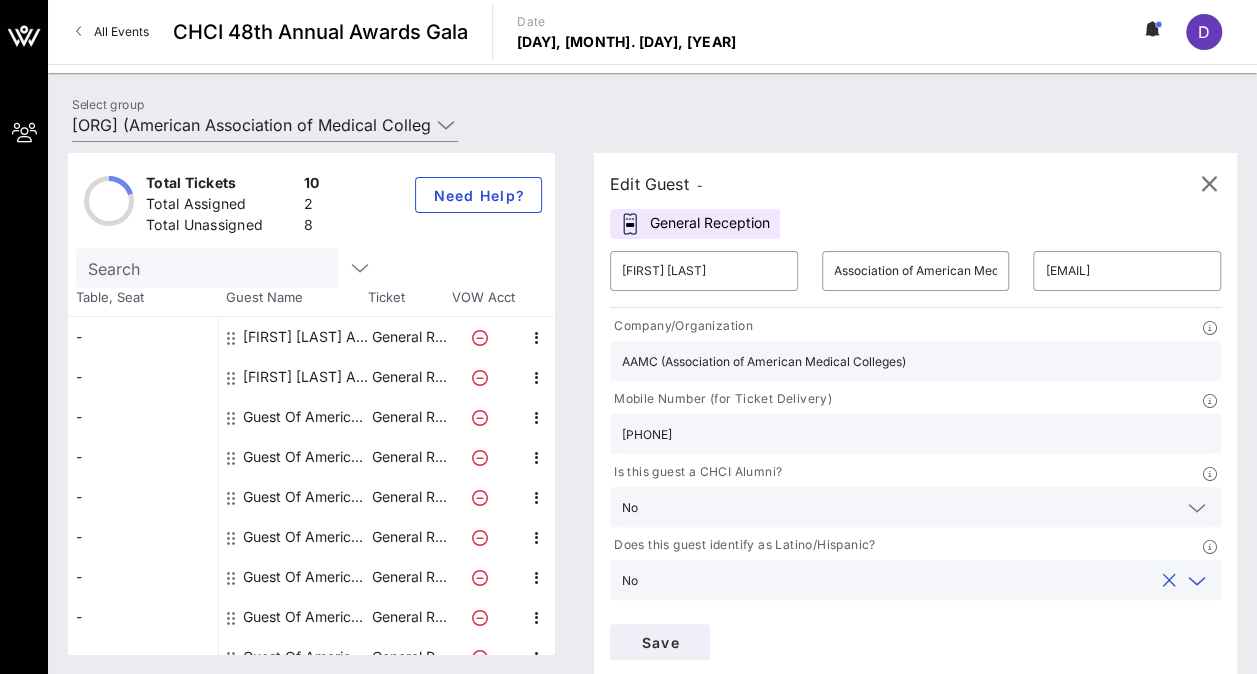 click at bounding box center (1195, 654) 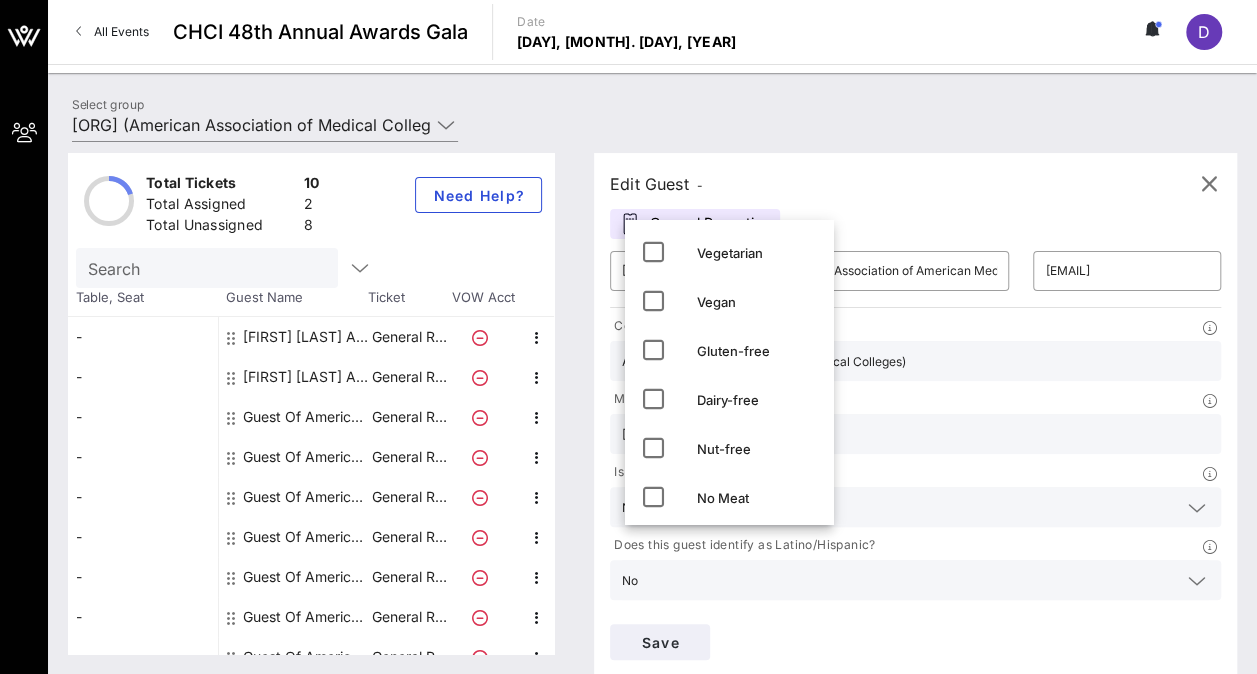 click at bounding box center (1195, 654) 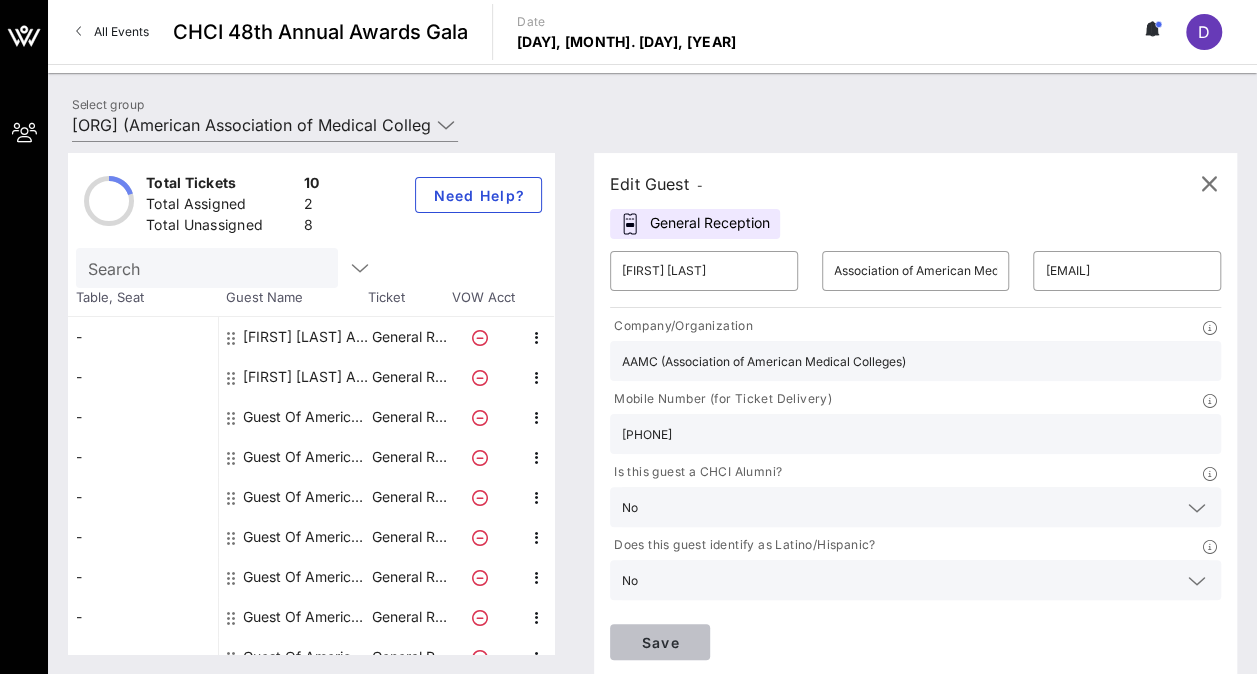 click on "Save" at bounding box center [660, 642] 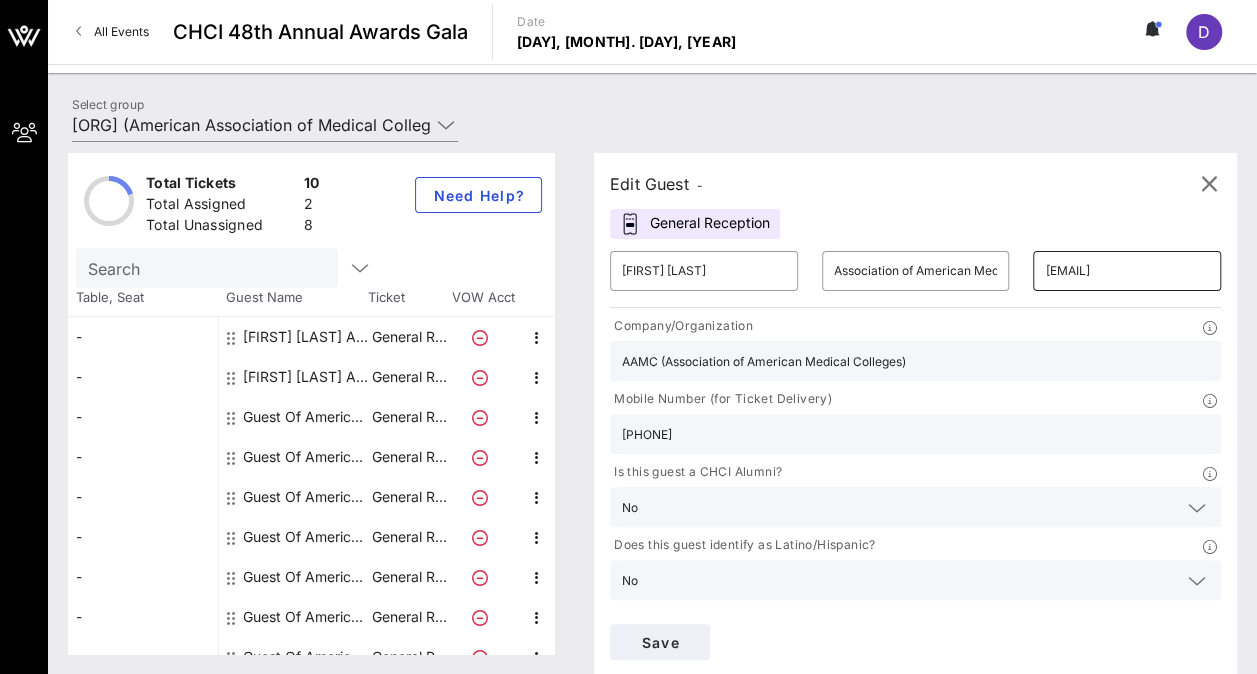 click on "[EMAIL]" at bounding box center (1127, 271) 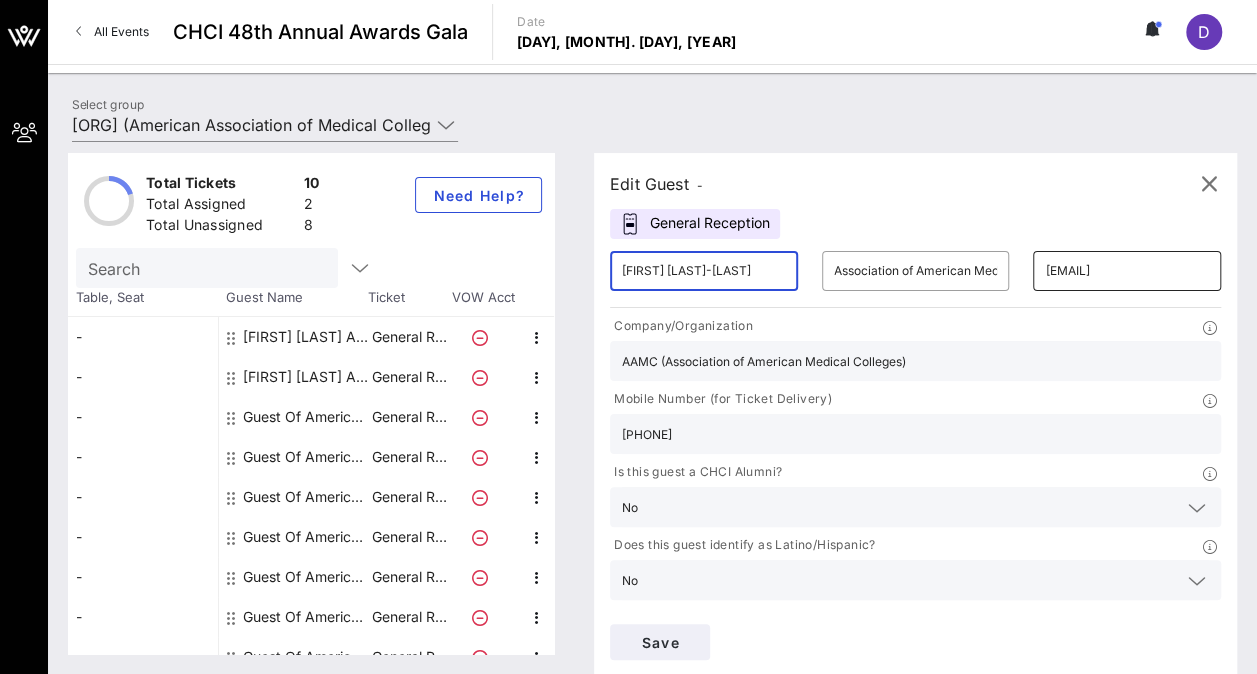 scroll, scrollTop: 0, scrollLeft: 7, axis: horizontal 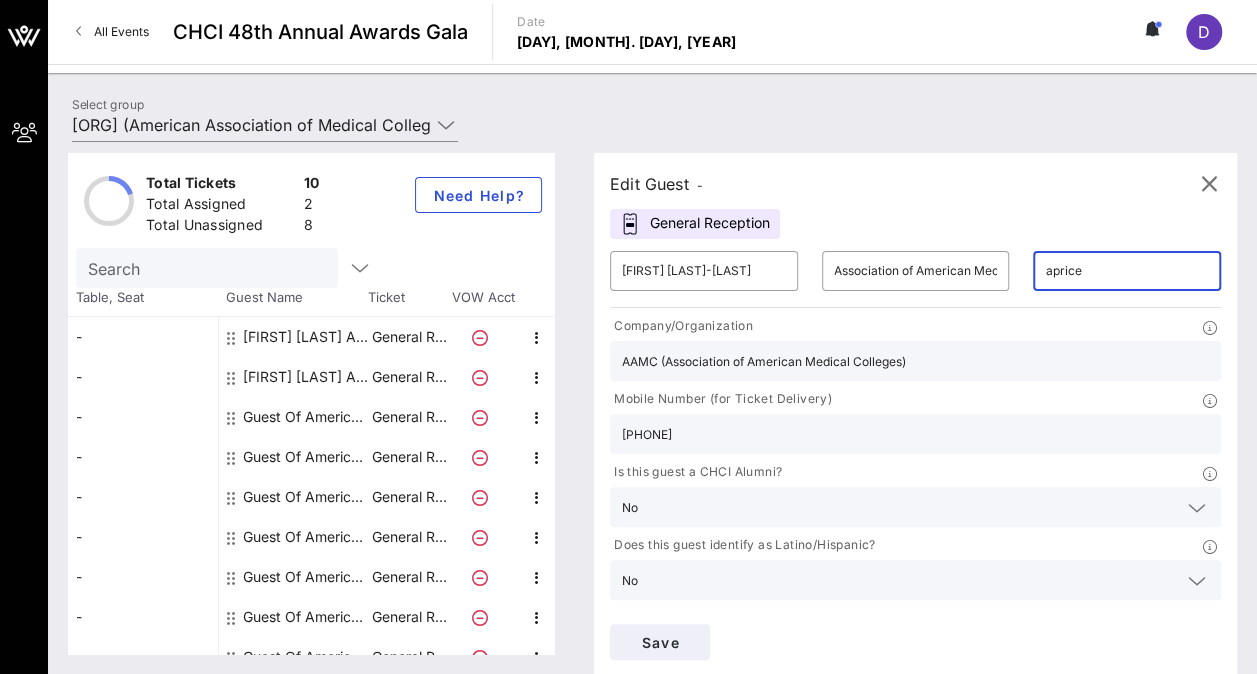 type on "[EMAIL]" 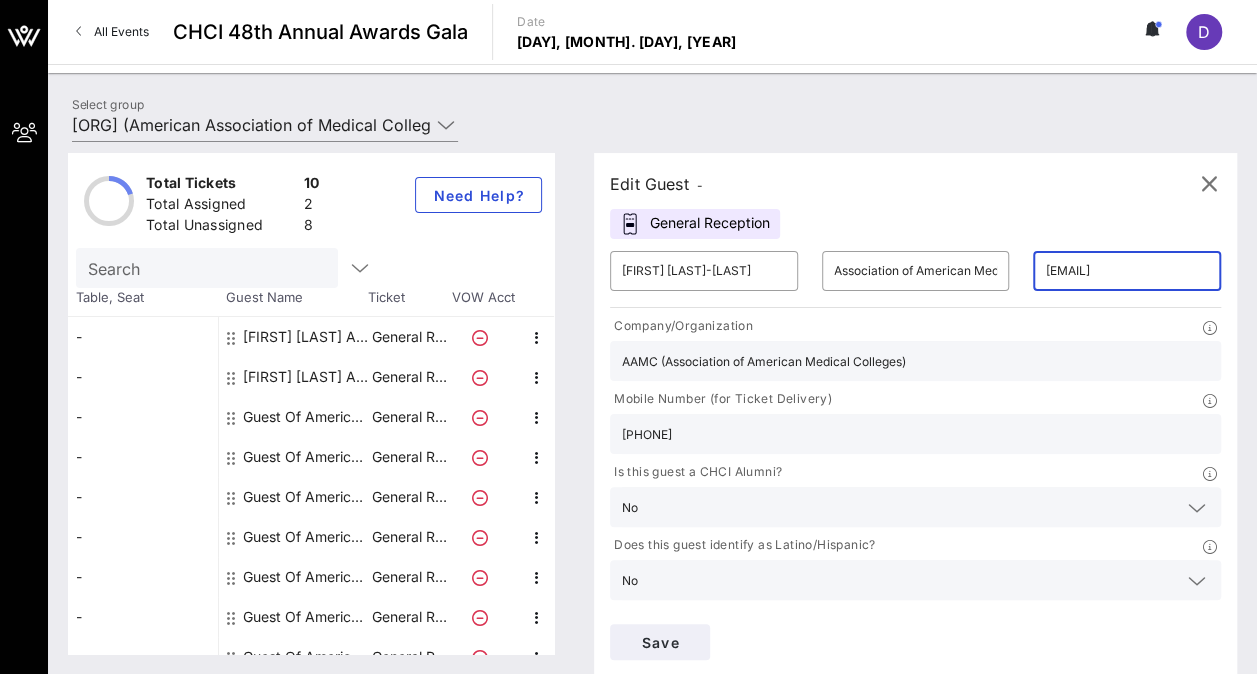 scroll, scrollTop: 0, scrollLeft: 0, axis: both 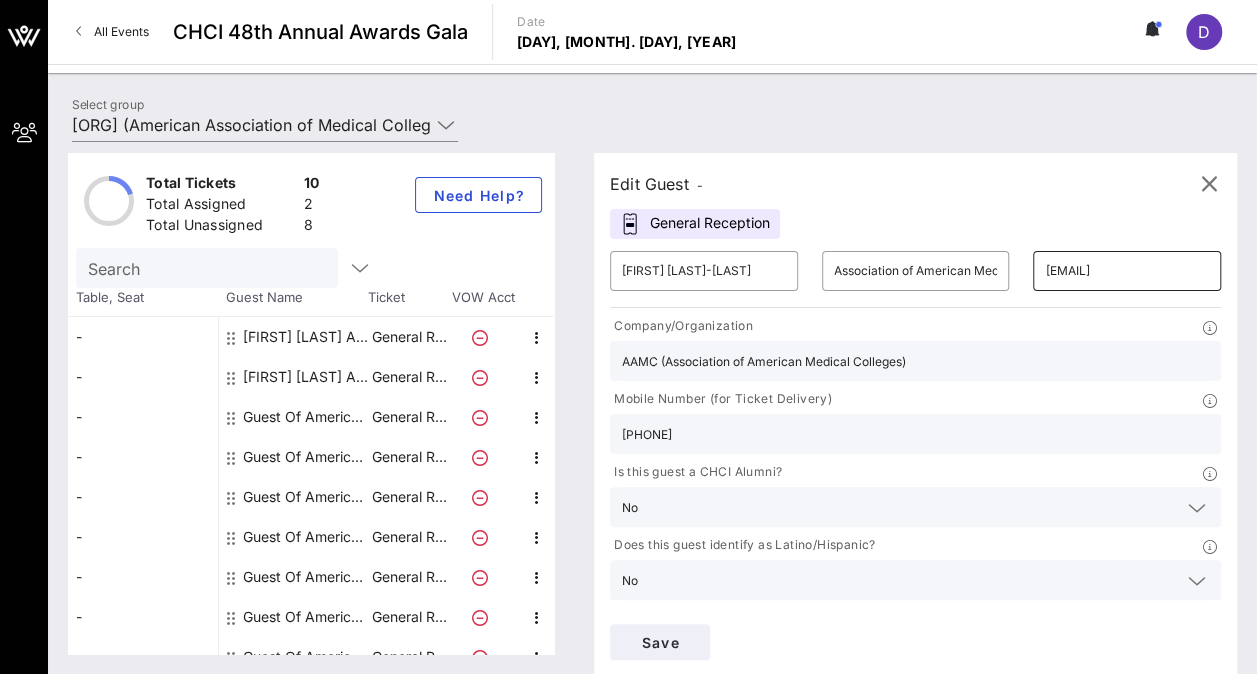 type on "[PHONE]" 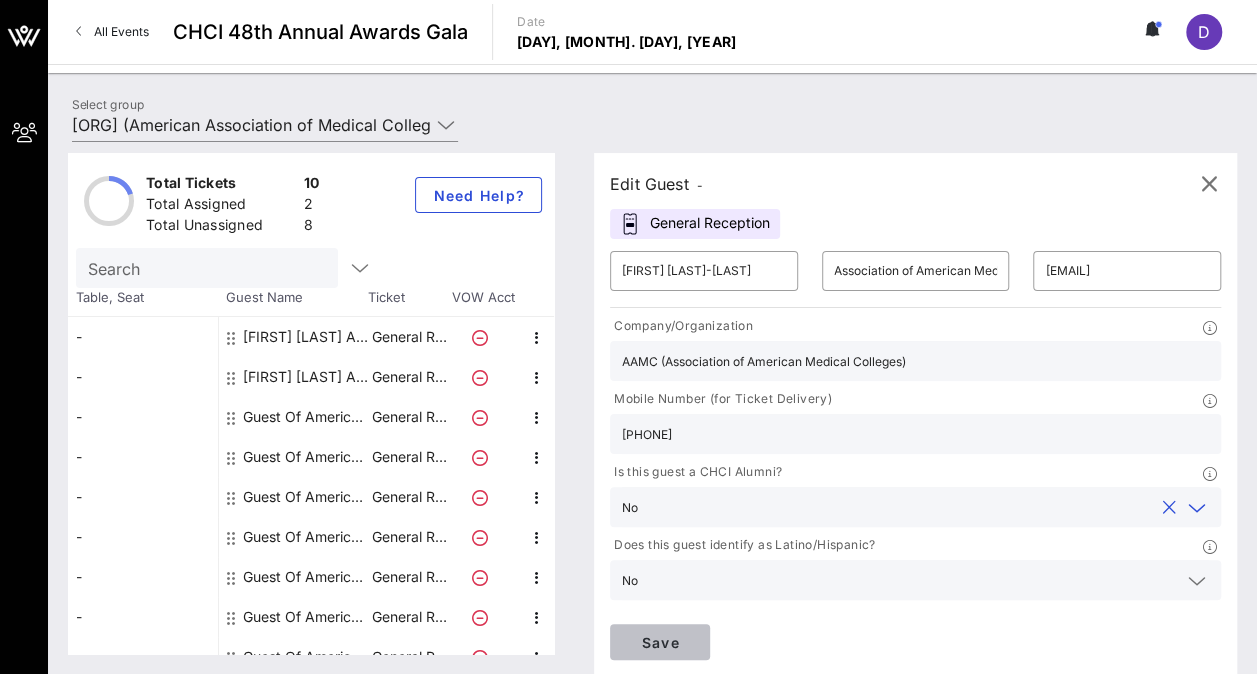 click on "Save" at bounding box center [660, 642] 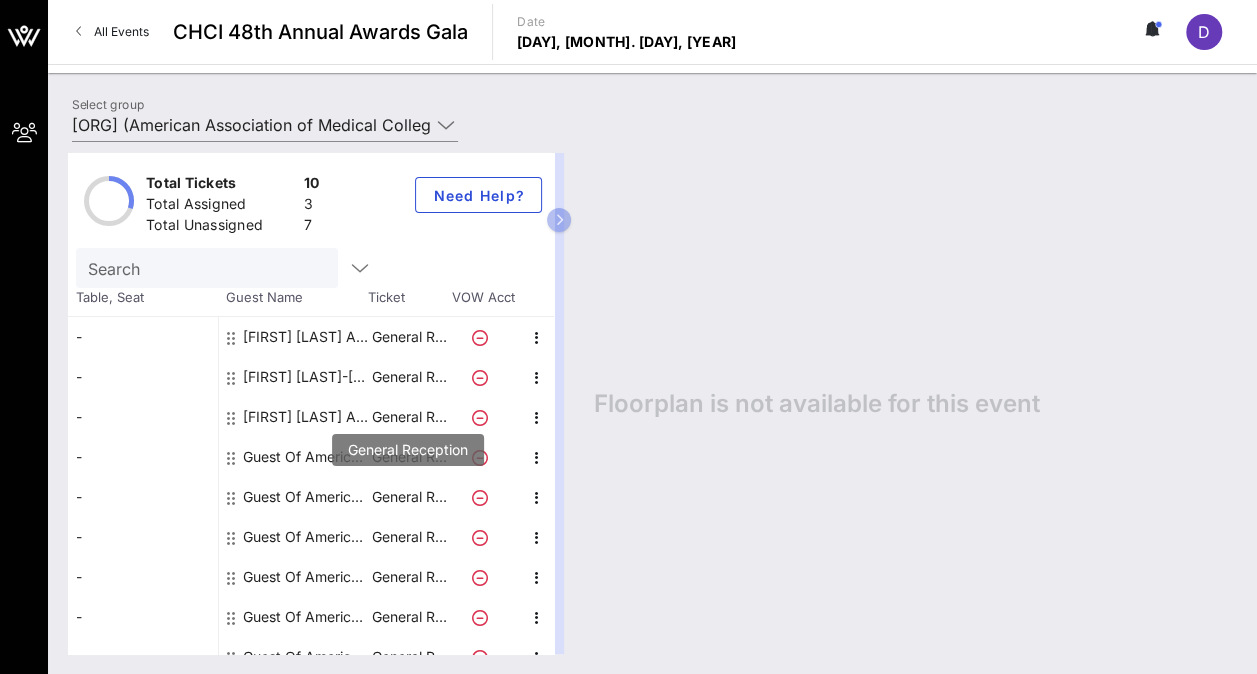 scroll, scrollTop: 62, scrollLeft: 0, axis: vertical 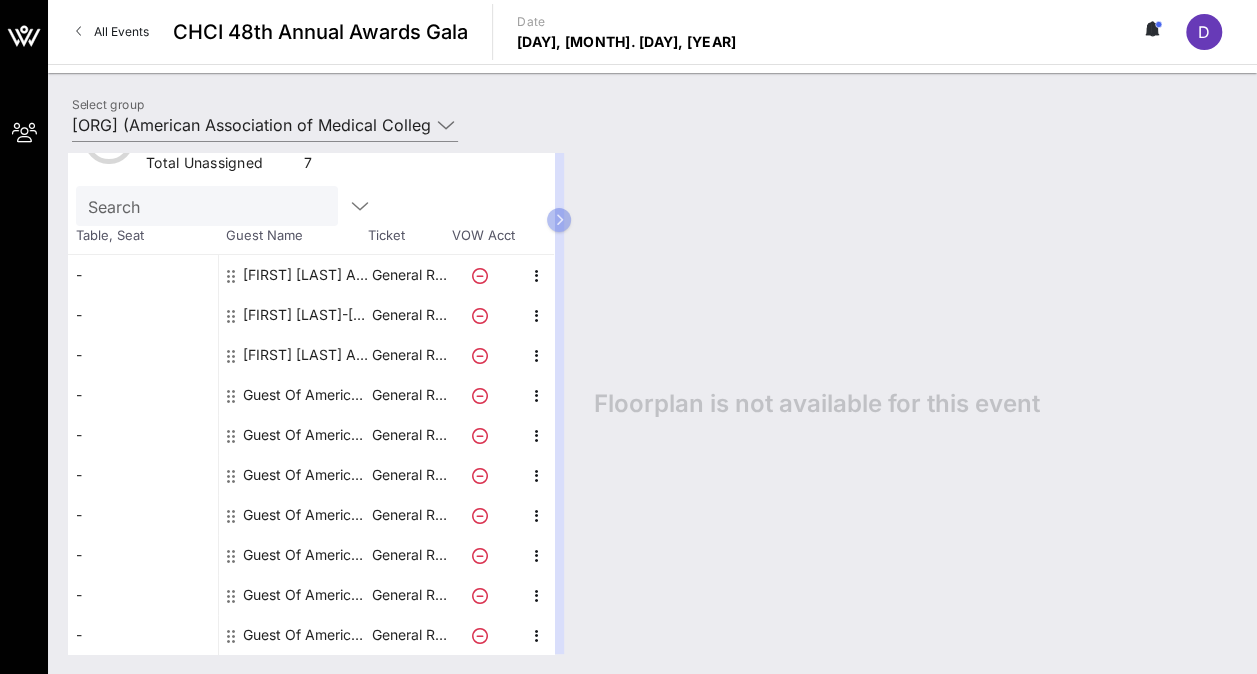 click on "Guest Of American Association of Medical Colleges (AAMC)" at bounding box center (306, 395) 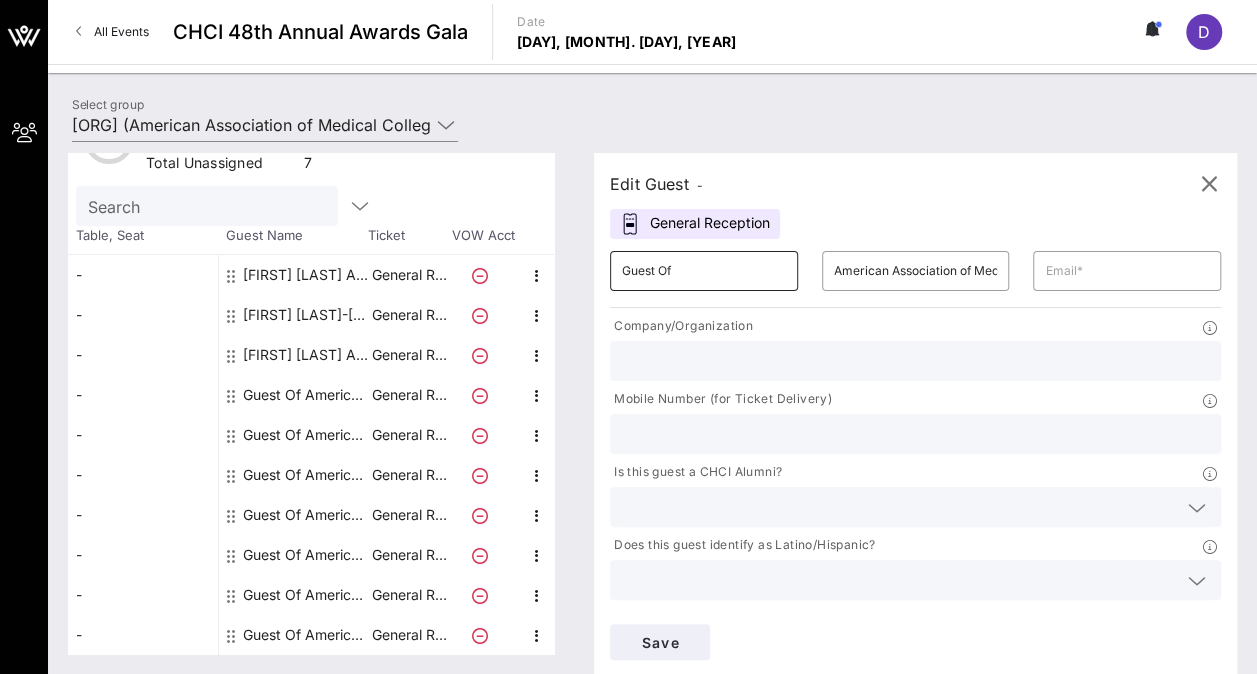 click on "Guest Of" at bounding box center [704, 271] 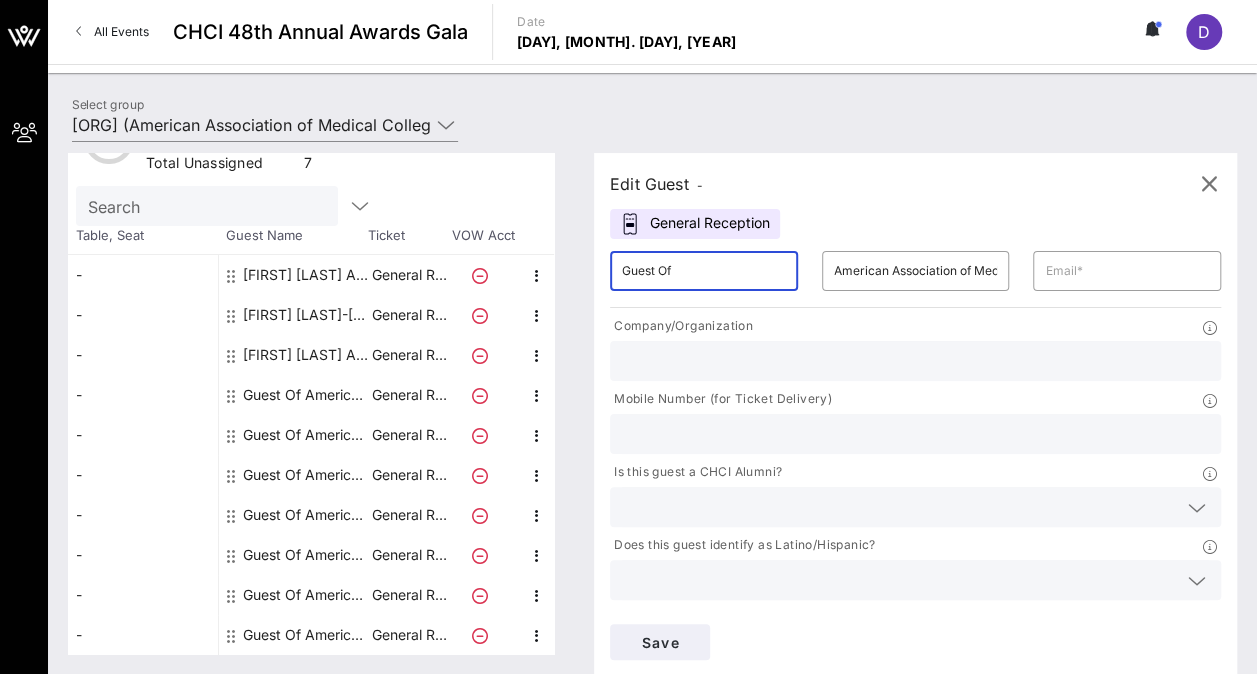 paste on "[FIRST] [LAST]" 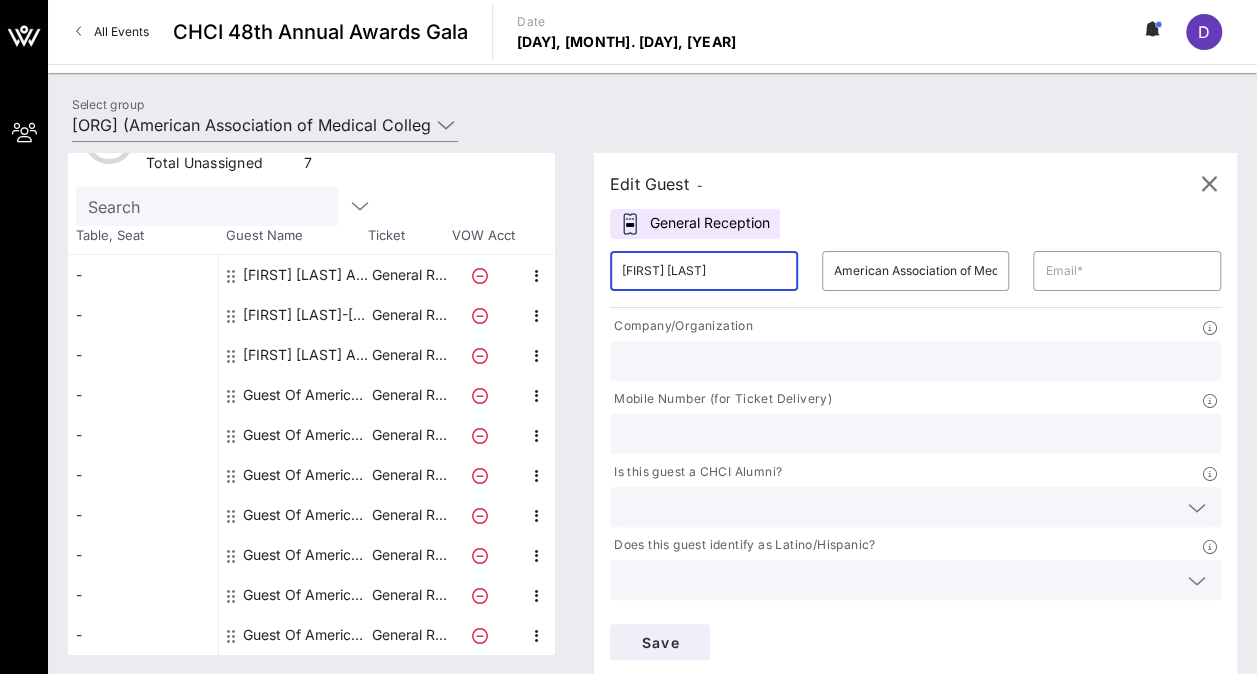 type on "[FIRST] [LAST]" 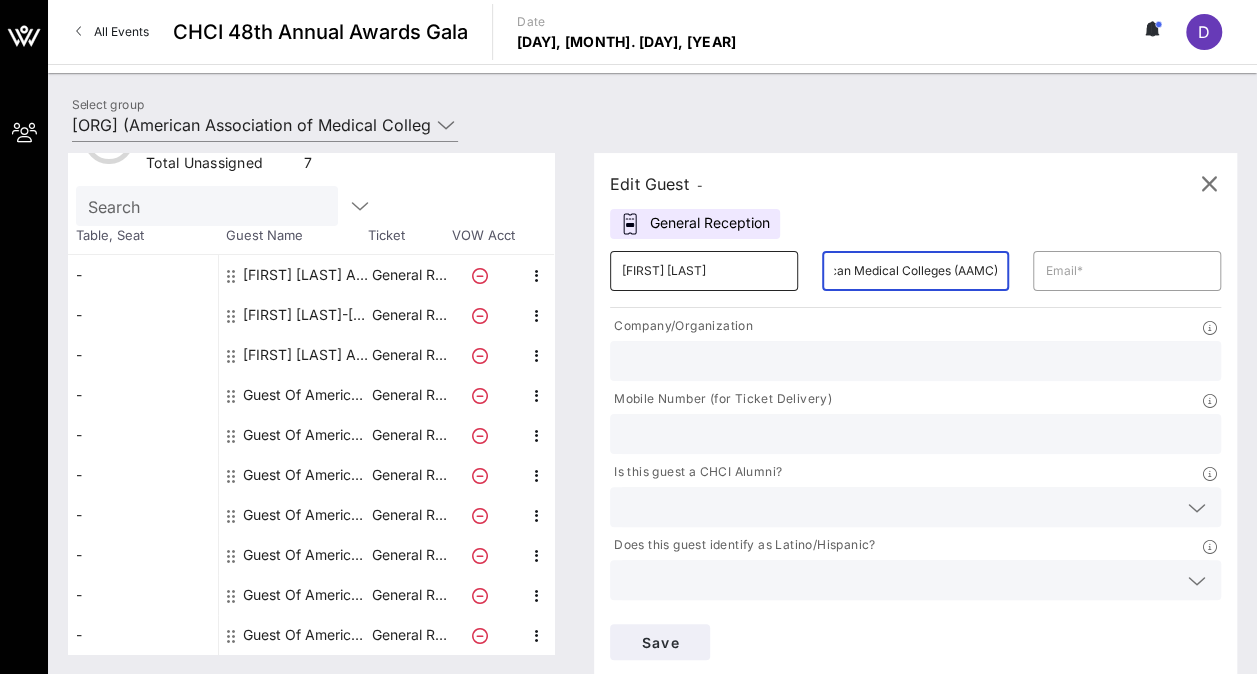 scroll, scrollTop: 0, scrollLeft: 181, axis: horizontal 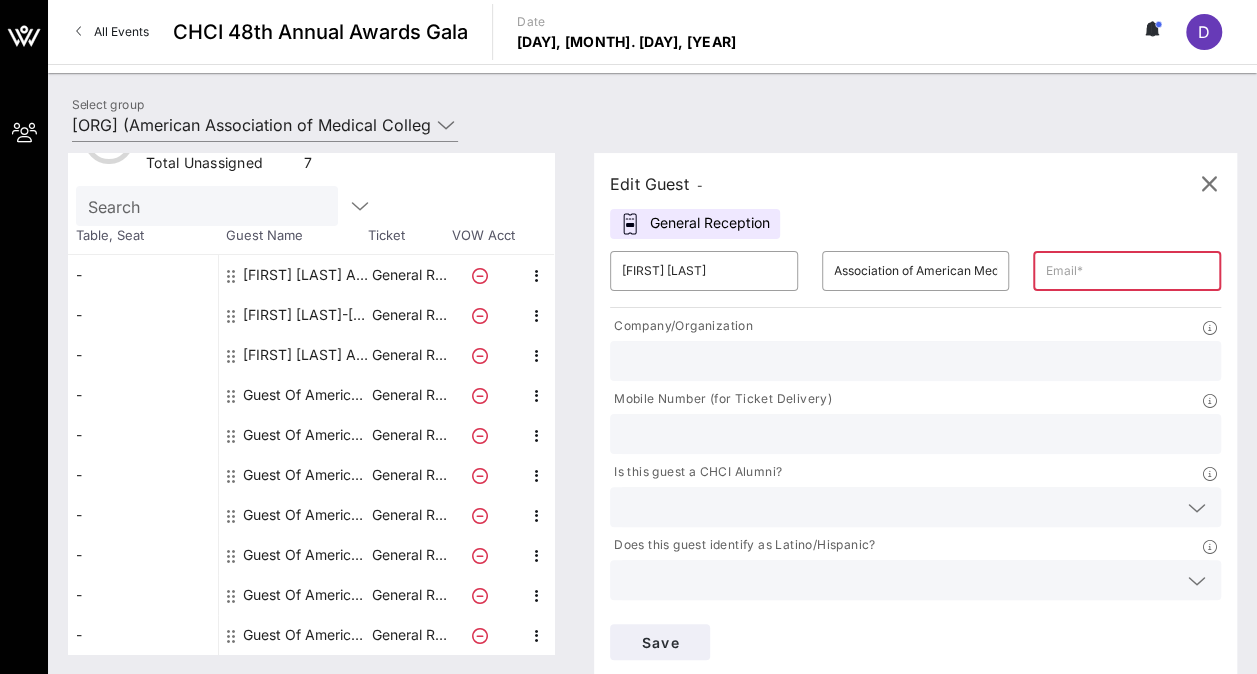paste on "[FIRST] [LAST] <[LAST]@[EXAMPLE.COM]>" 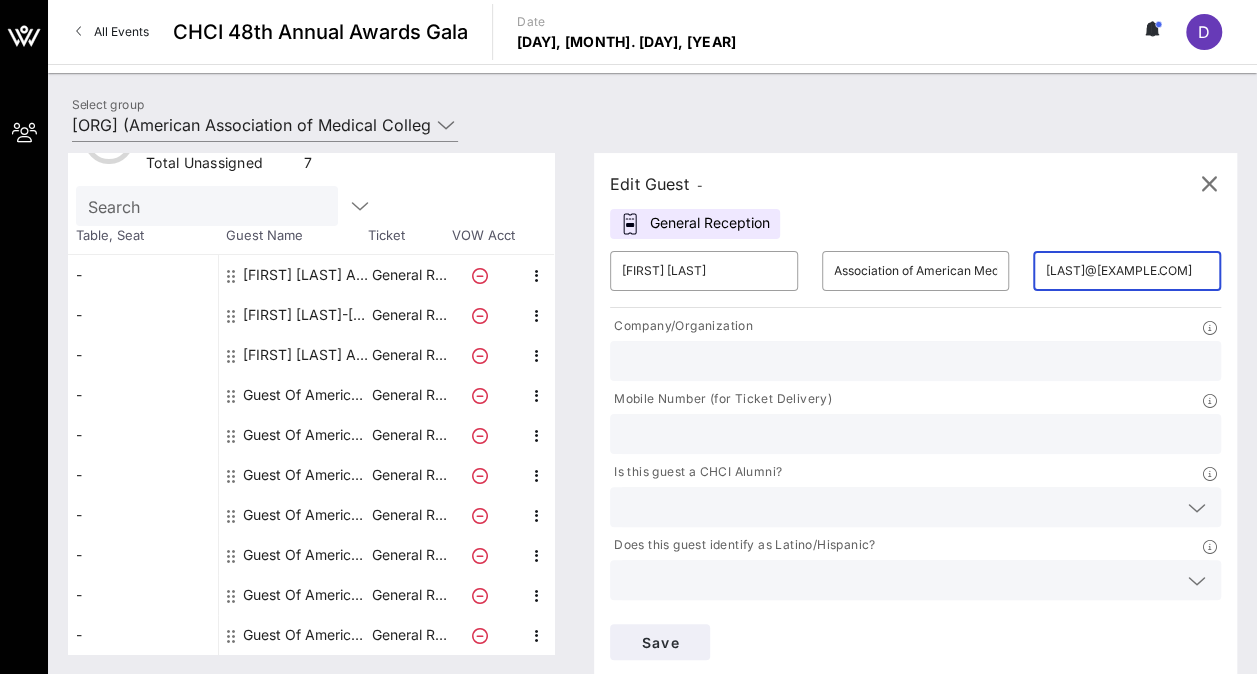 scroll, scrollTop: 0, scrollLeft: 0, axis: both 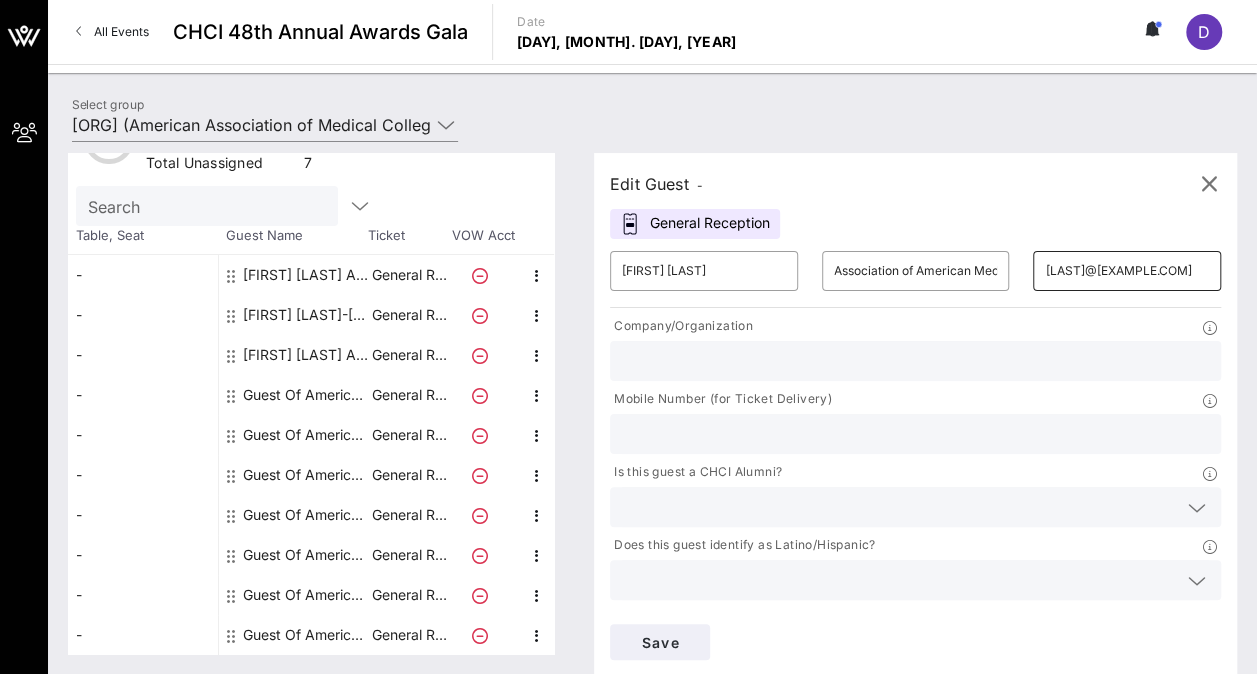 click on "[LAST]@[EXAMPLE.COM]" at bounding box center (1127, 271) 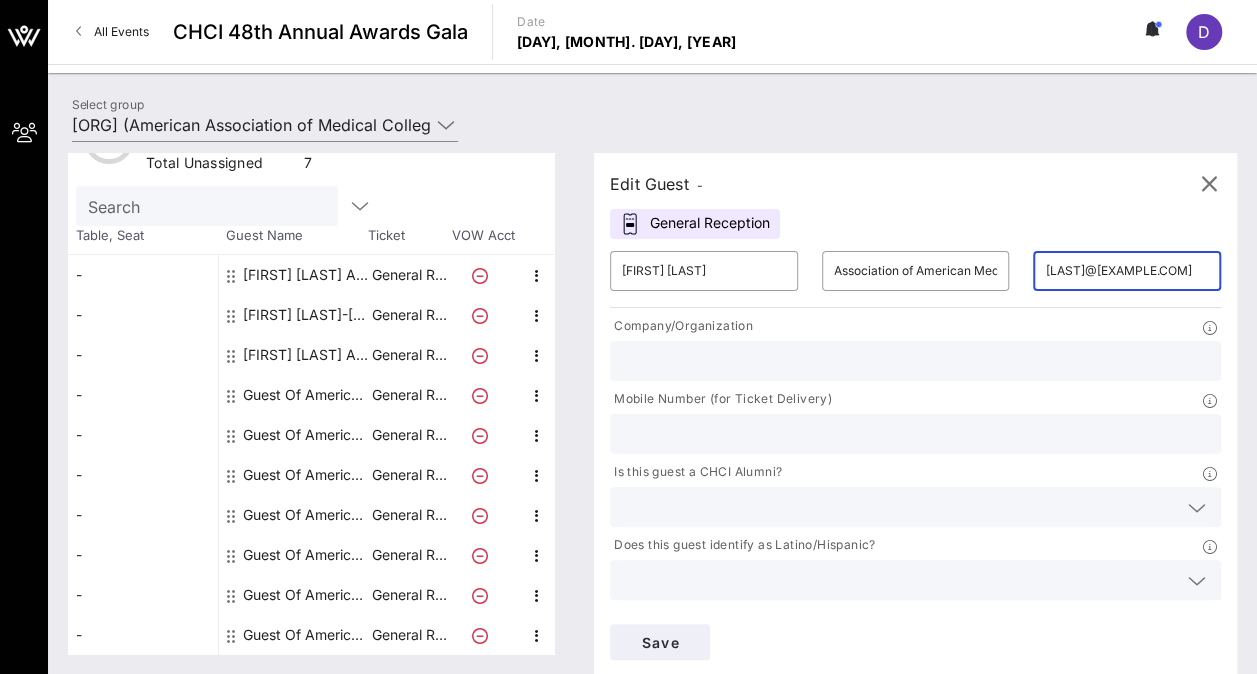 scroll, scrollTop: 0, scrollLeft: 14, axis: horizontal 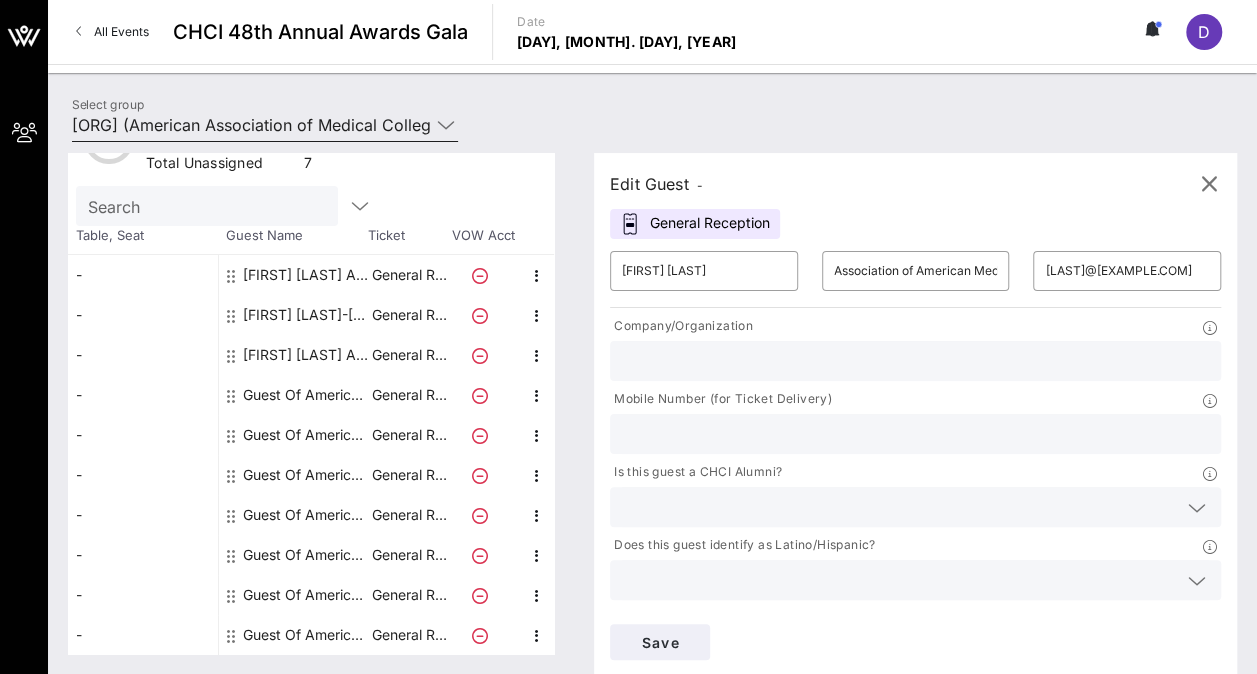 paste on "Ponce Health Sciences University School of Medicine" 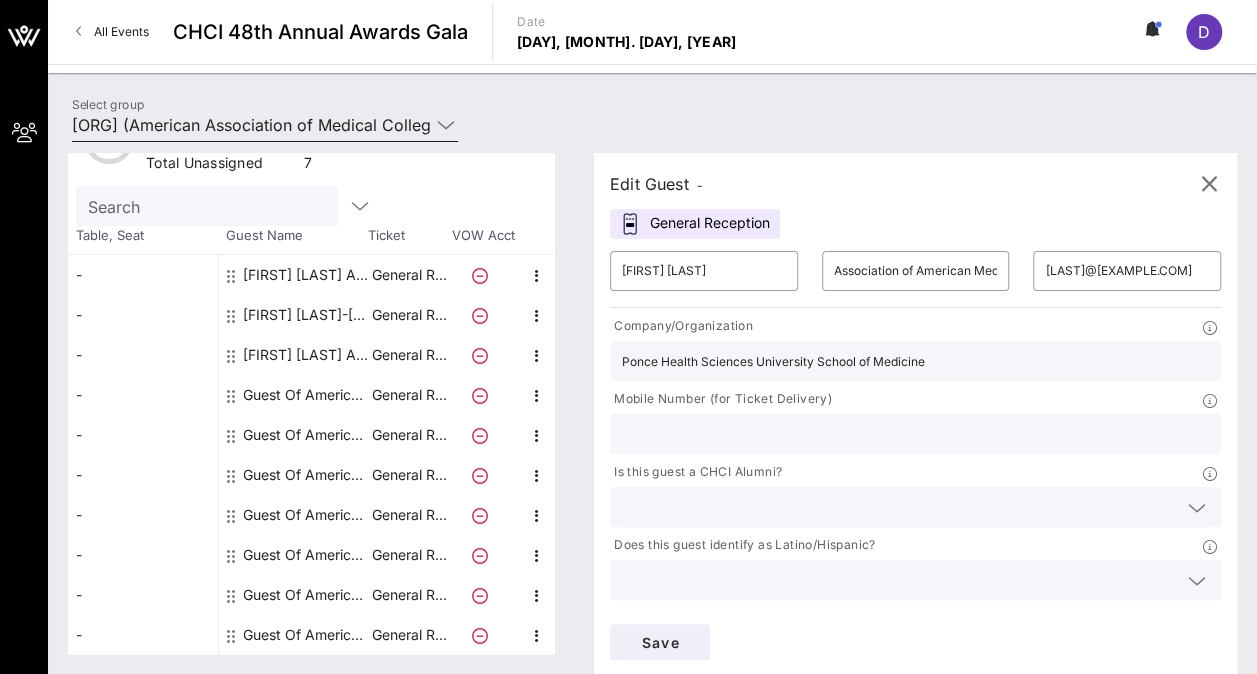 scroll, scrollTop: 0, scrollLeft: 119, axis: horizontal 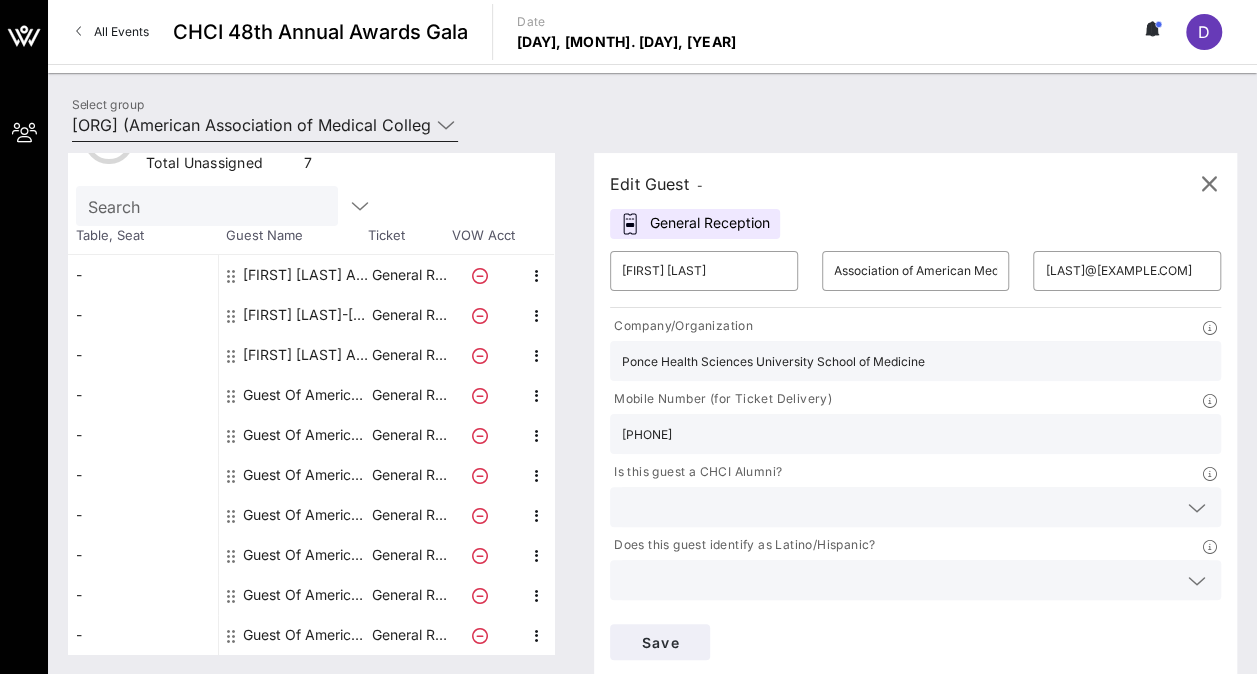 type on "[PHONE]" 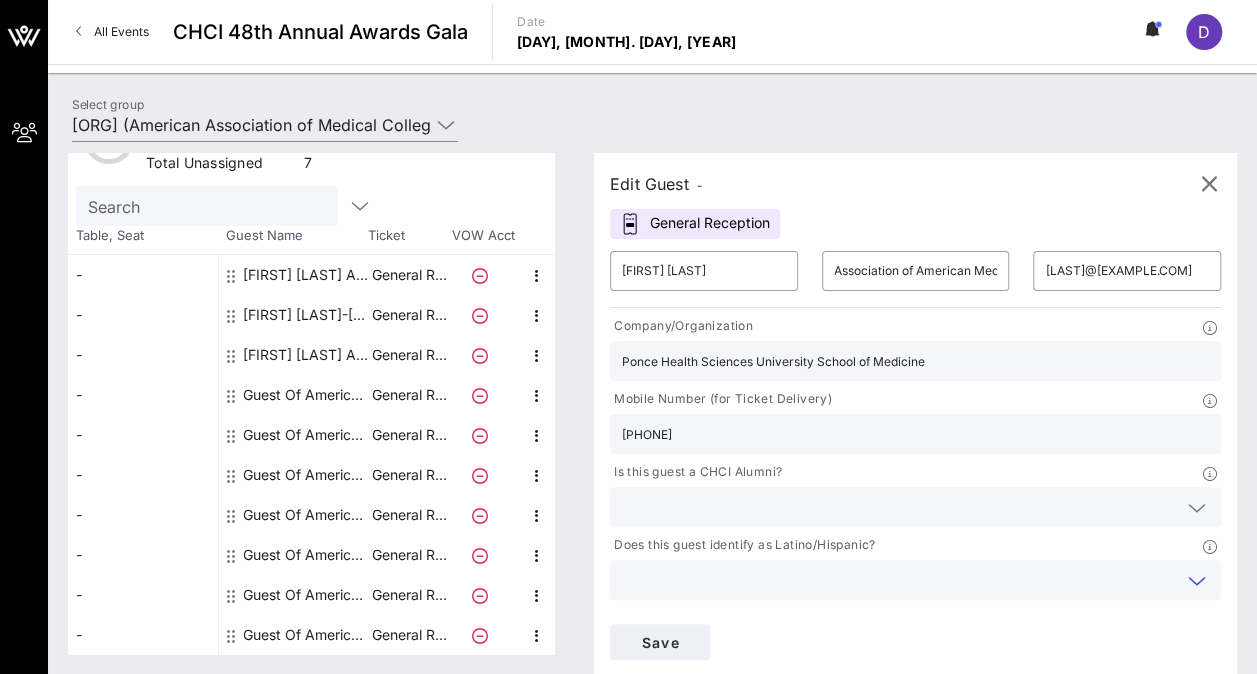 click at bounding box center [1197, 508] 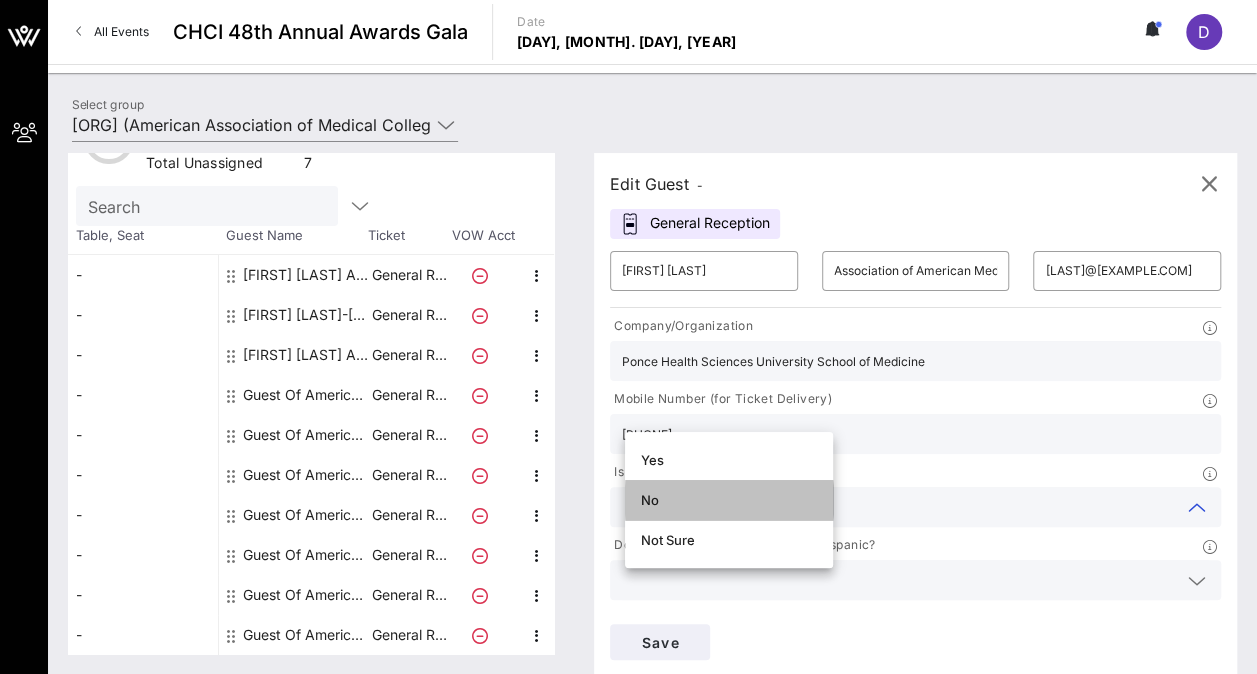click on "No" at bounding box center [729, 500] 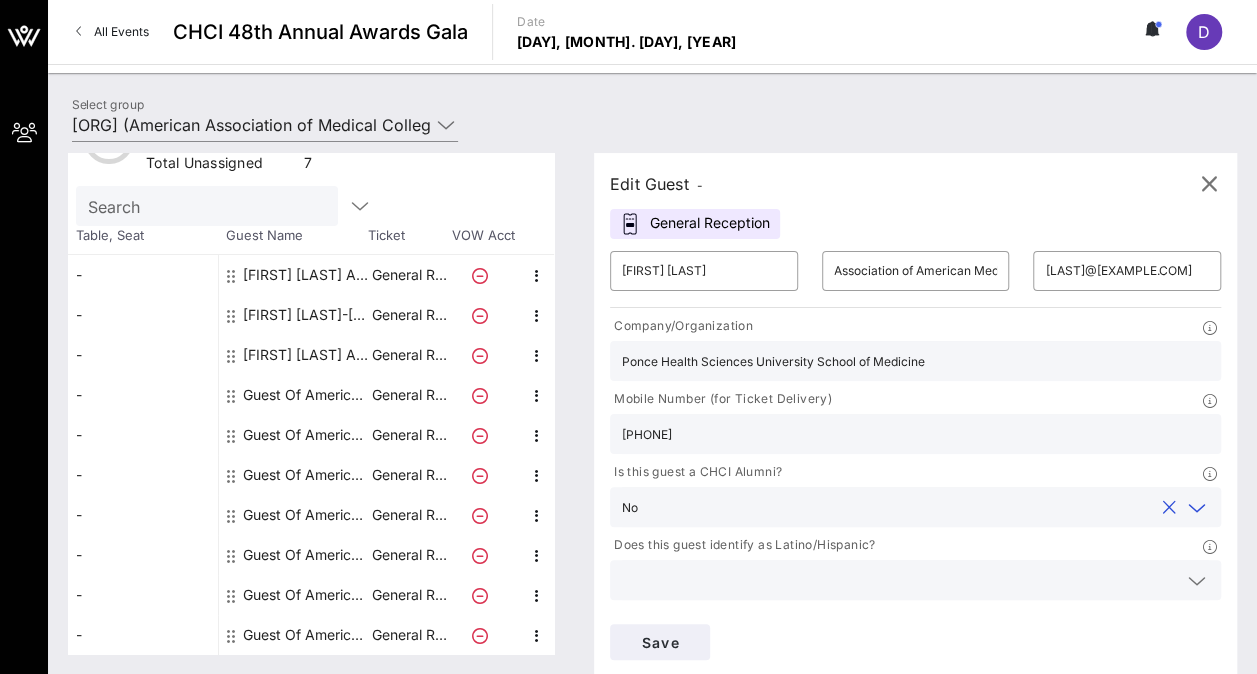 click at bounding box center [899, 580] 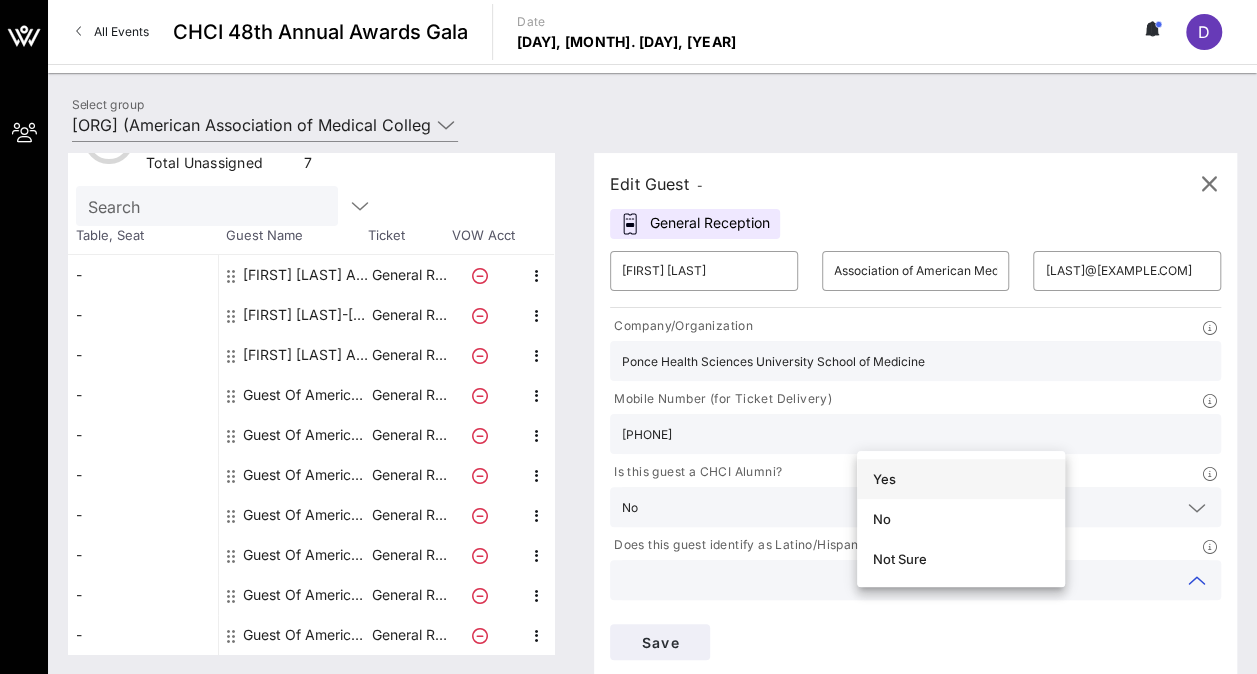 click on "Yes" at bounding box center (961, 479) 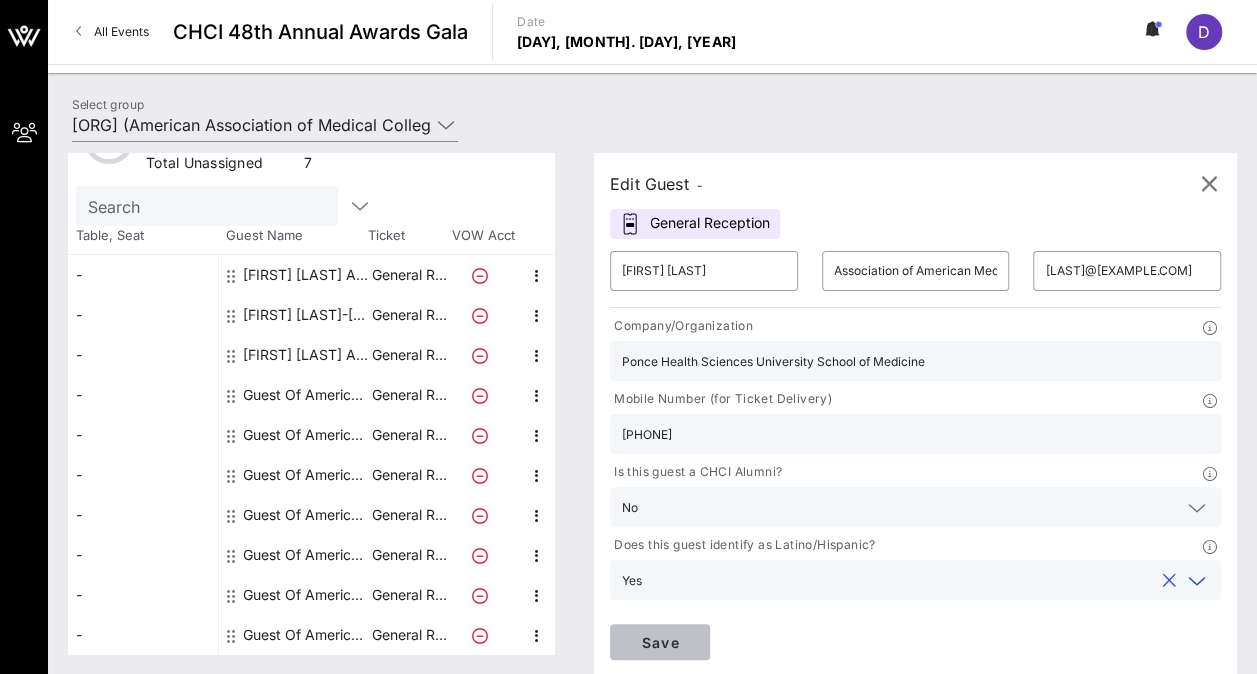 click on "Save" at bounding box center (660, 642) 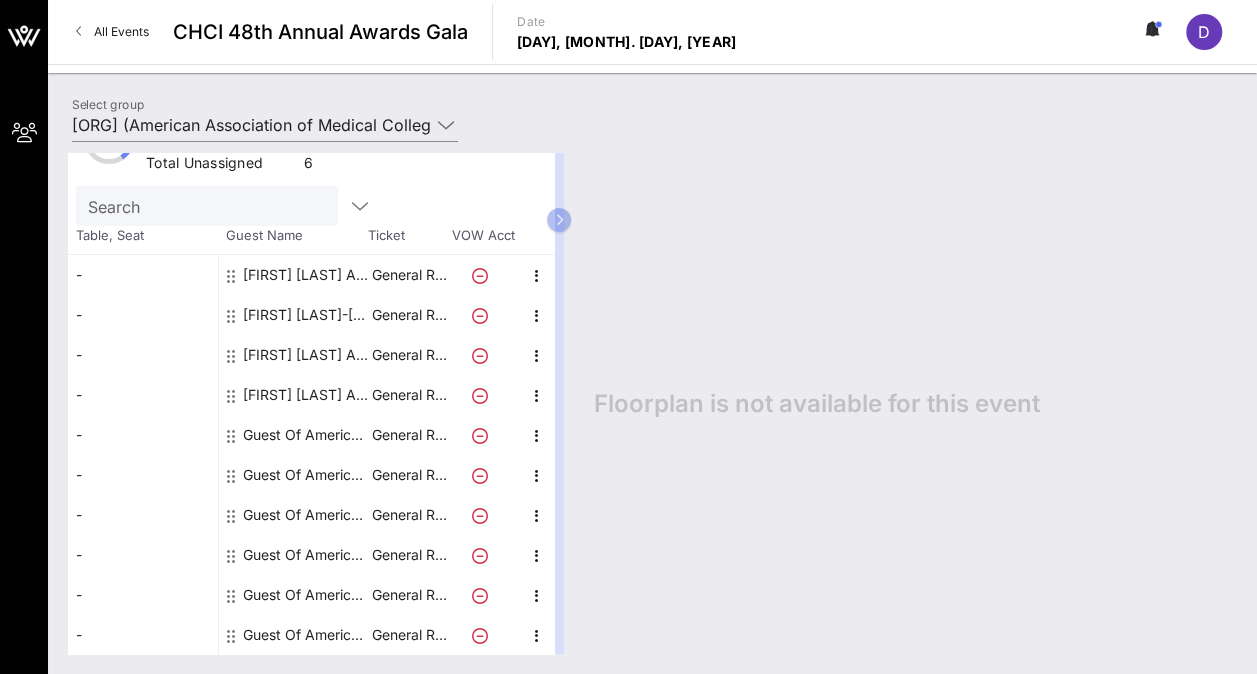 click on "Guest Of American Association of Medical Colleges (AAMC)" at bounding box center (306, 435) 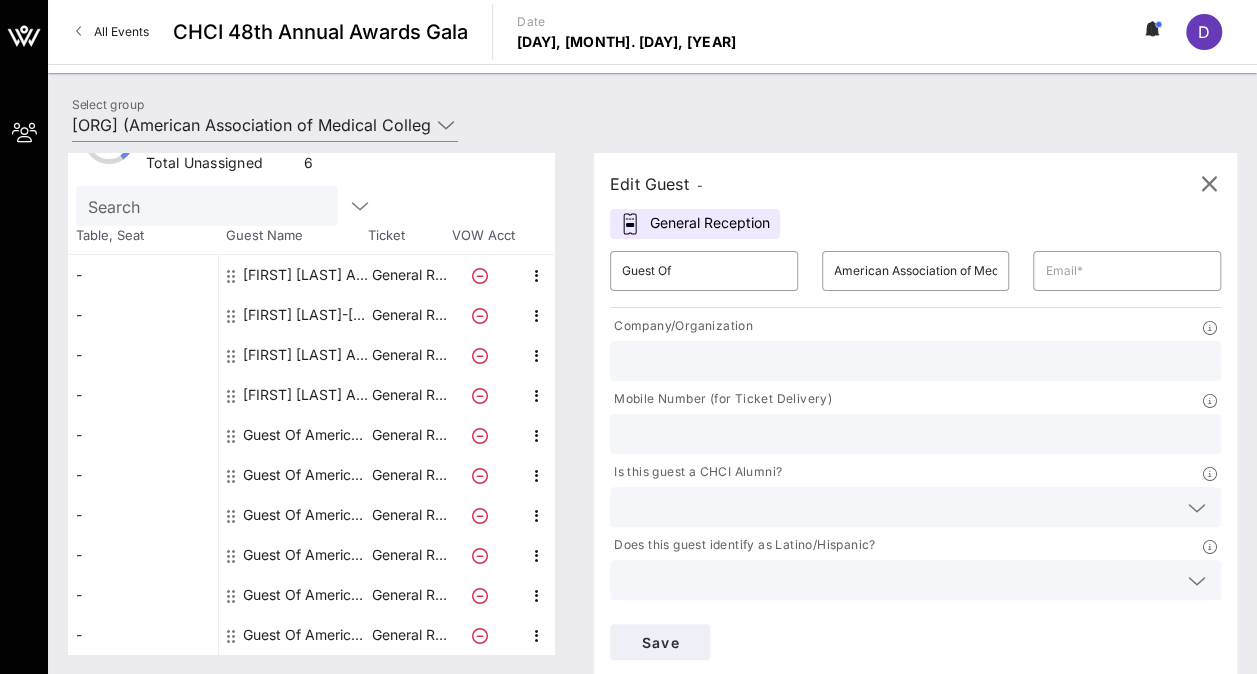 click at bounding box center (915, 361) 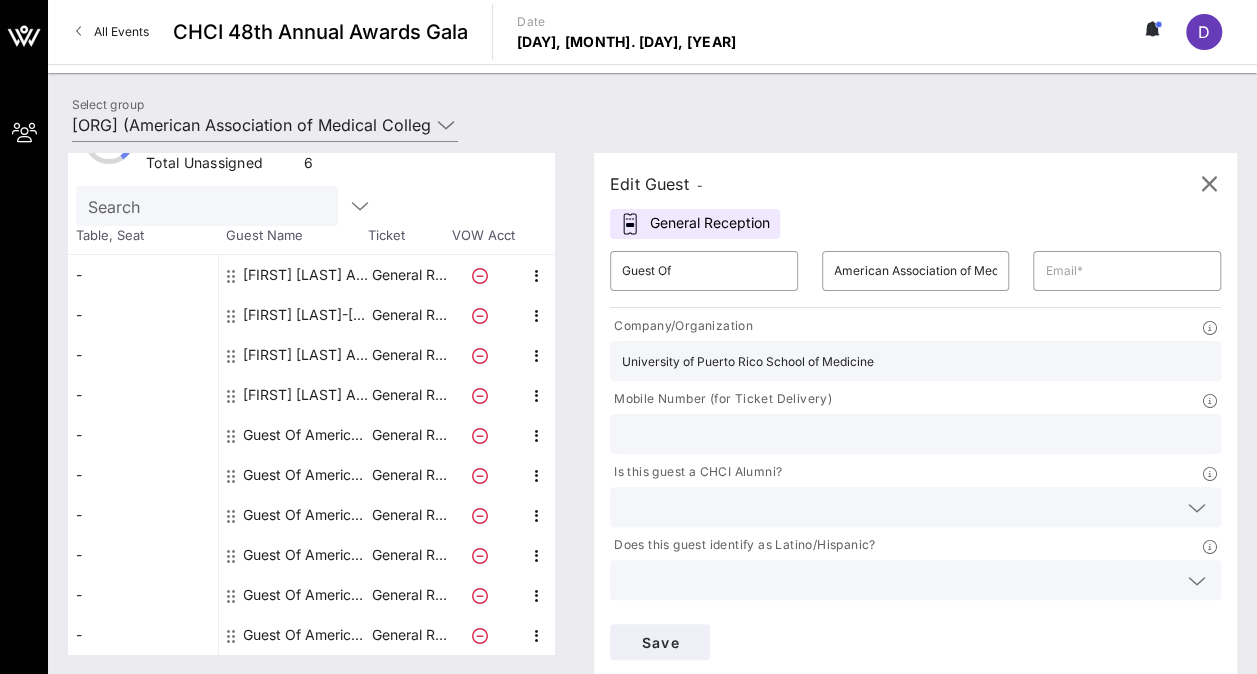 scroll, scrollTop: 0, scrollLeft: 68, axis: horizontal 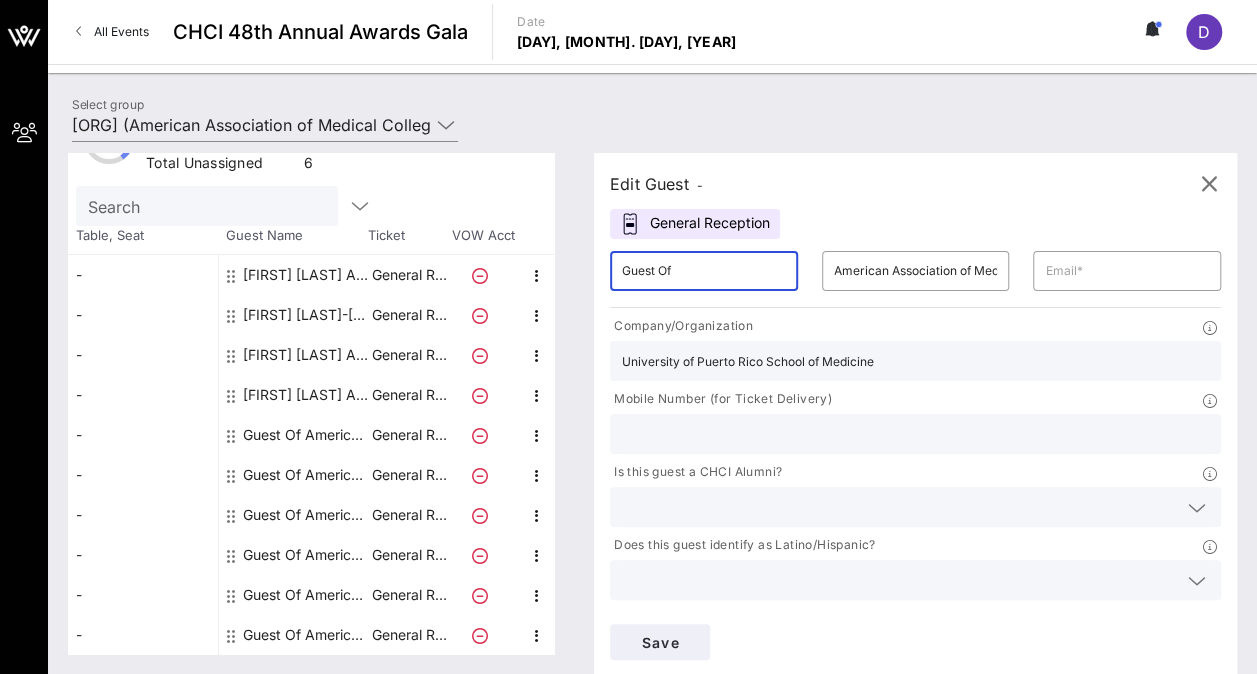 click on "Guest Of" at bounding box center [704, 271] 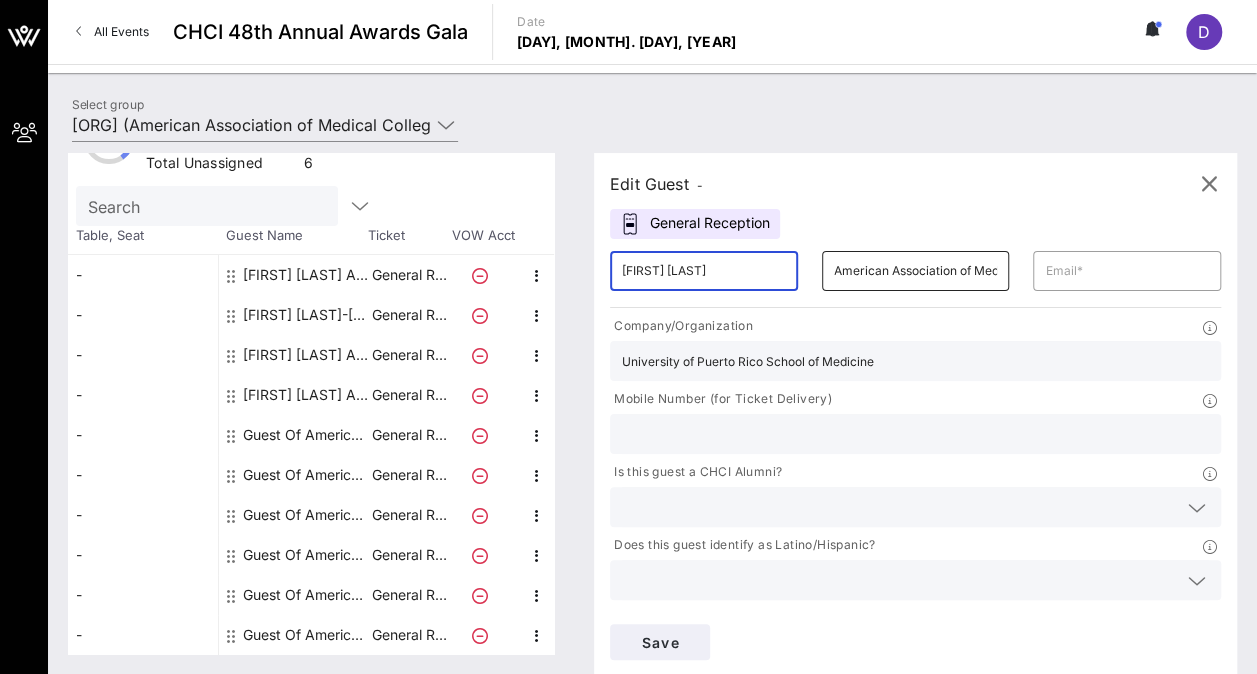 type on "[FIRST] [LAST]" 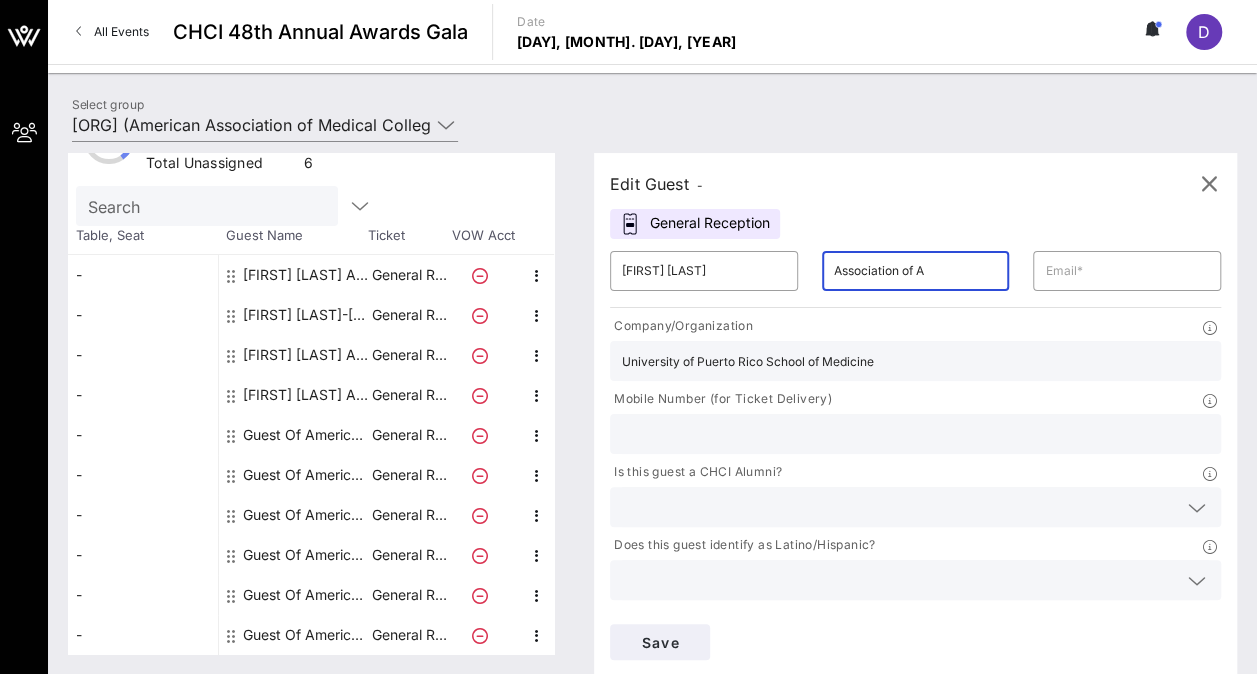 type on "Association of American Medical Colleges (AAMC)" 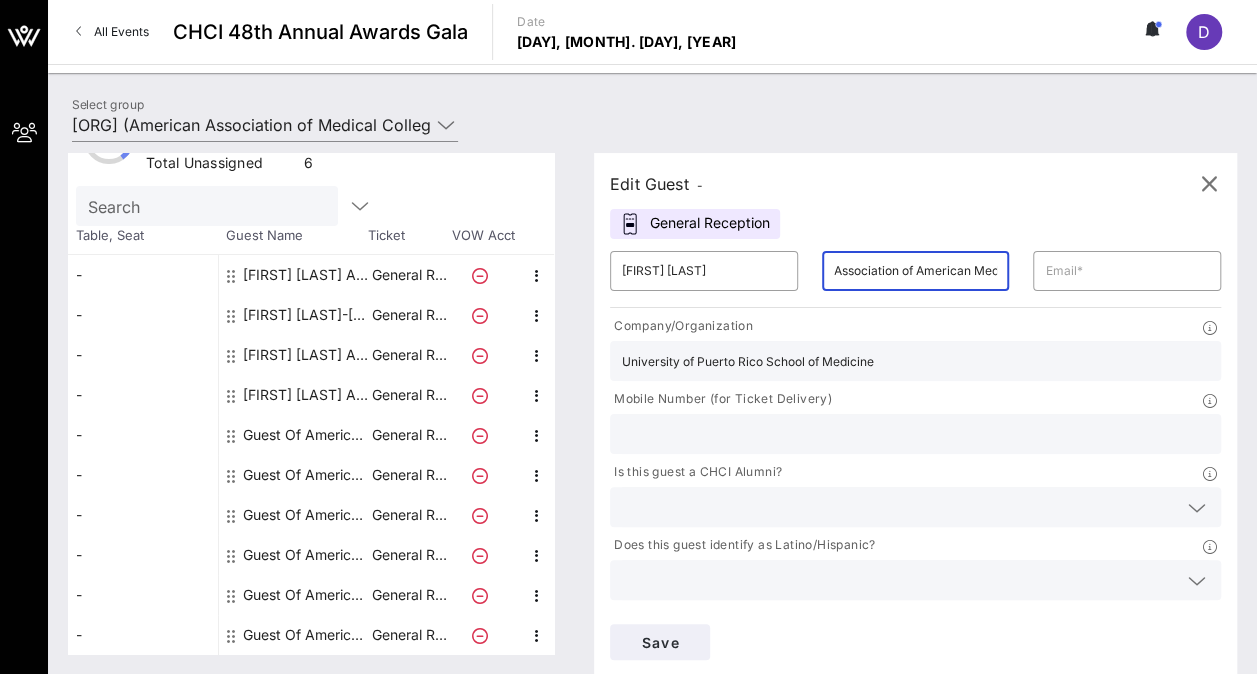 type on "[LAST]@[EXAMPLE.COM]" 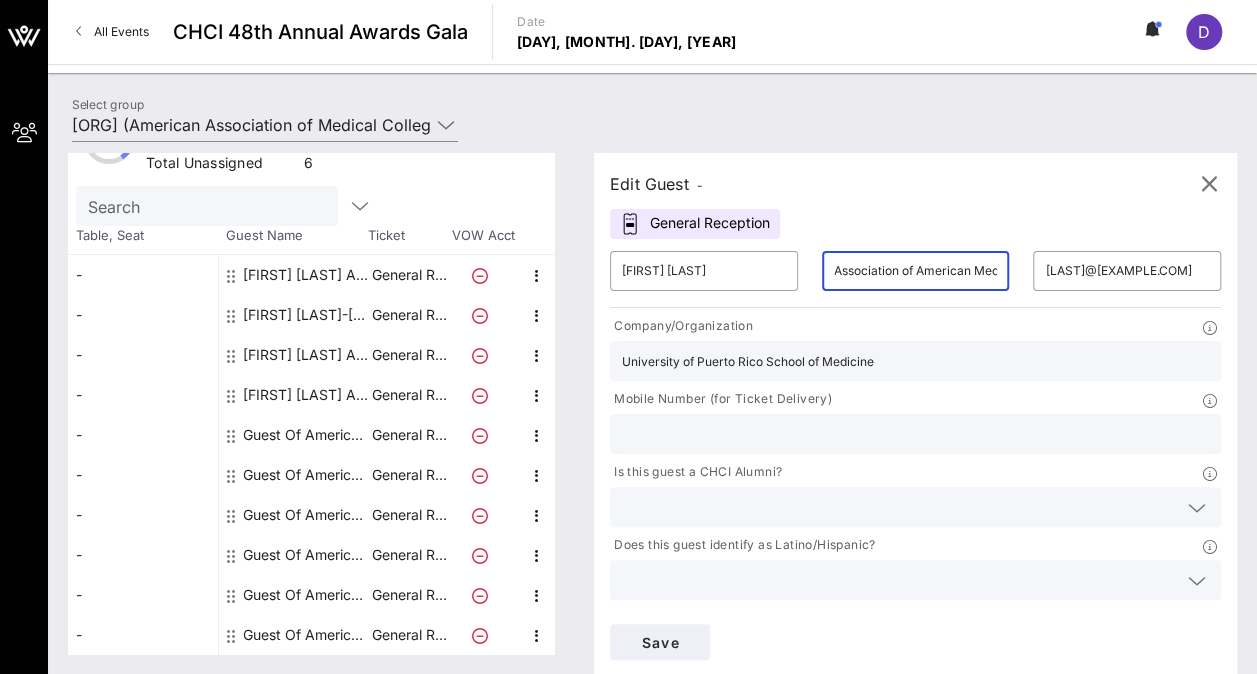 type on "[PHONE]" 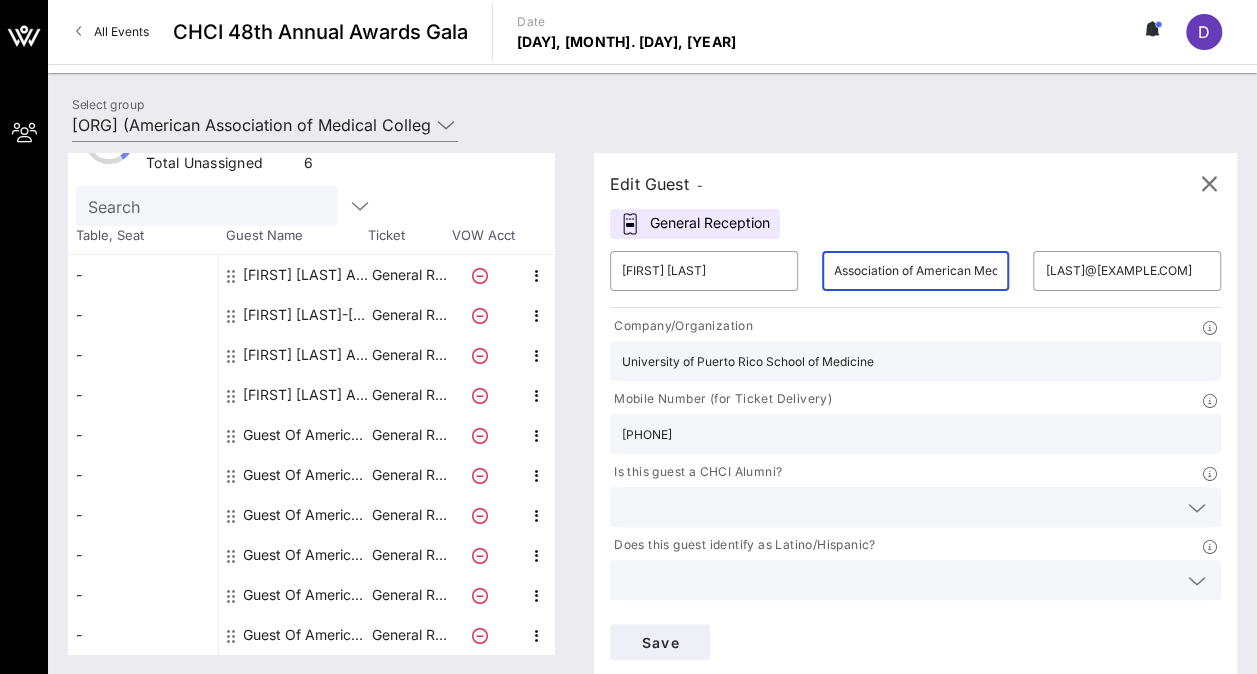 scroll, scrollTop: 0, scrollLeft: 181, axis: horizontal 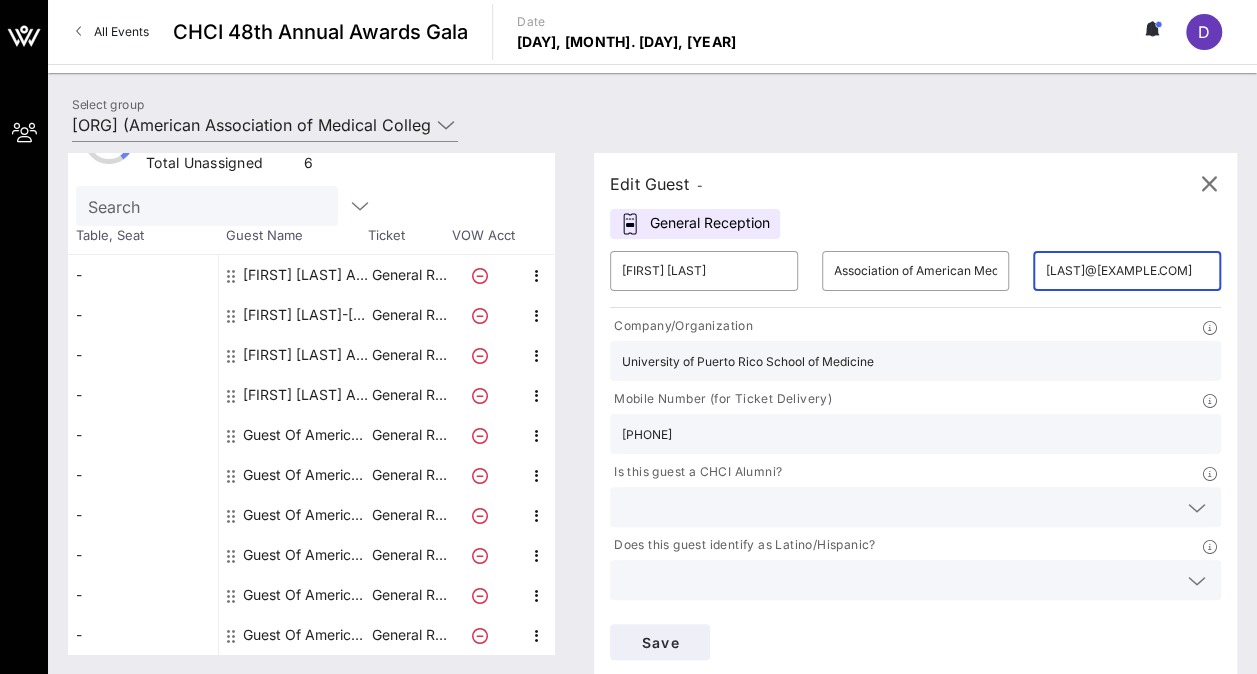 click on "[LAST]@[EXAMPLE.COM]" at bounding box center (1127, 271) 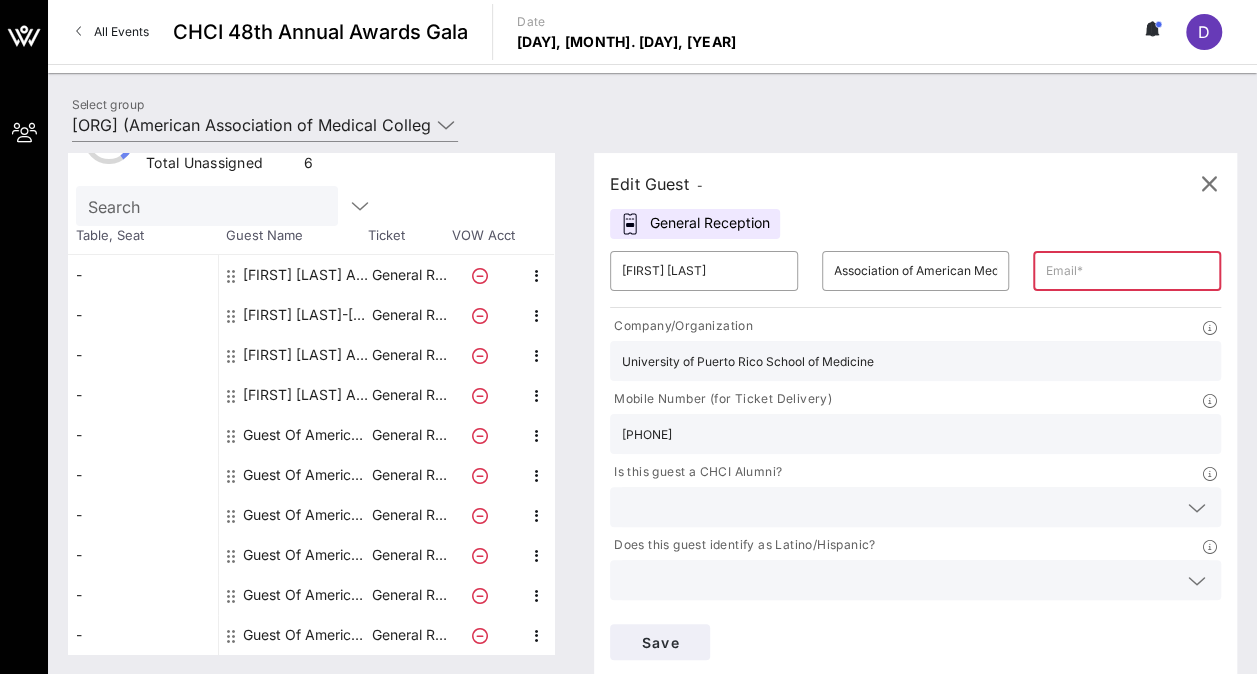 type 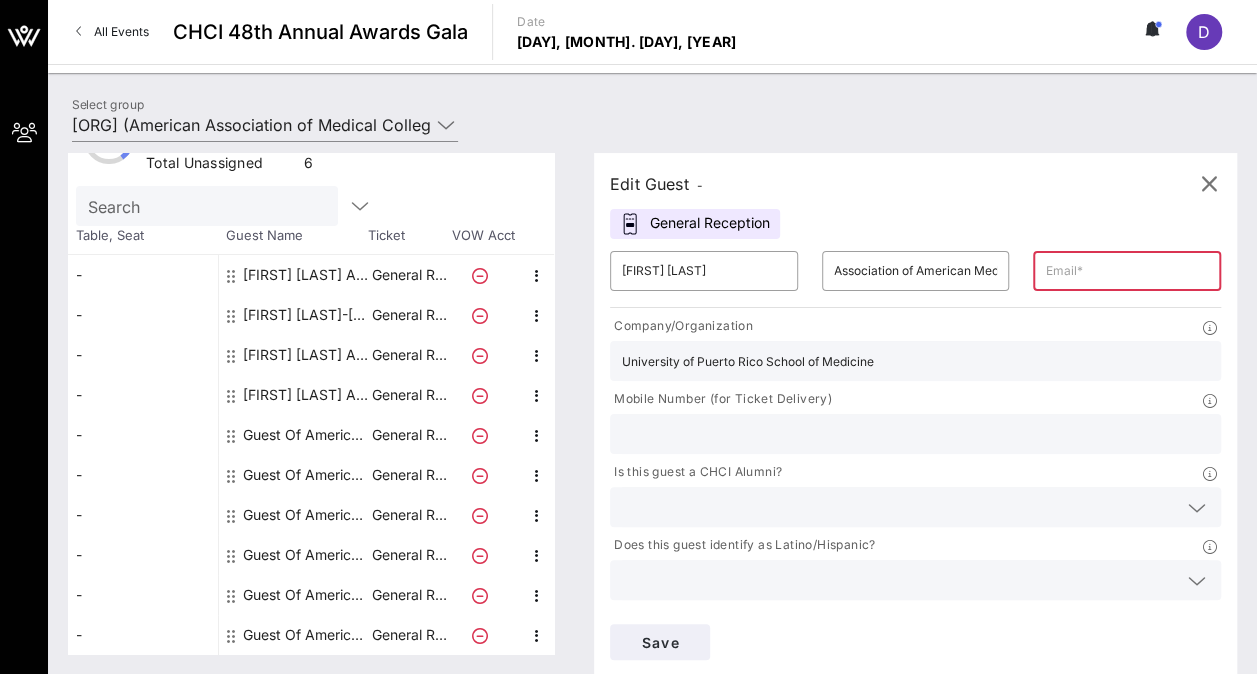 type 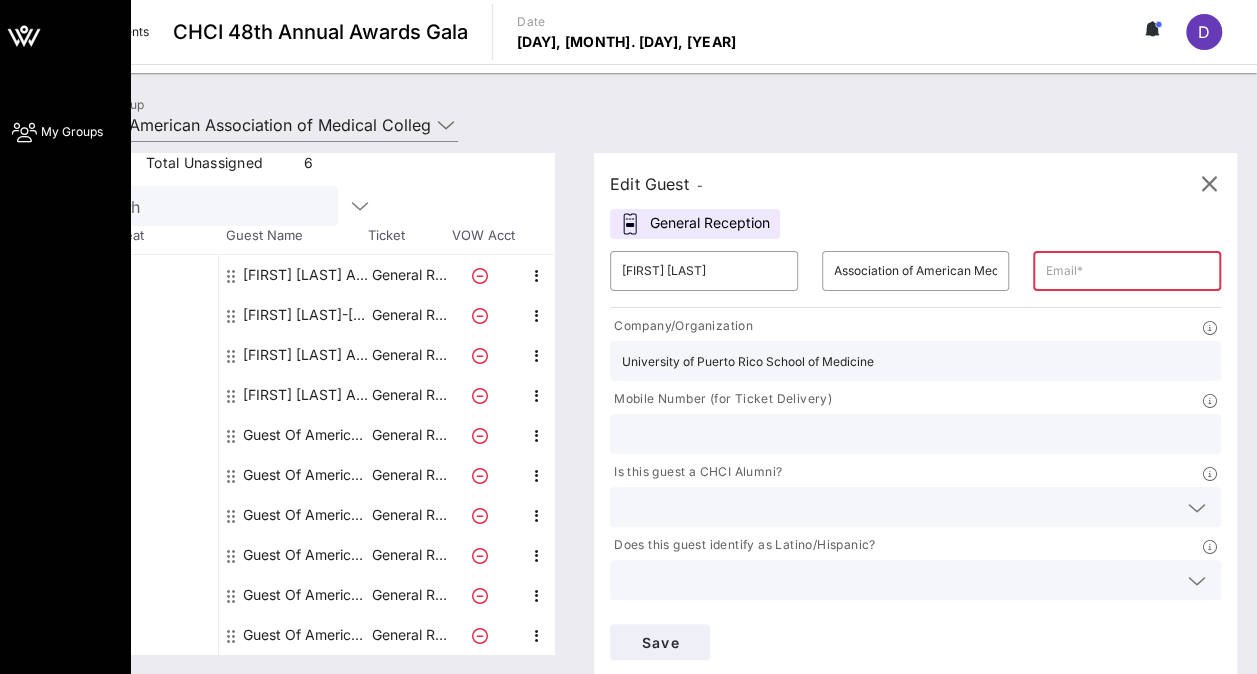 paste on "[FIRST] [LAST] <[EMAIL]>" 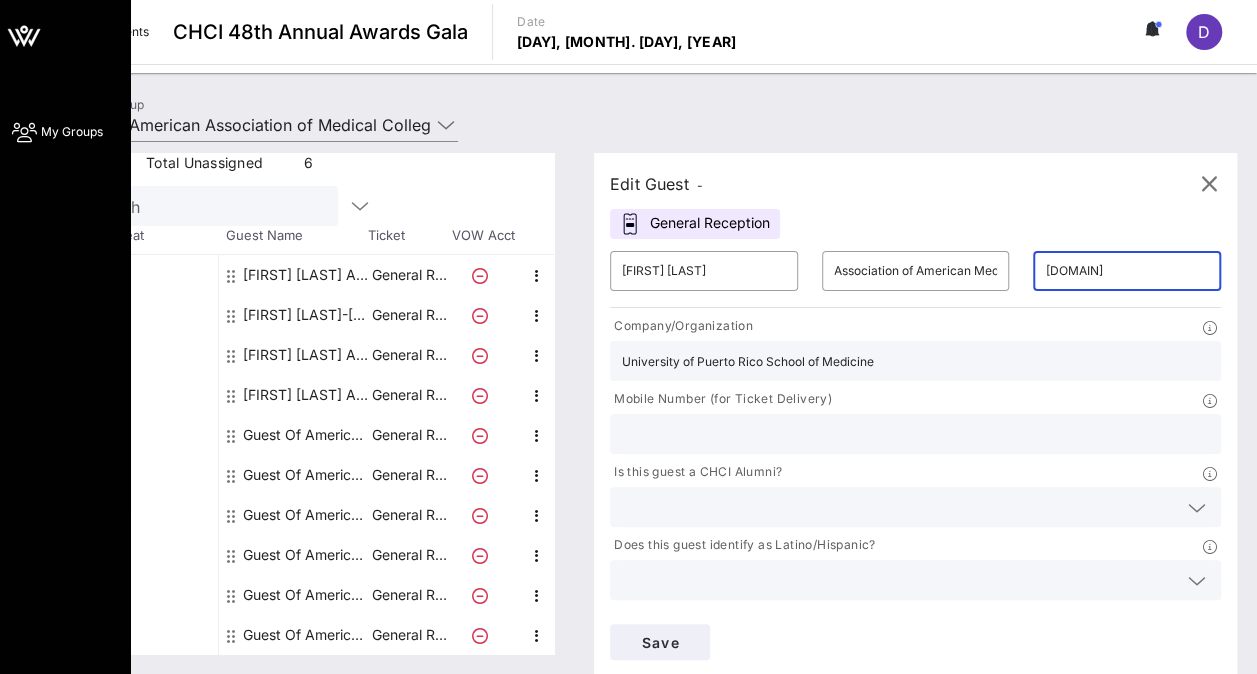 scroll, scrollTop: 0, scrollLeft: 0, axis: both 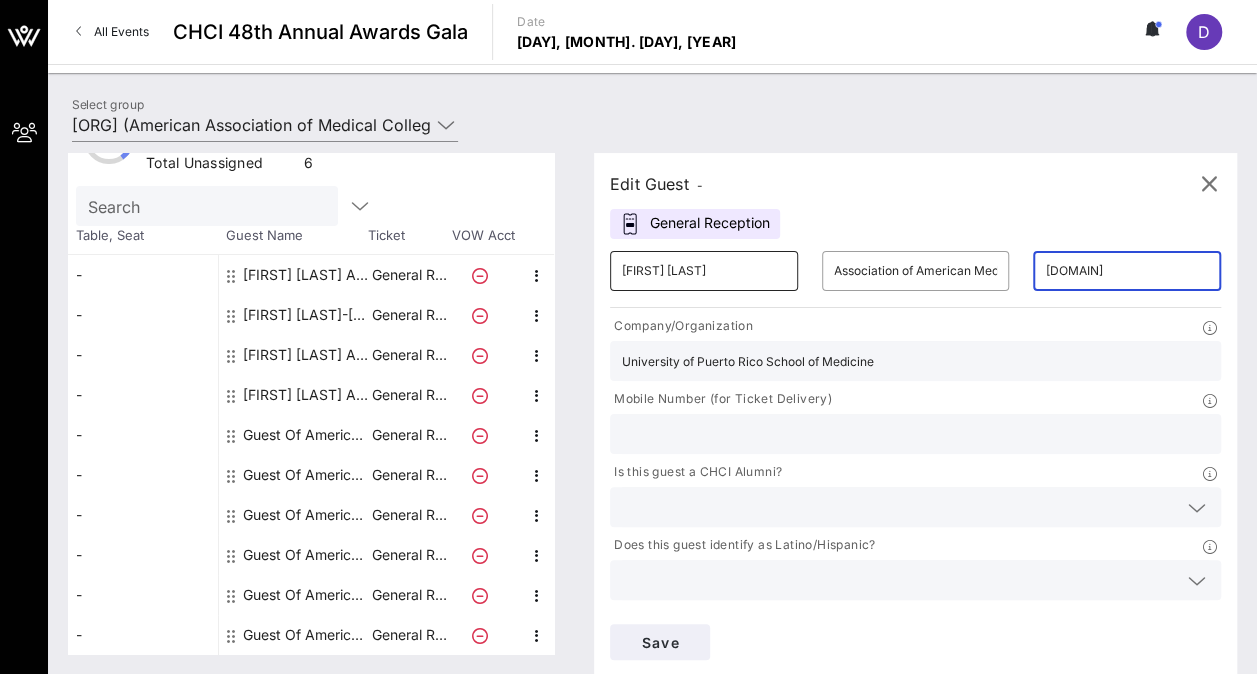 type on "[DOMAIN]" 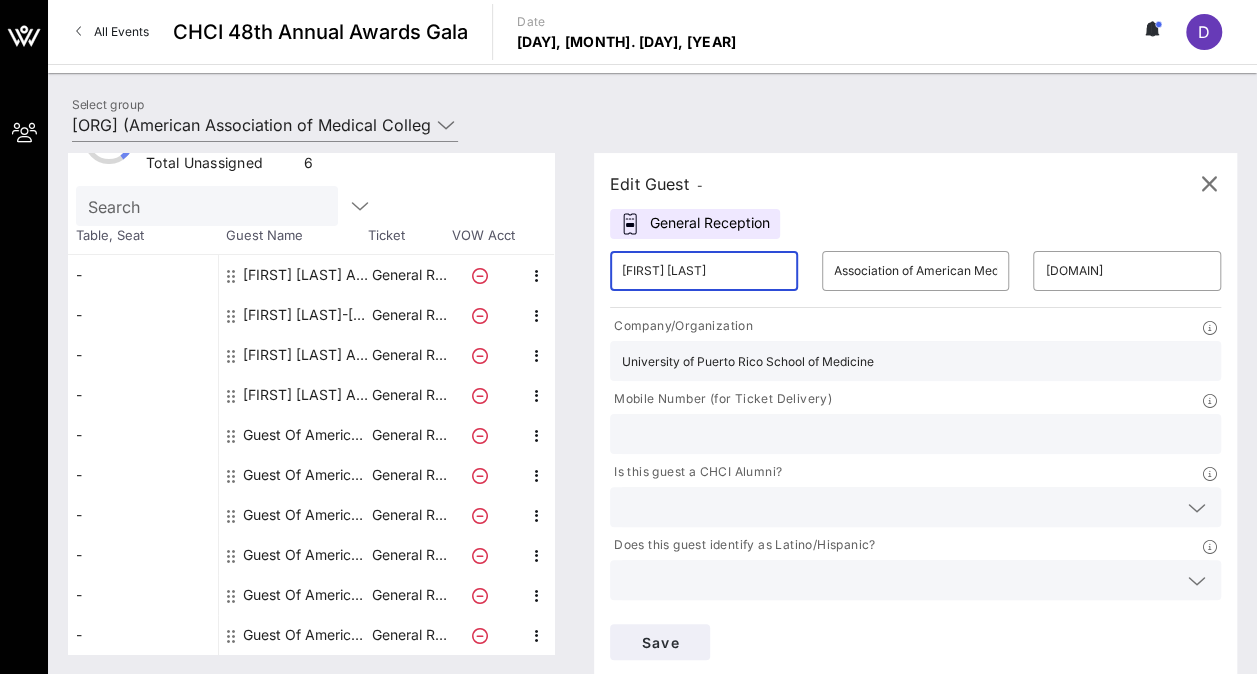 click on "[FIRST] [LAST]" at bounding box center (704, 271) 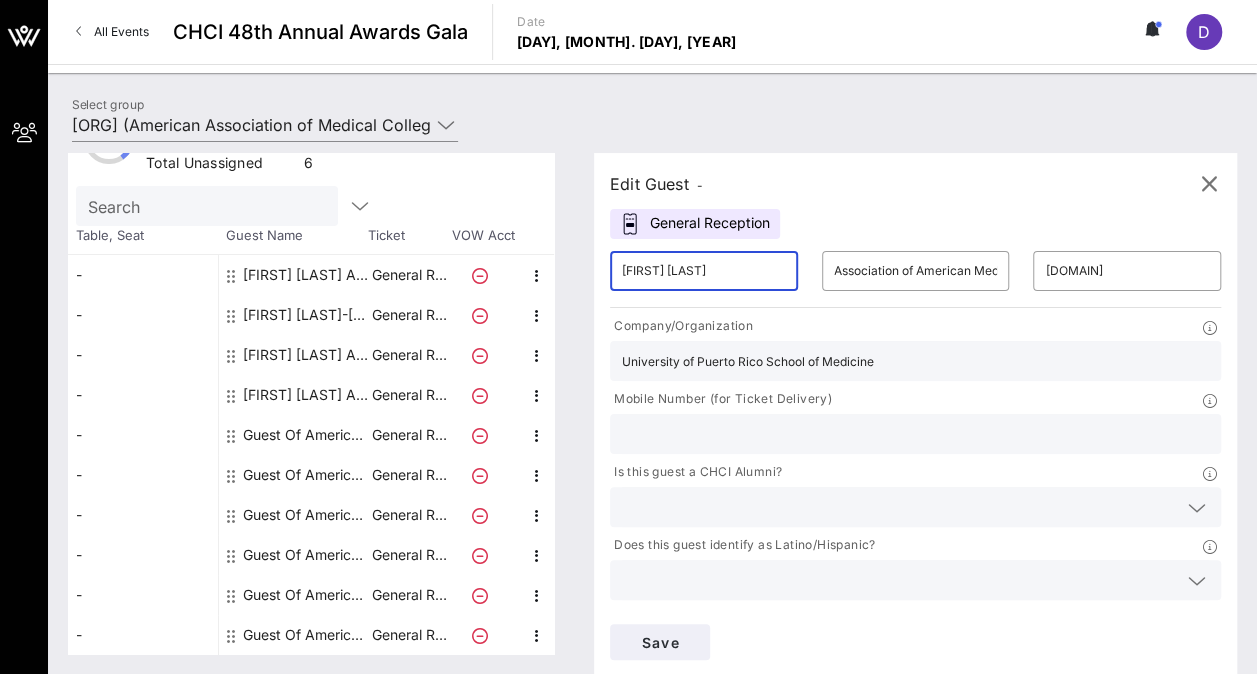 type on "[FIRST] [LAST]" 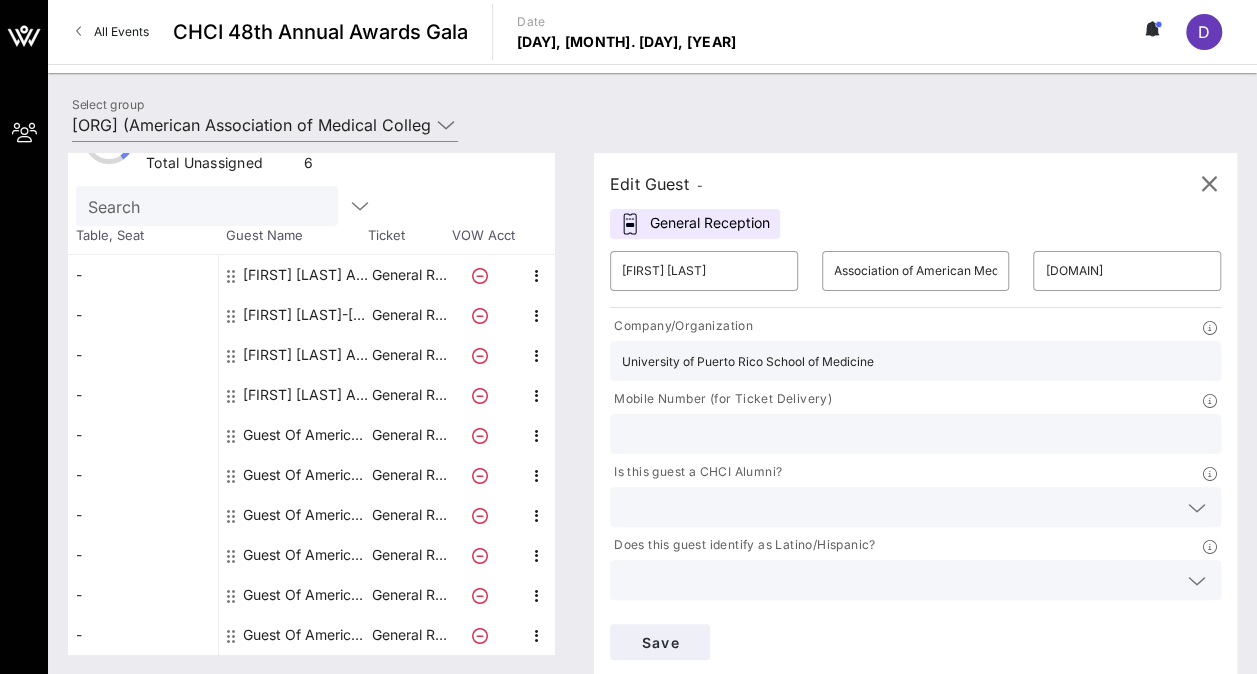 click at bounding box center (915, 434) 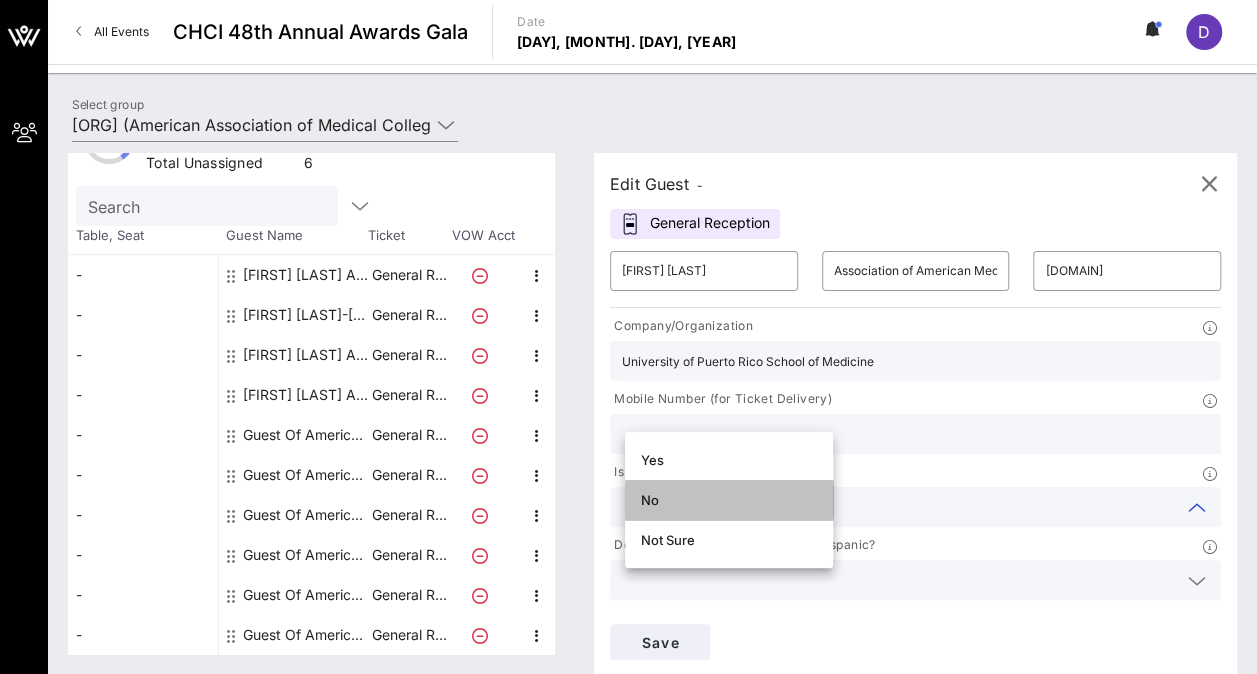 click on "No" at bounding box center [729, 500] 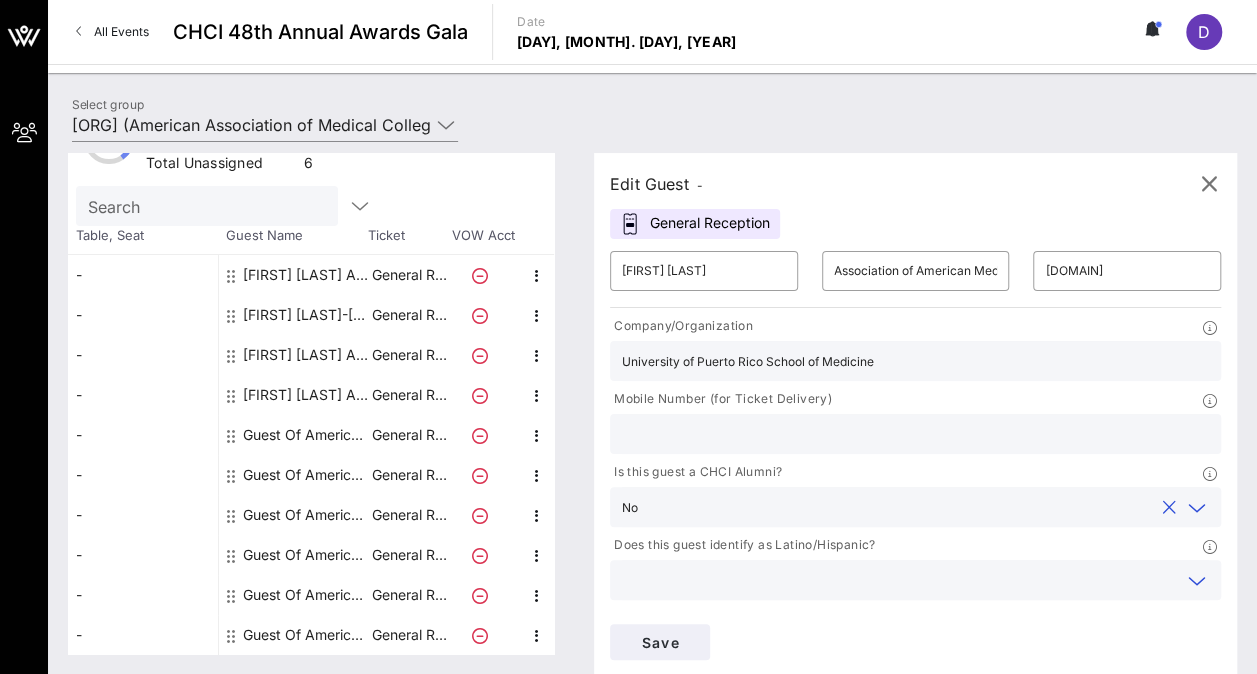 click at bounding box center [899, 580] 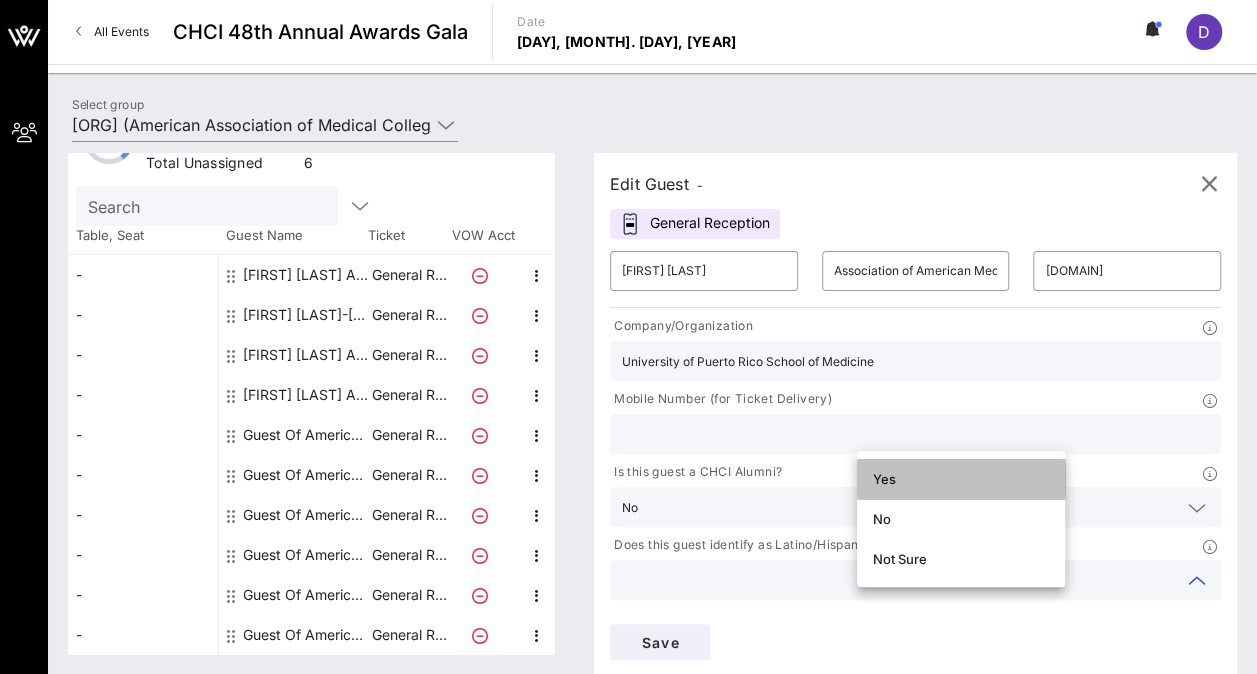 click on "Yes" at bounding box center (961, 479) 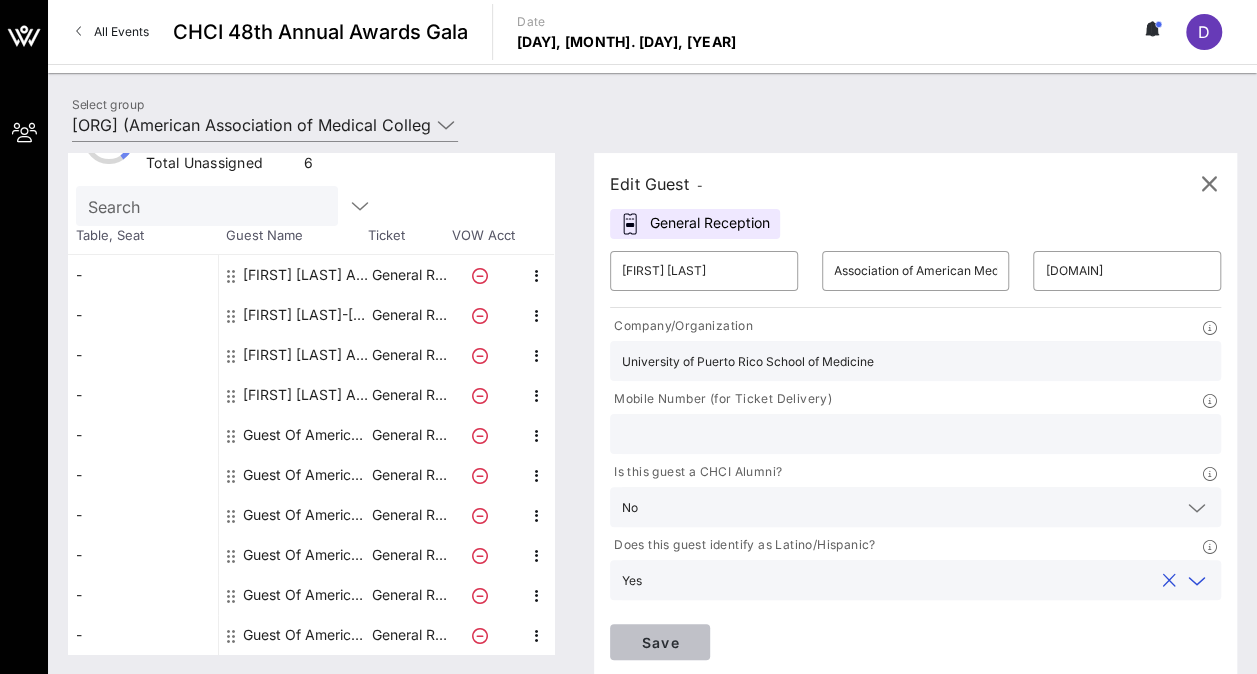 click on "Save" at bounding box center [660, 642] 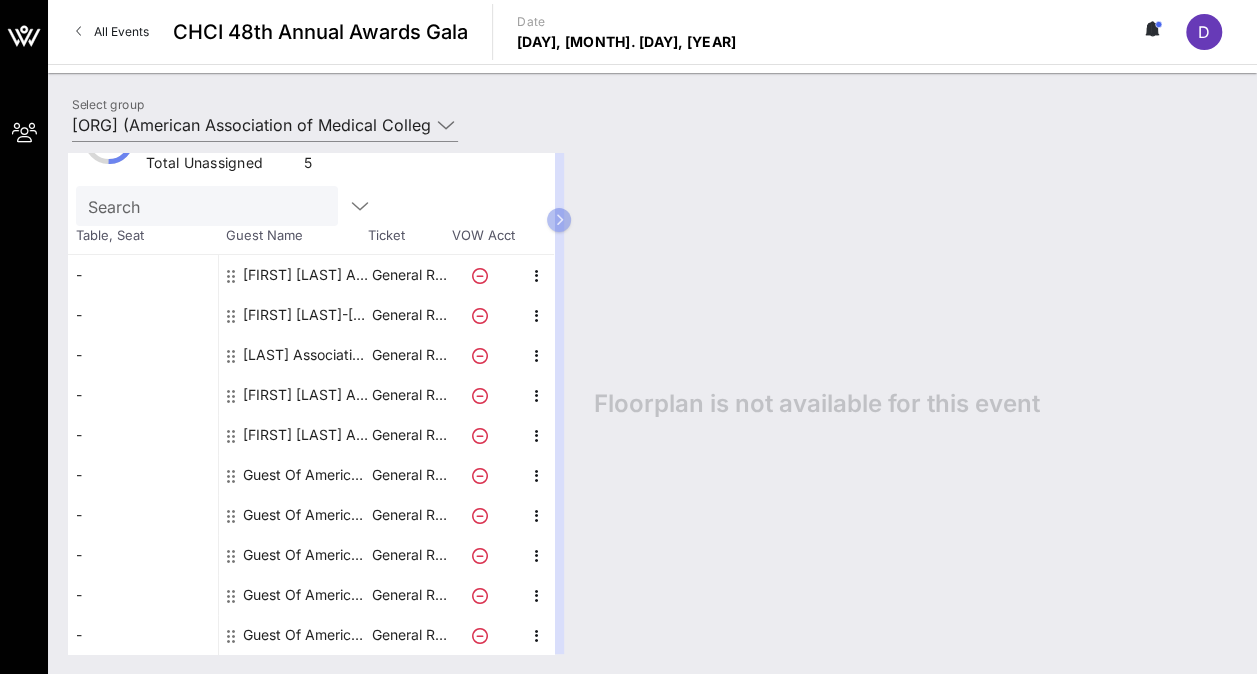 click on "Guest Of American Association of Medical Colleges (AAMC)" at bounding box center (306, 475) 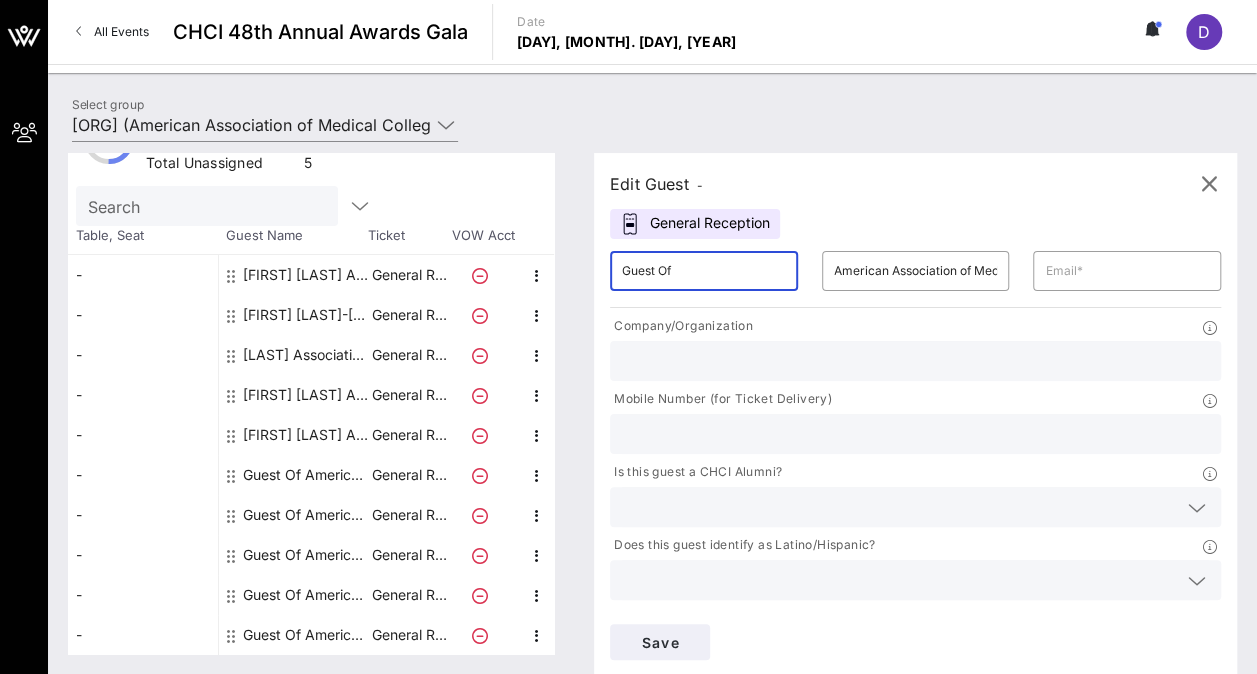 click on "Guest Of" at bounding box center [704, 271] 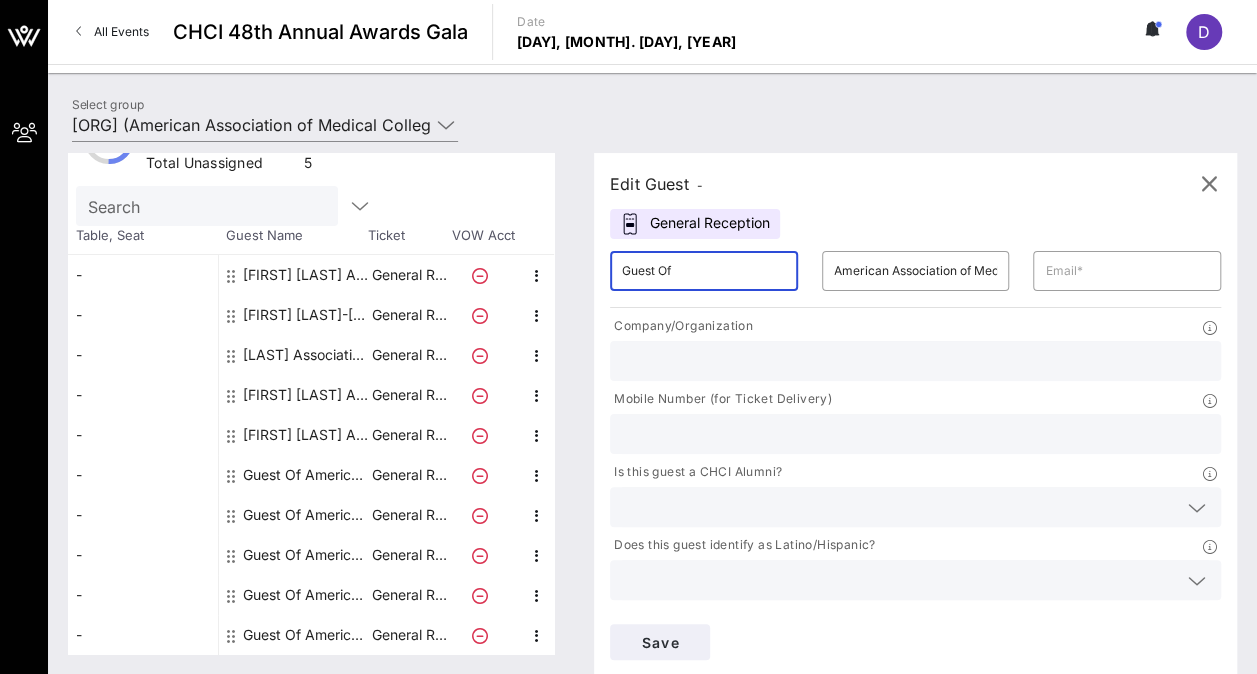 paste on "[FIRST] [LAST]" 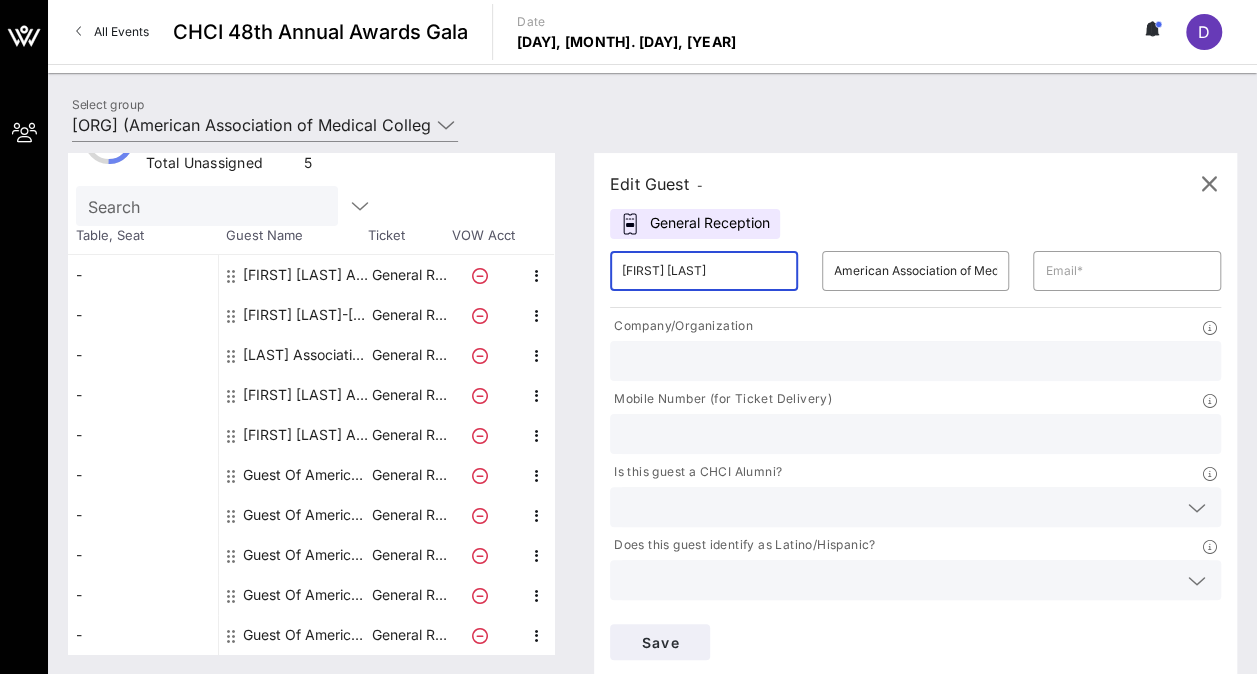 type on "[FIRST] [LAST]" 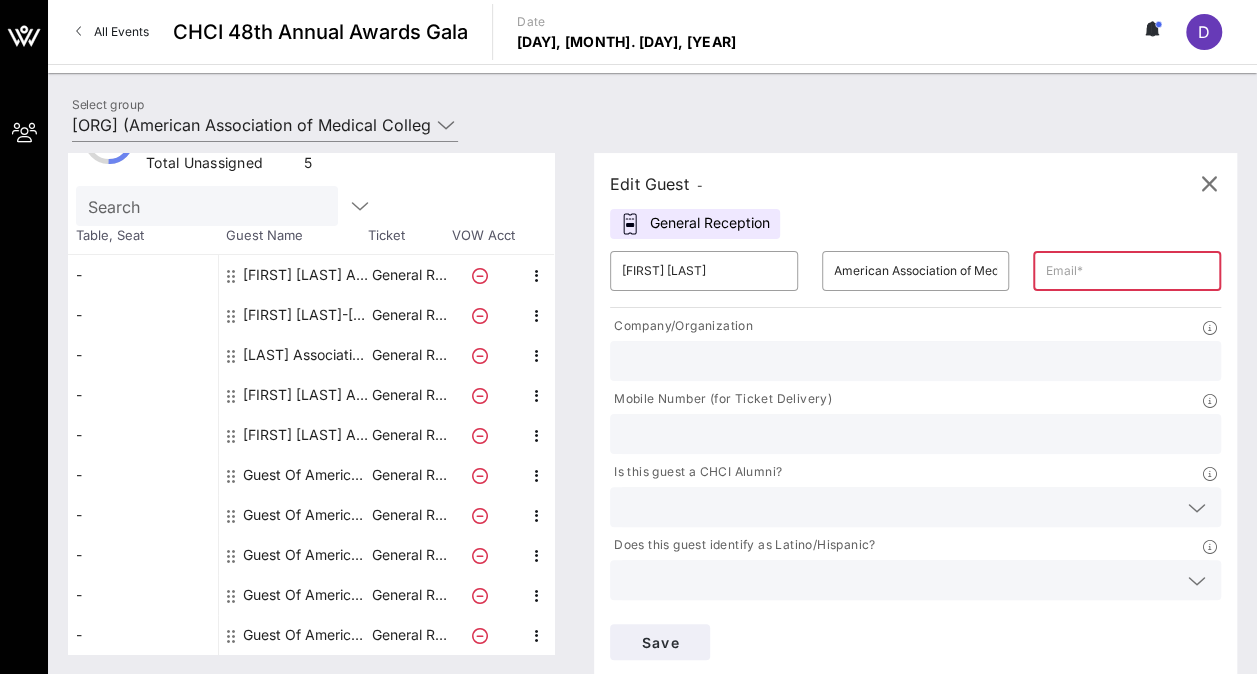 paste on "[EMAIL]" 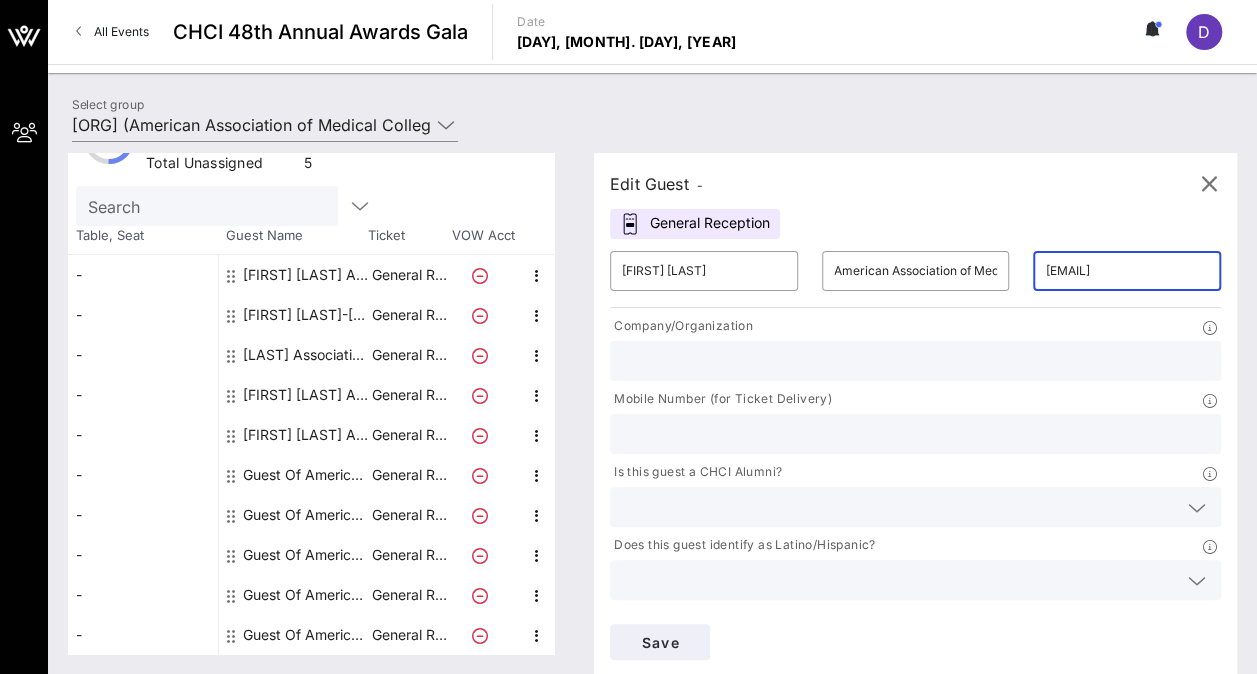 scroll, scrollTop: 0, scrollLeft: 46, axis: horizontal 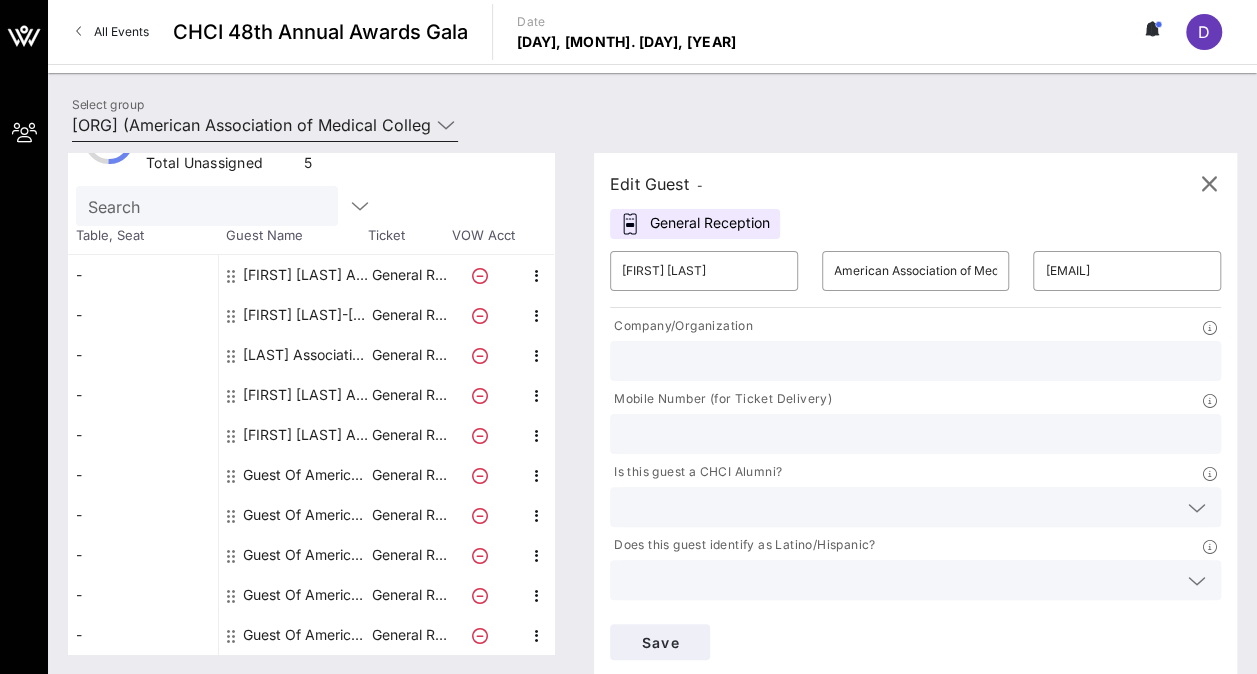 paste on "UT Health Rio Grande Valley" 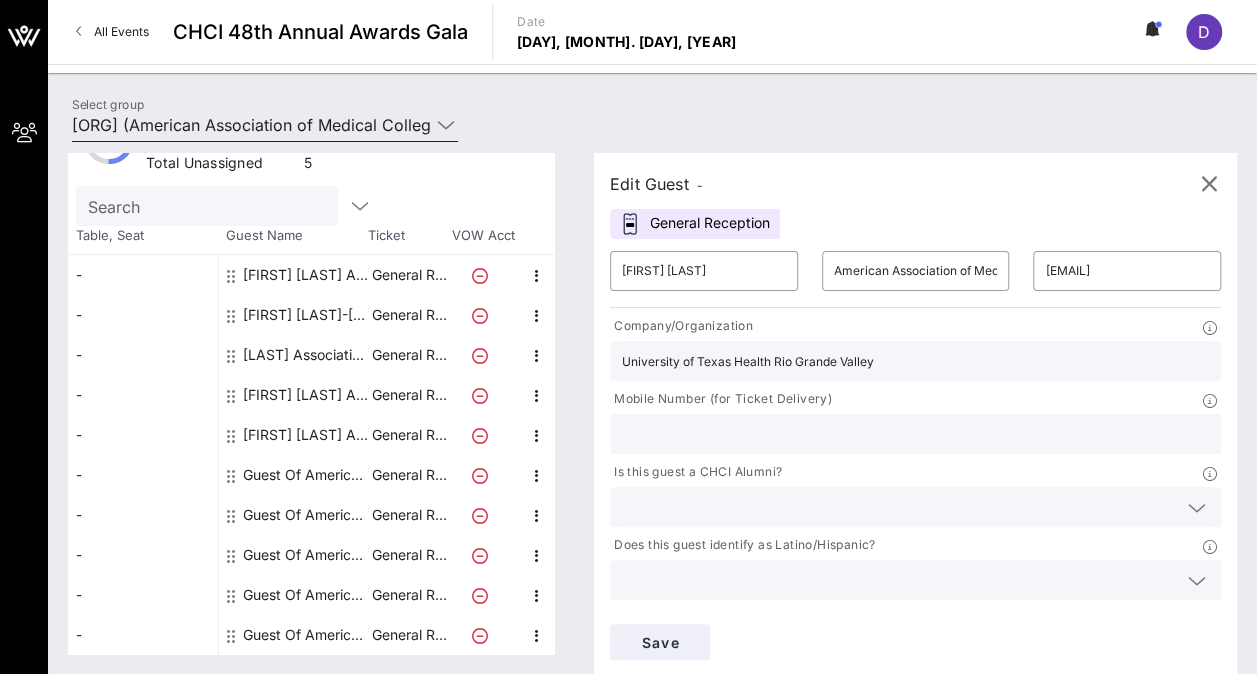 scroll, scrollTop: 0, scrollLeft: 70, axis: horizontal 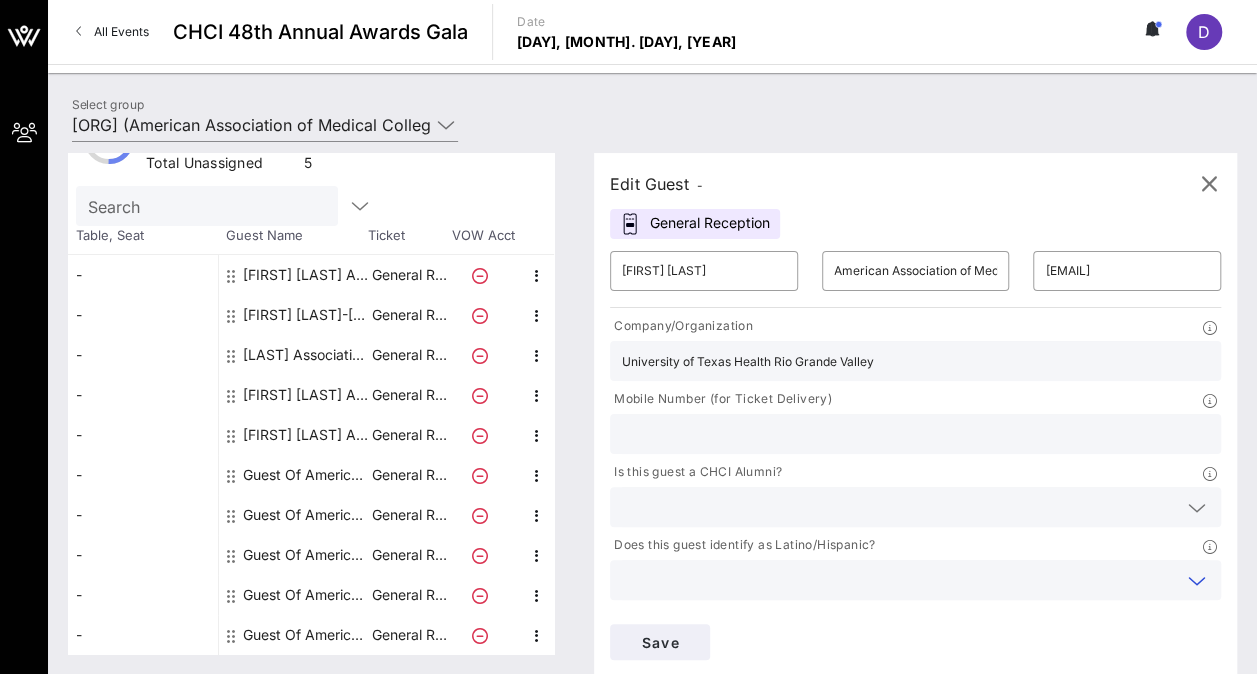 click at bounding box center [1197, 508] 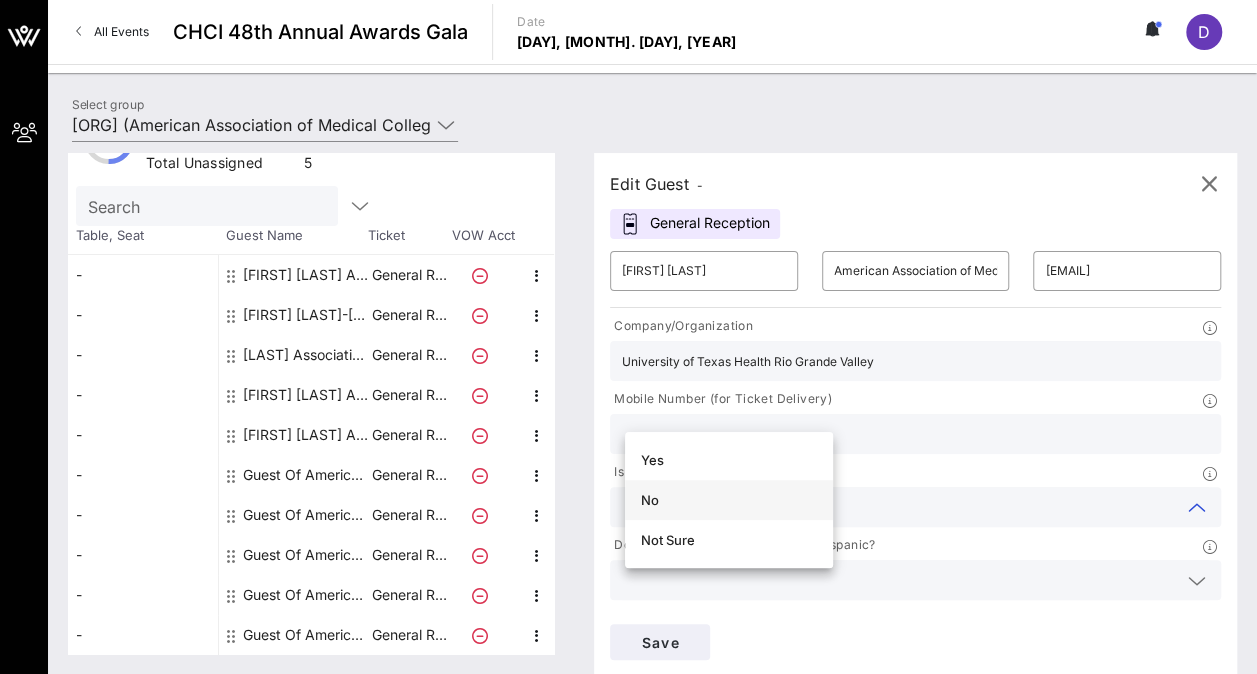 click on "No" at bounding box center (729, 500) 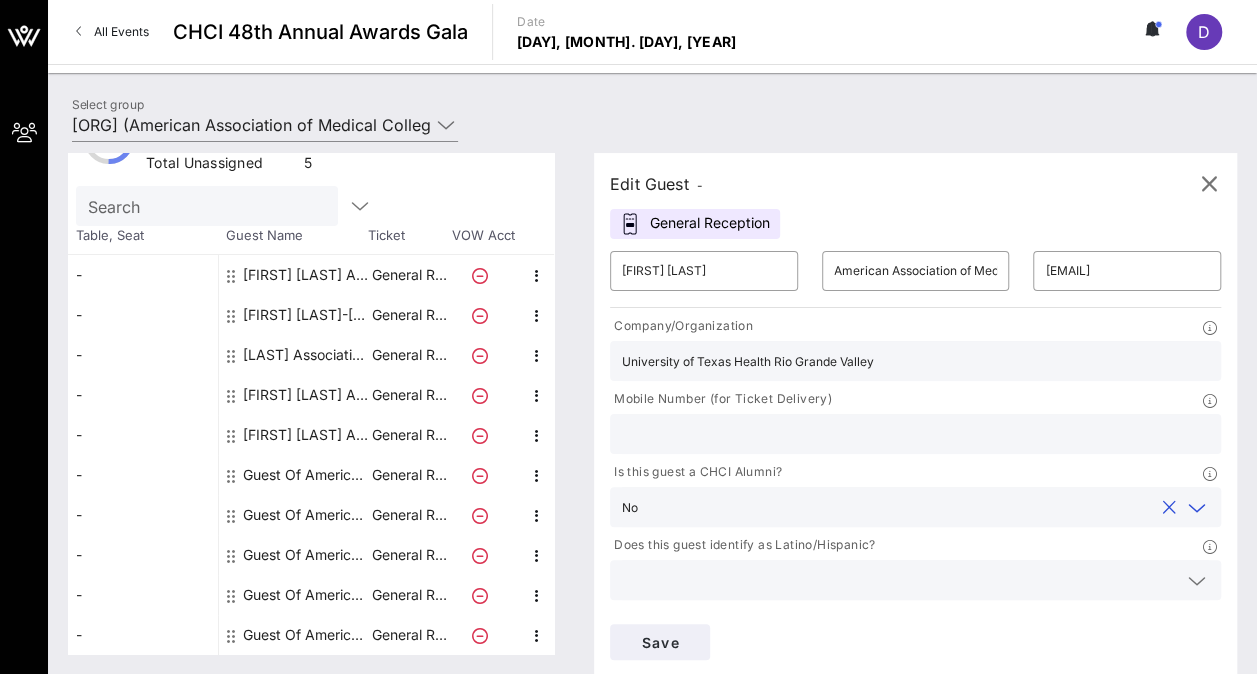 click at bounding box center (899, 580) 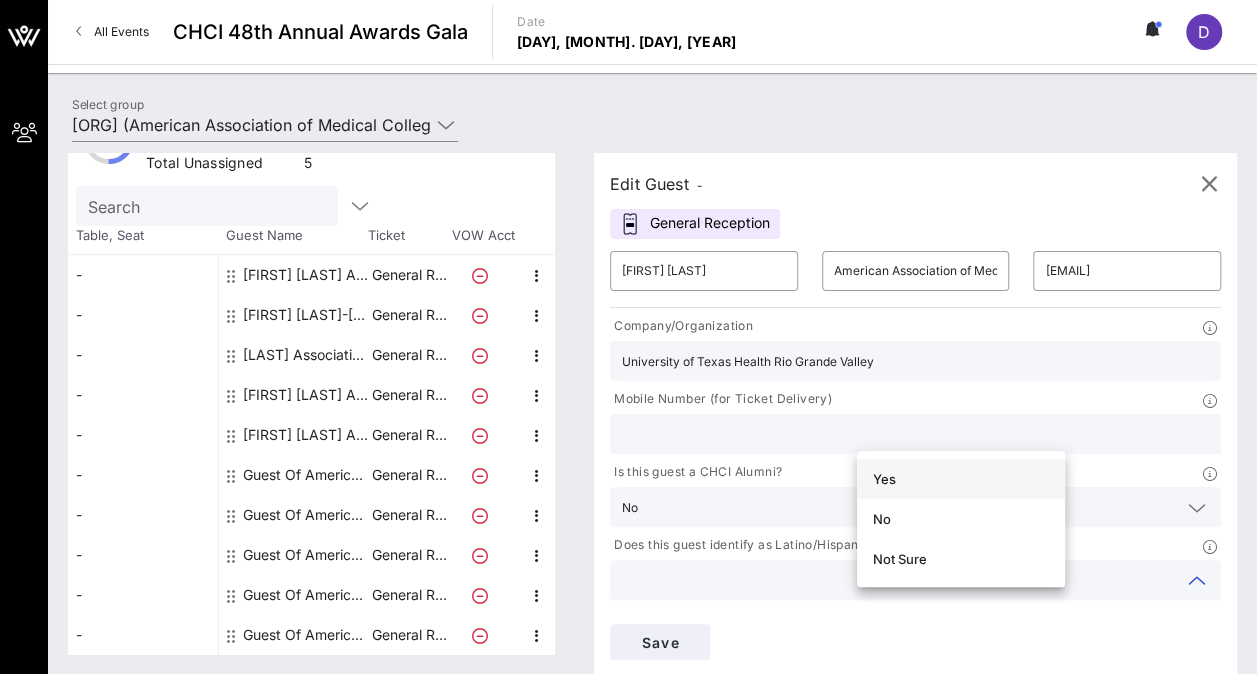 click on "Yes" at bounding box center [961, 479] 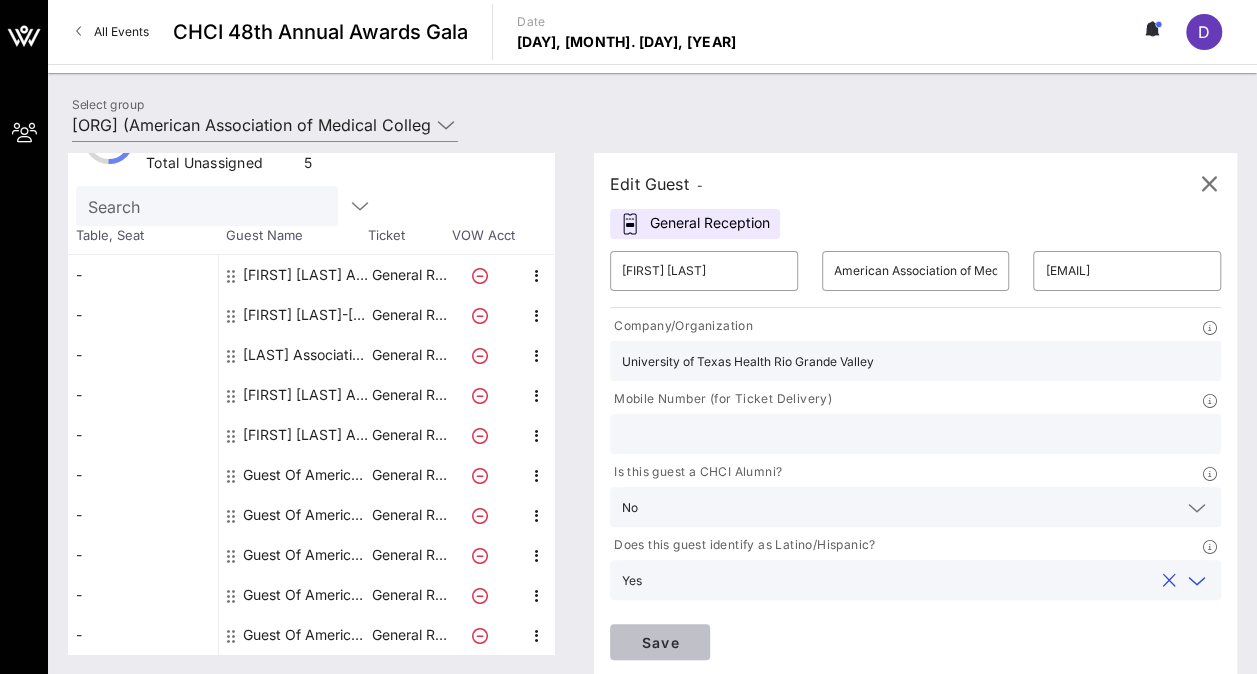 click on "Save" at bounding box center [660, 642] 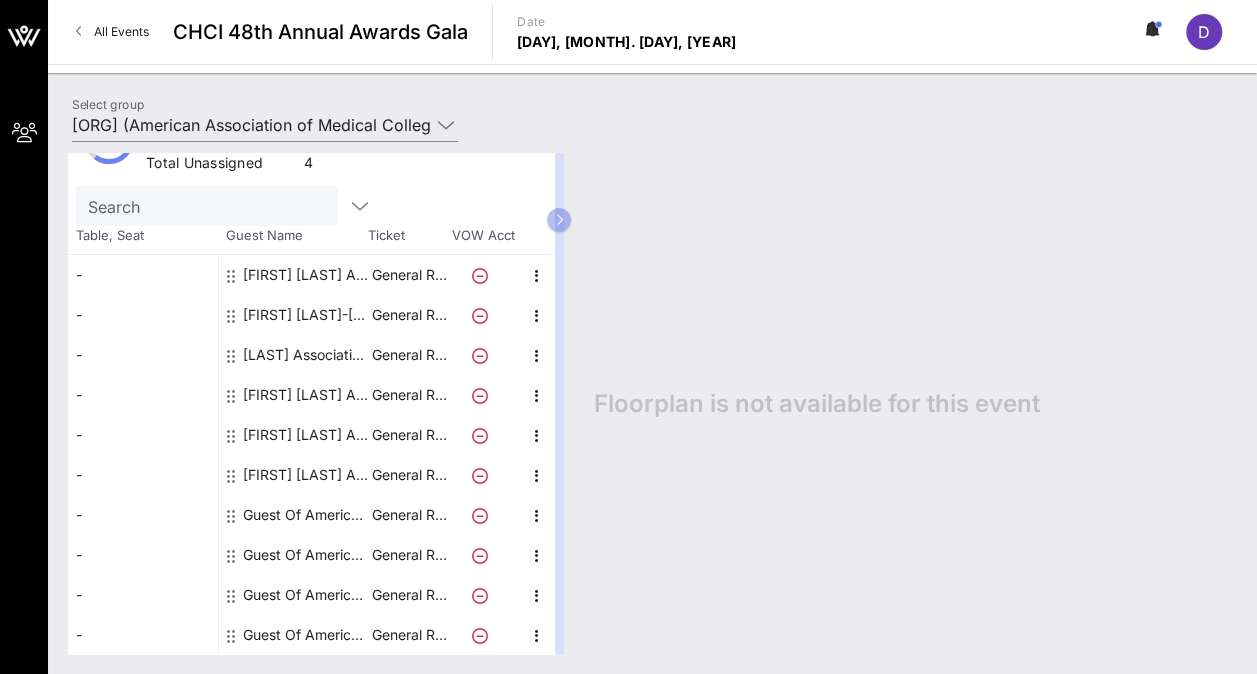 click on "Guest Of American Association of Medical Colleges (AAMC)" at bounding box center [306, 515] 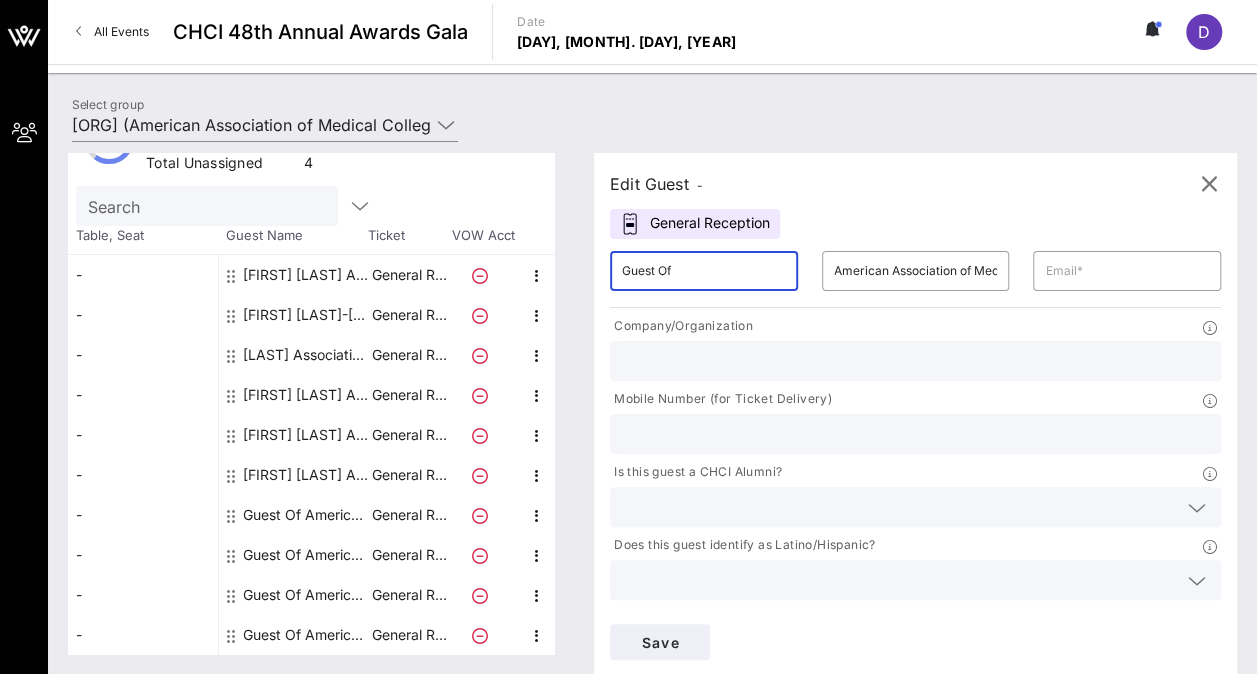click on "Guest Of" at bounding box center (704, 271) 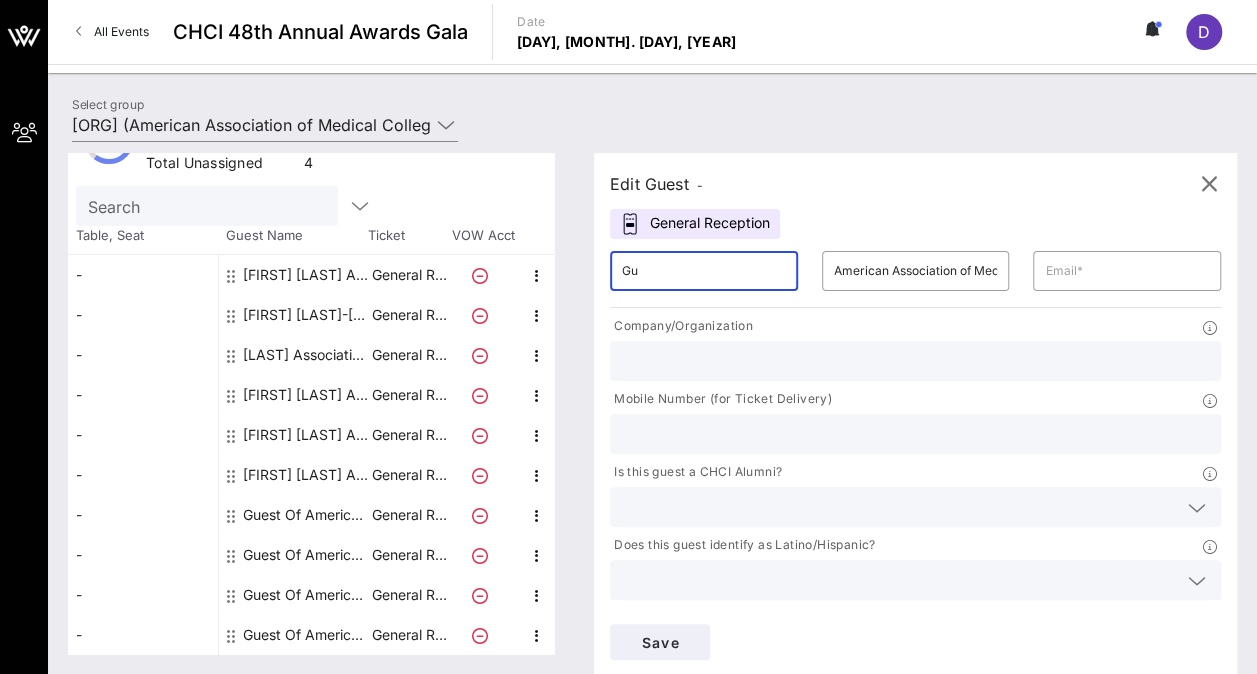 type on "G" 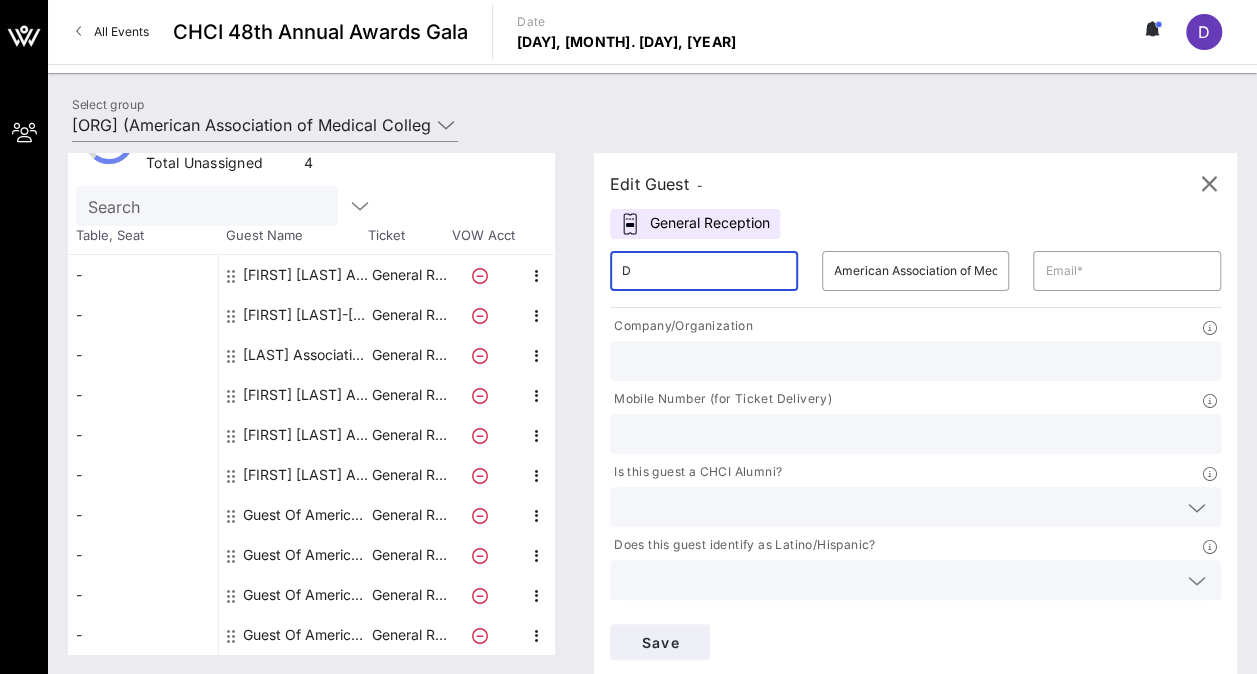 type on "[FIRST]" 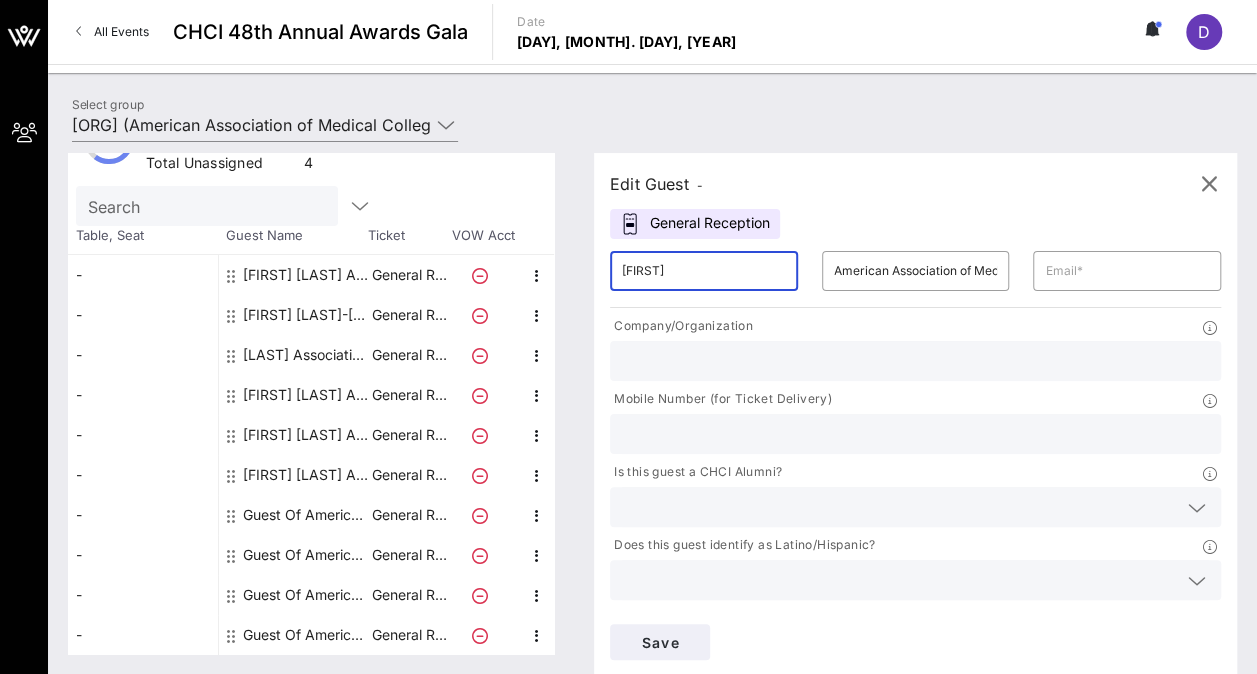 type on "[EMAIL]" 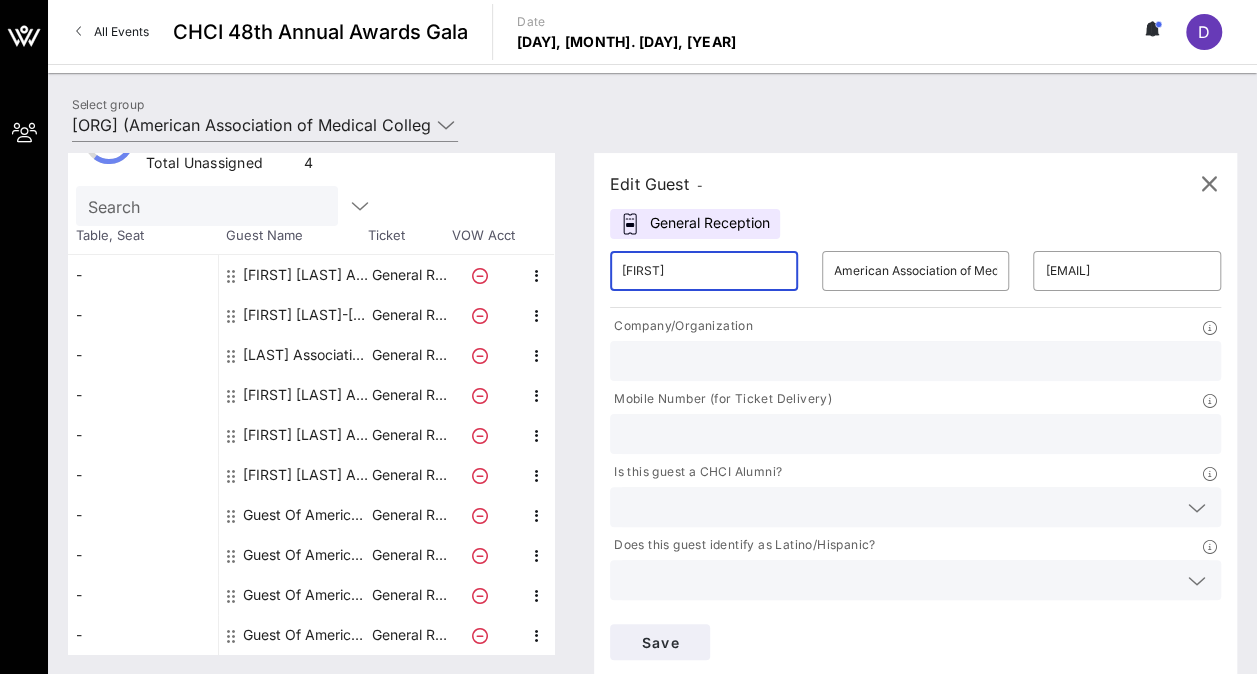 type on "Chief Public Policy Officer - [ORG] (Association of American Medical Colleges)" 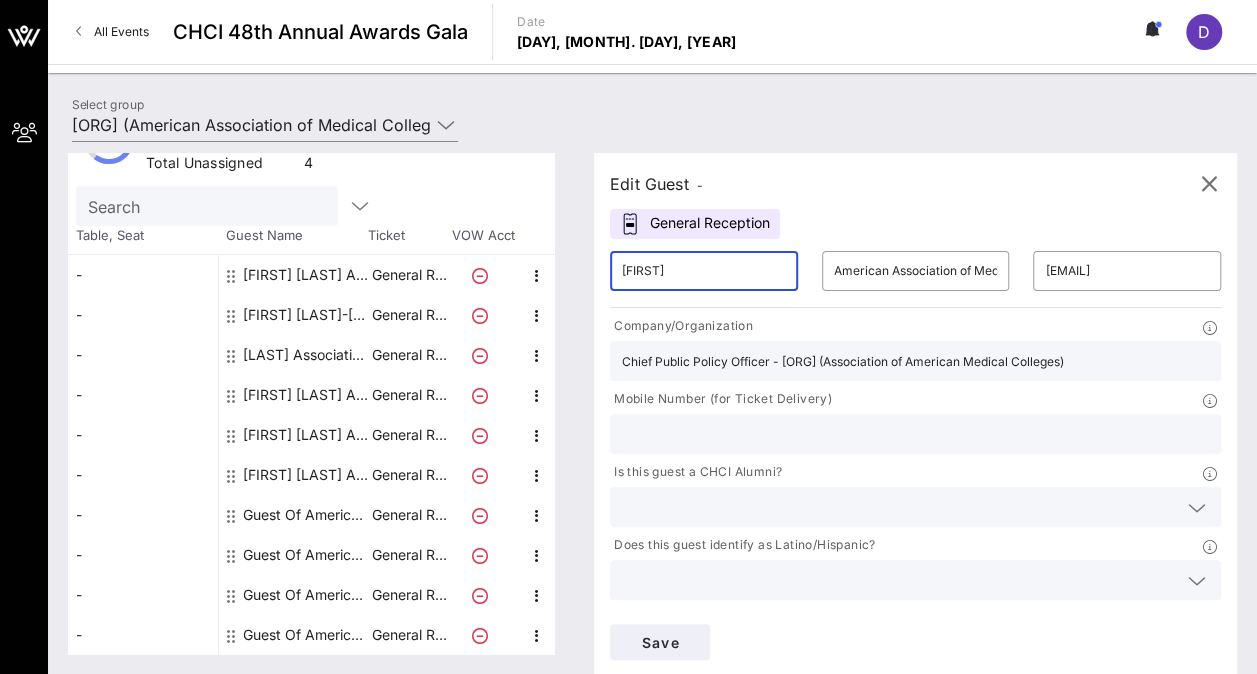 type on "[PHONE]" 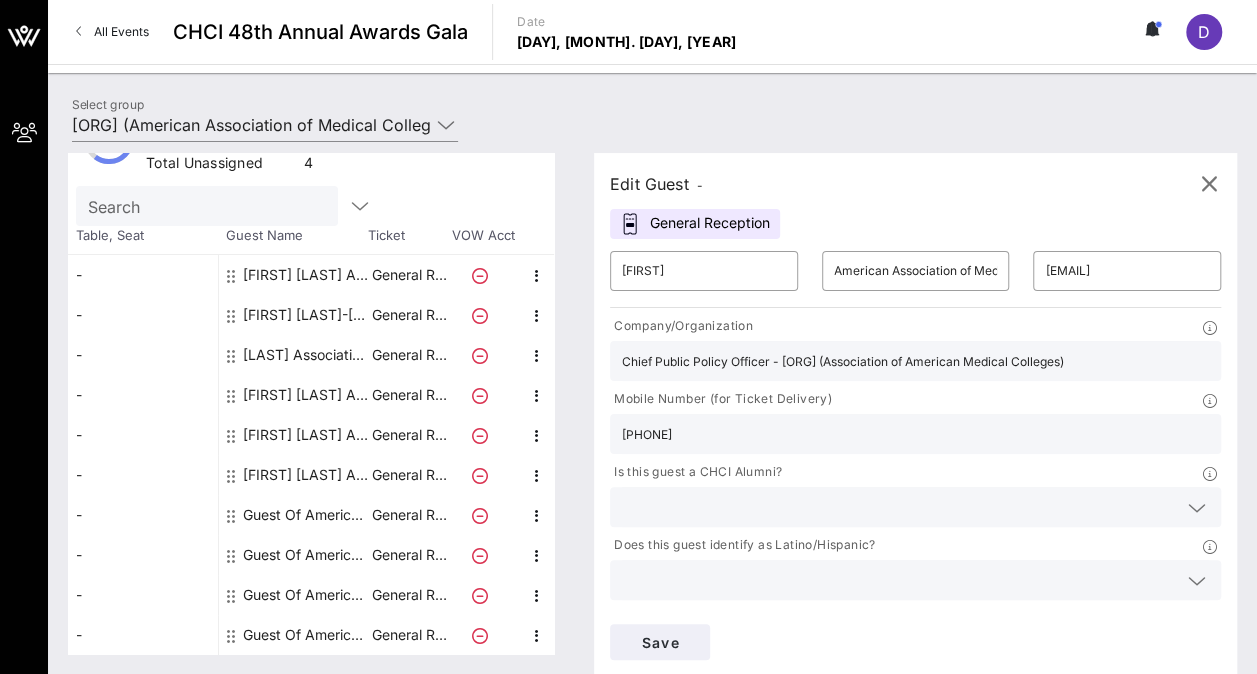 click on "Chief Public Policy Officer - [ORG] (Association of American Medical Colleges)" at bounding box center (915, 361) 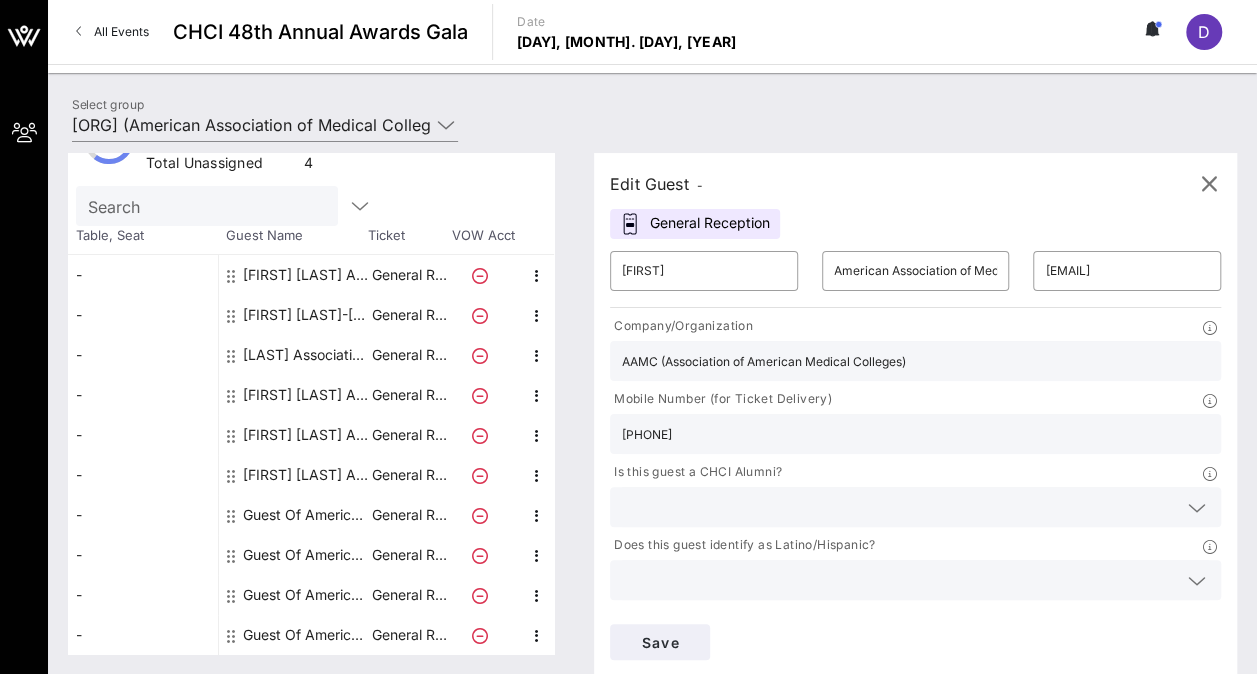 type on "AAMC (Association of American Medical Colleges)" 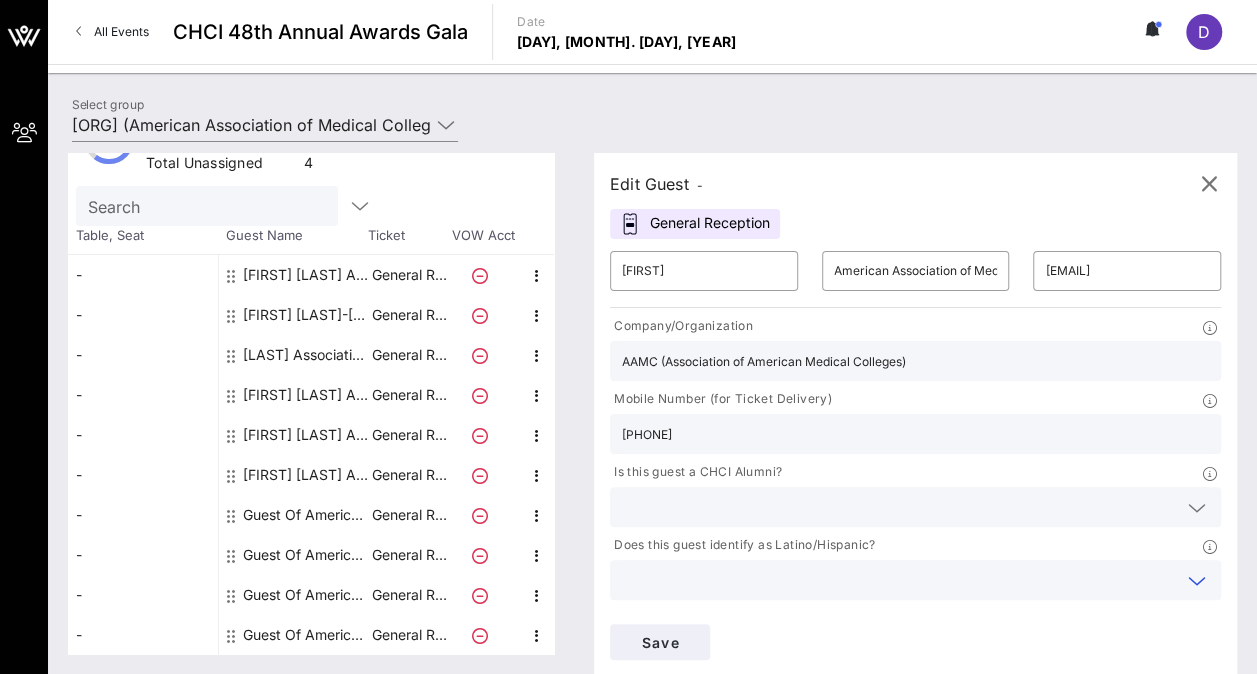 click on "Company/Organization
AAMC (Association of American Medical Colleges)" at bounding box center (915, 348) 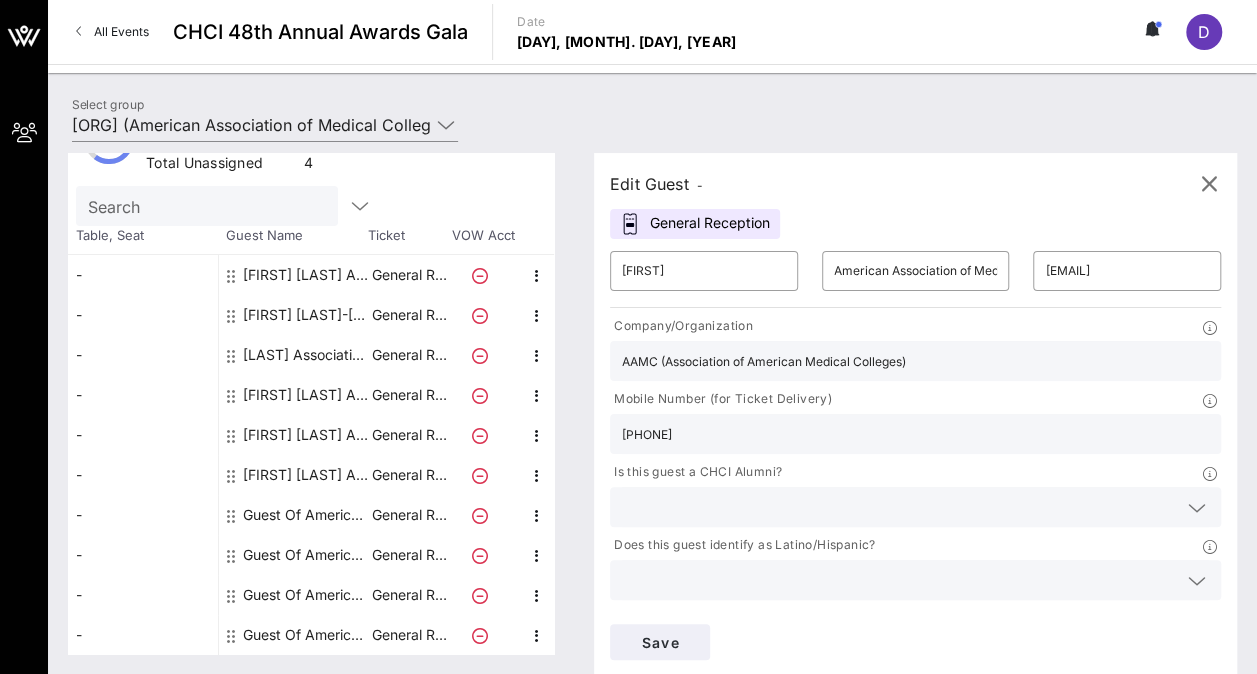 click at bounding box center (1197, 508) 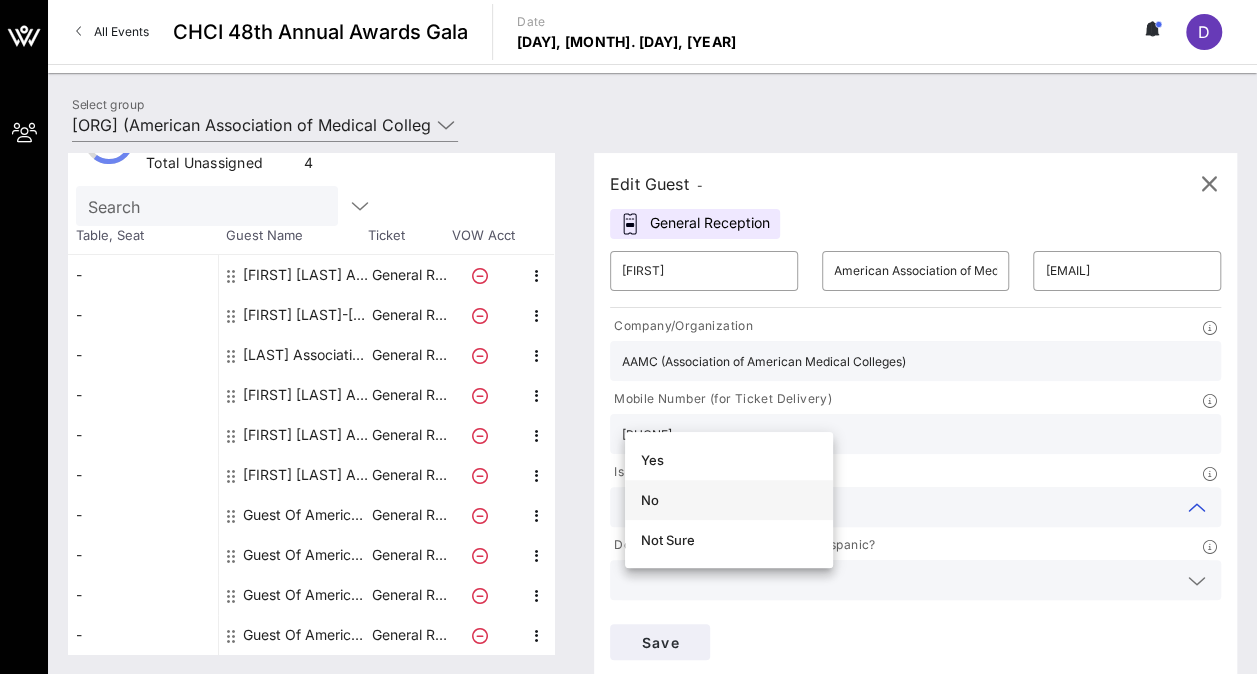 click on "No" at bounding box center (729, 500) 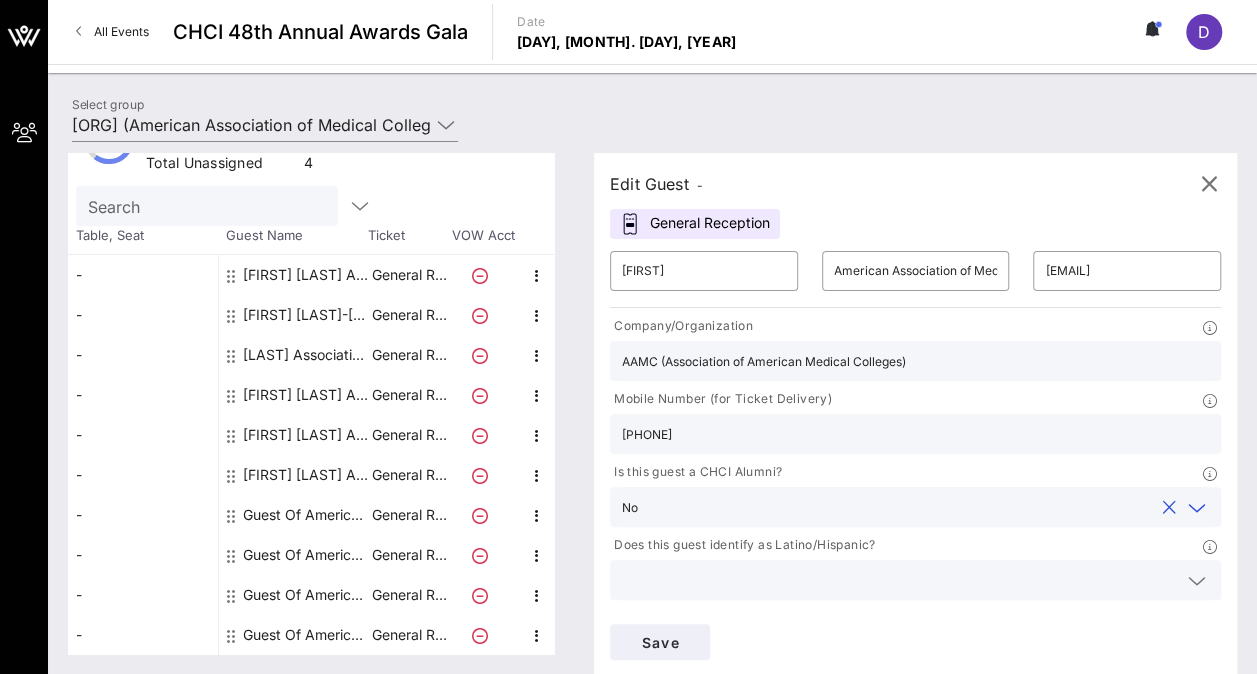 click at bounding box center (899, 580) 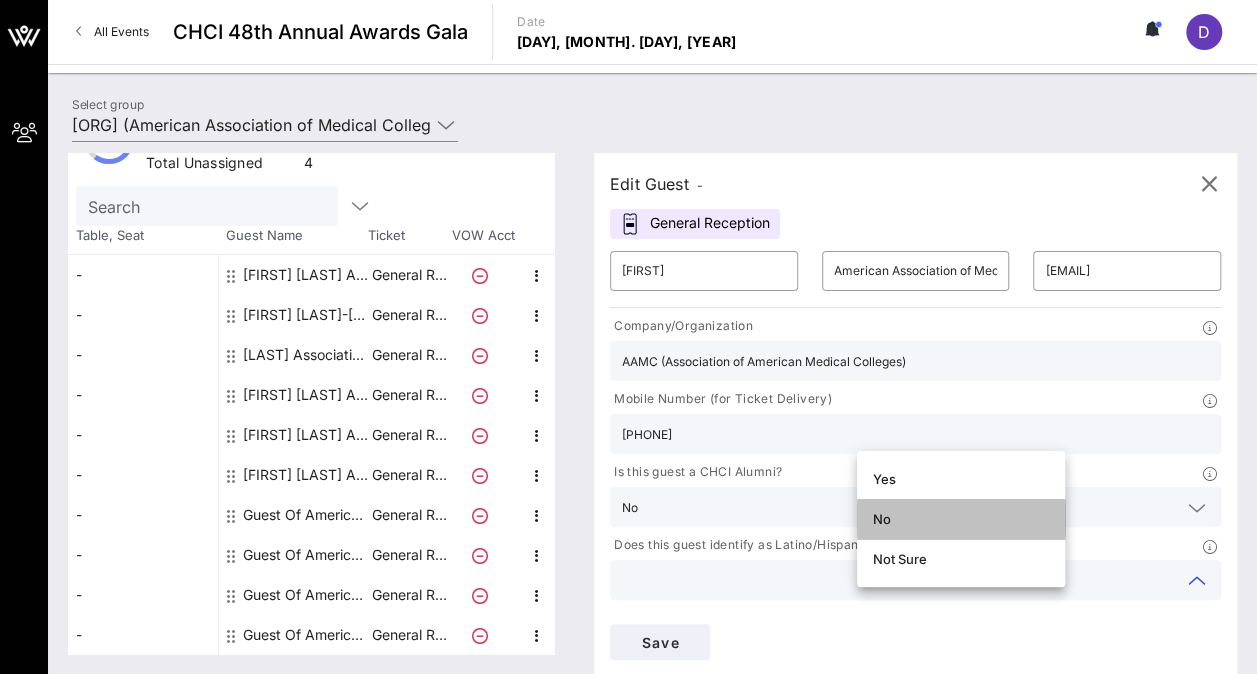 click on "No" at bounding box center [961, 519] 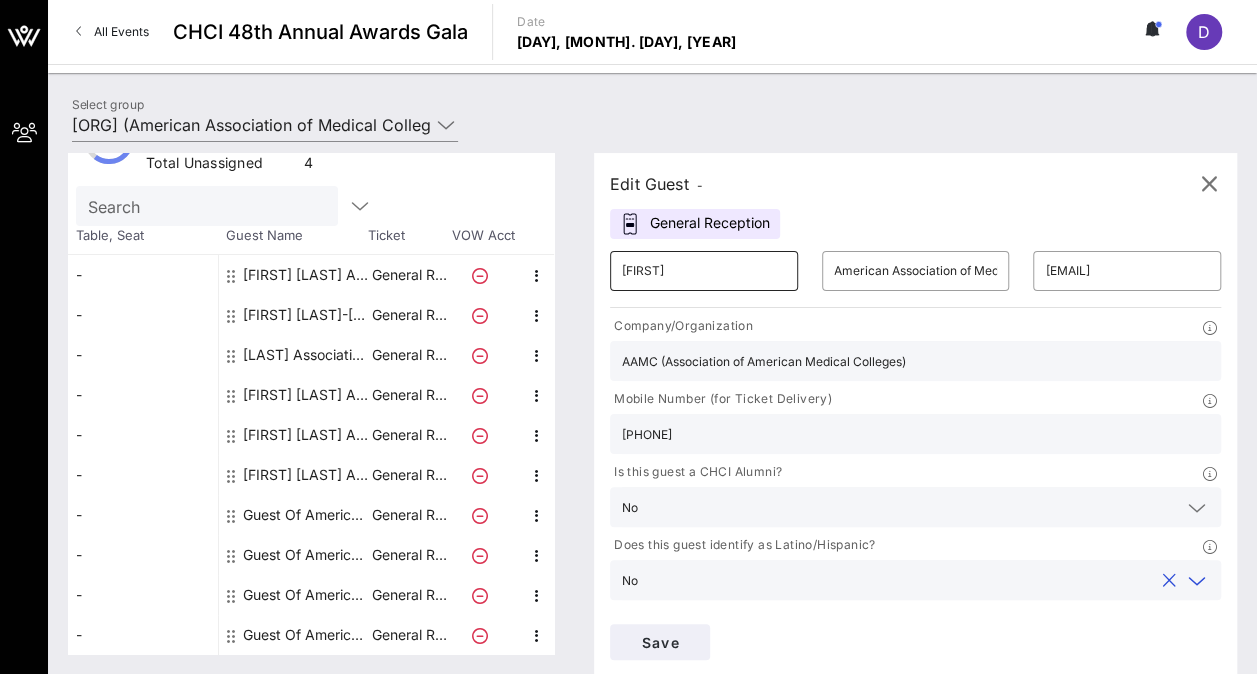 click on "[FIRST]" at bounding box center (704, 271) 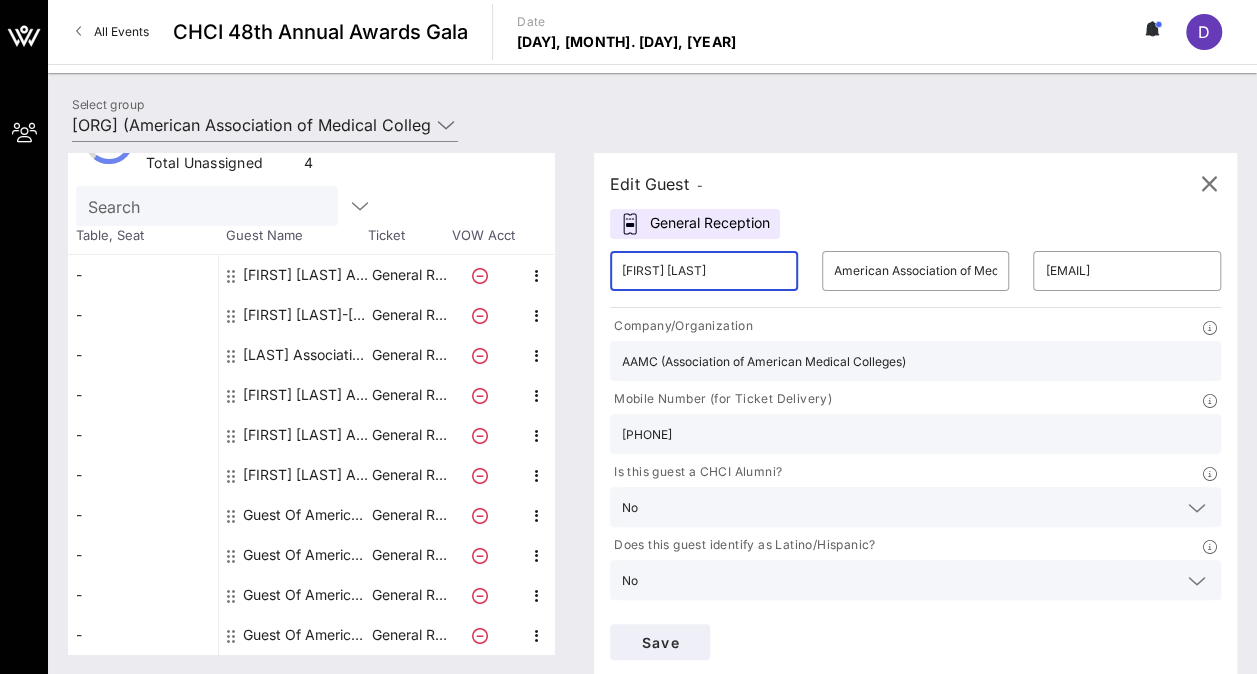 scroll, scrollTop: 0, scrollLeft: 0, axis: both 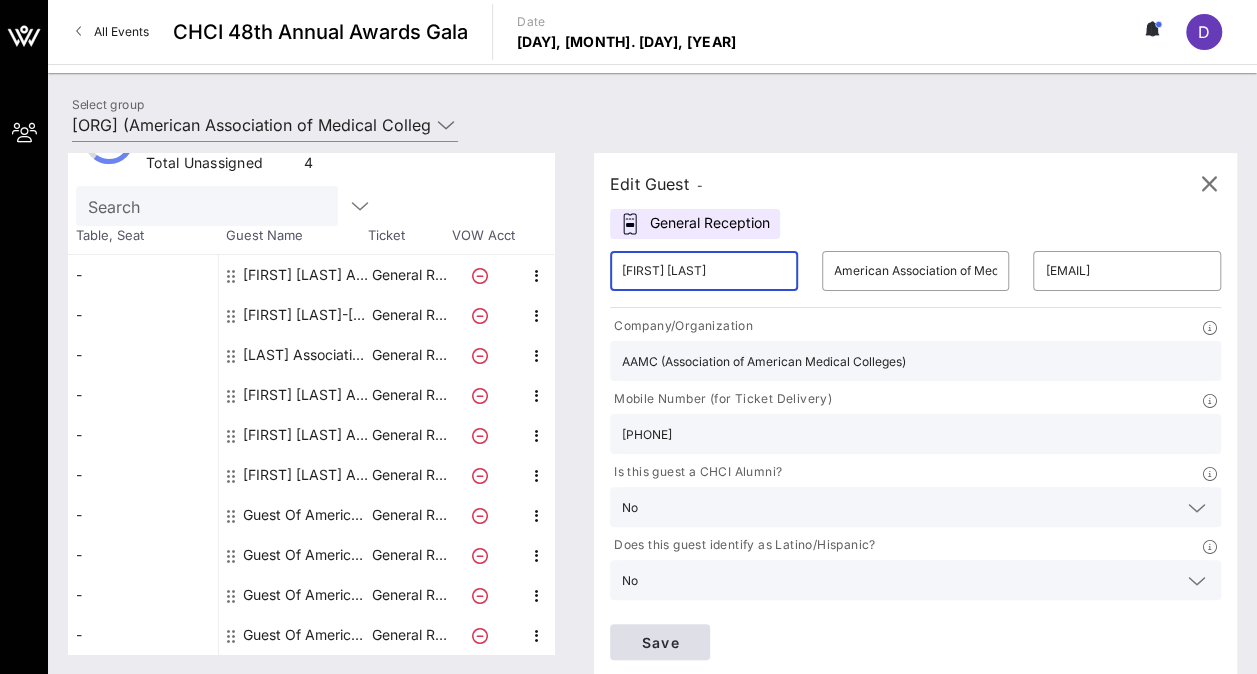 type on "[FIRST] [LAST]" 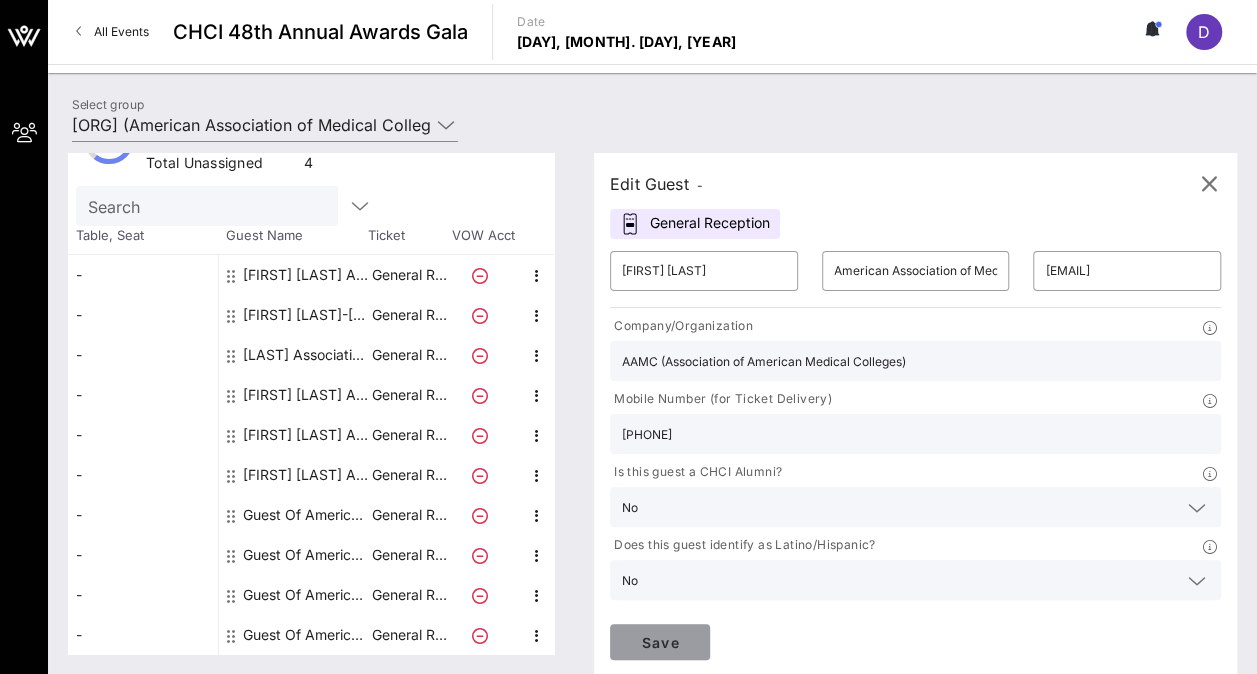 click on "Save" at bounding box center [660, 642] 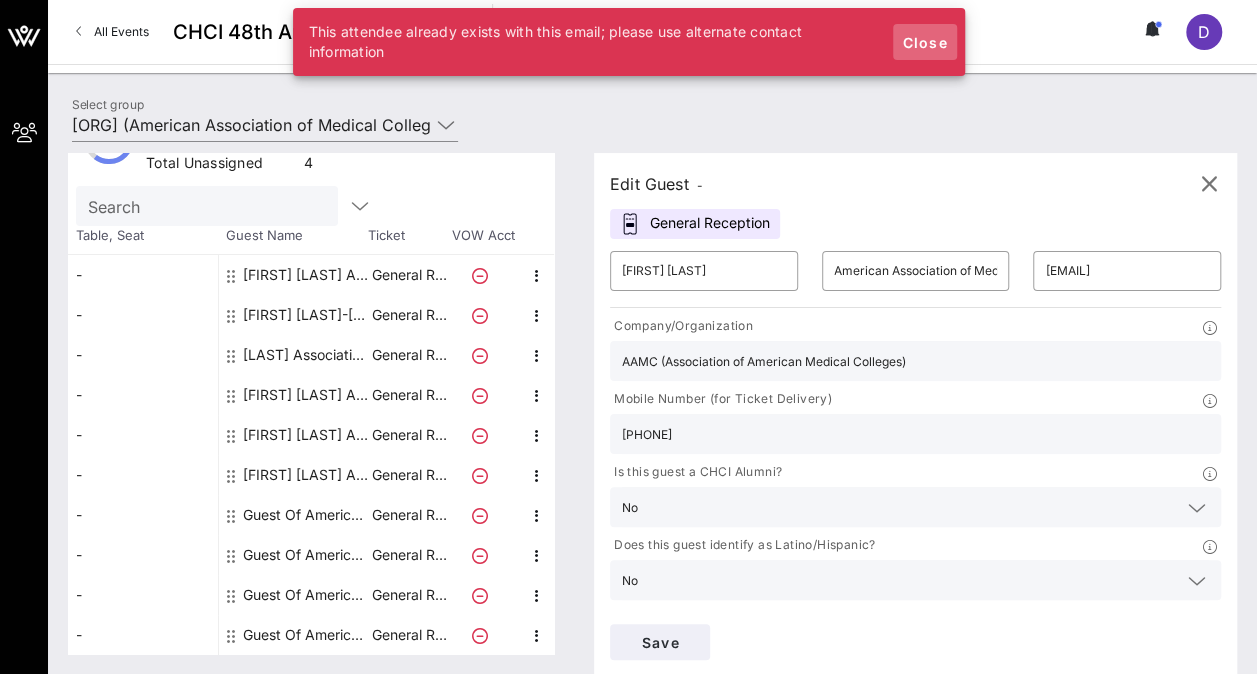 click on "Close" at bounding box center (925, 42) 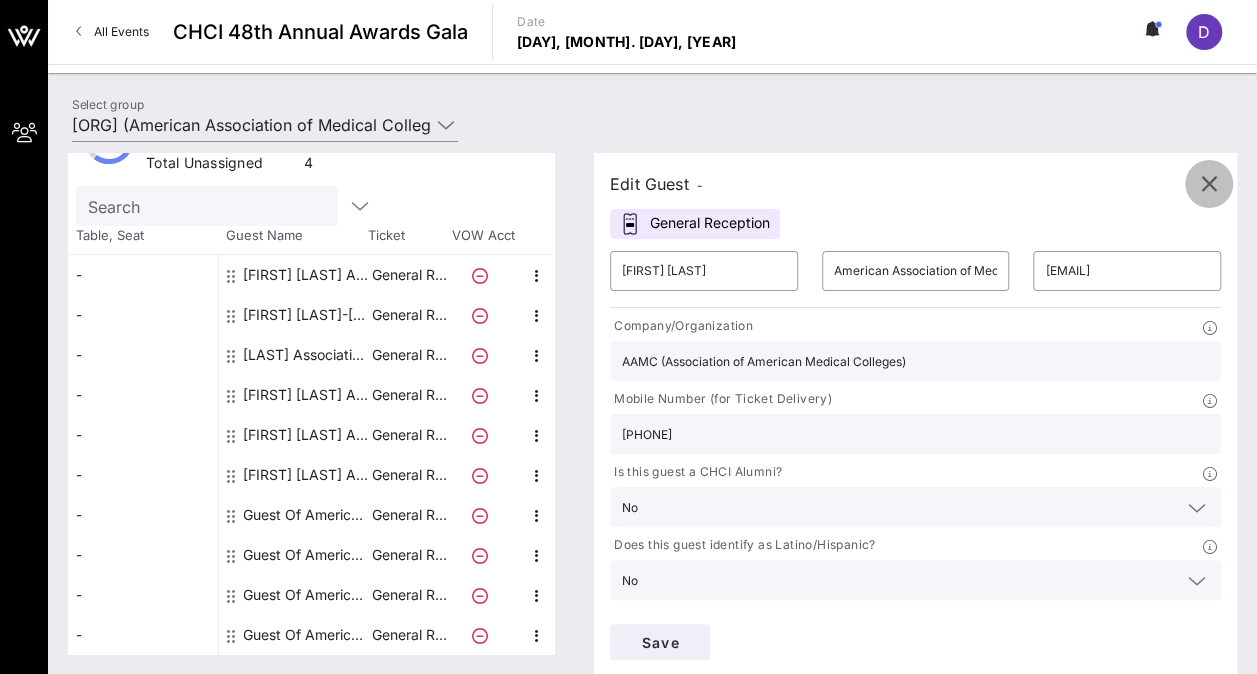 click at bounding box center [1209, 184] 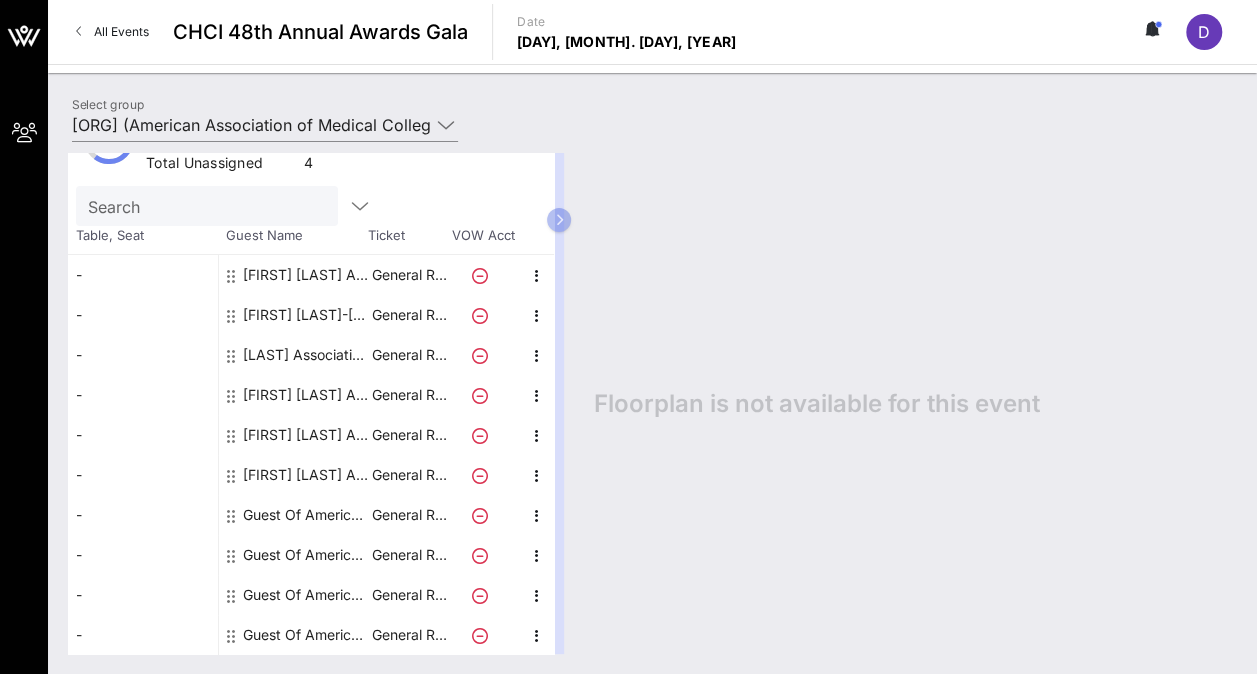 click on "D" at bounding box center (1204, 32) 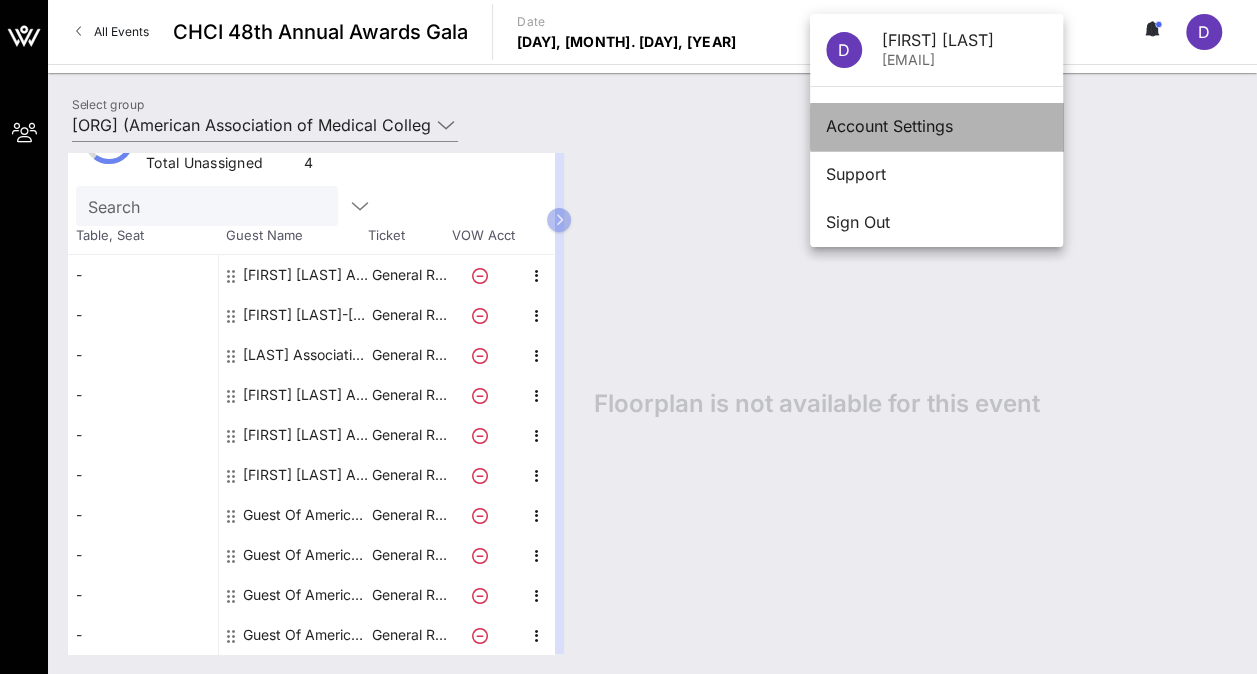 click on "Account Settings" at bounding box center (936, 126) 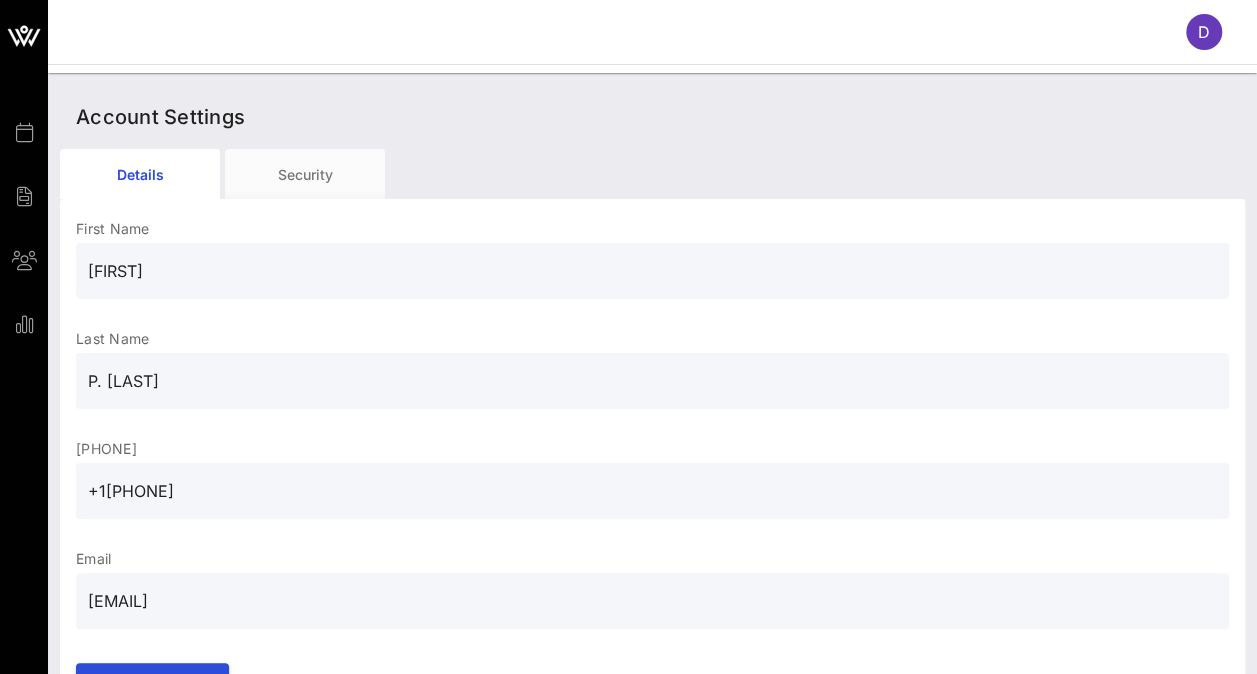 scroll, scrollTop: 64, scrollLeft: 0, axis: vertical 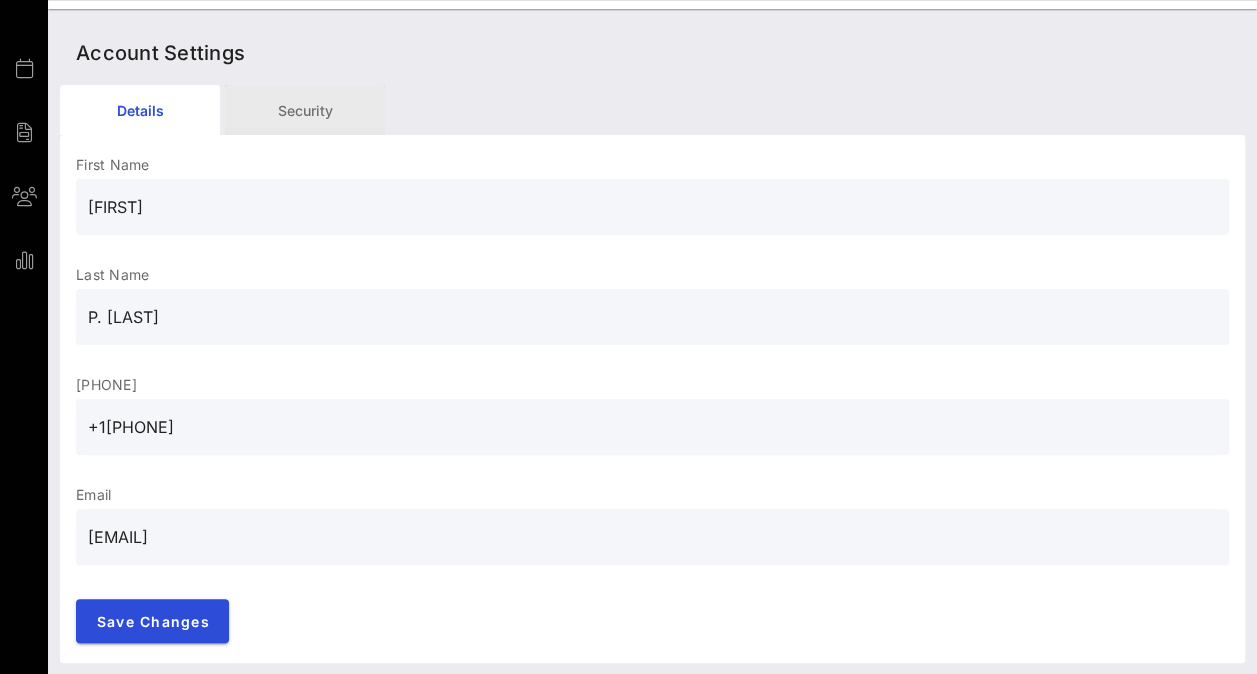click on "Security" at bounding box center (305, 110) 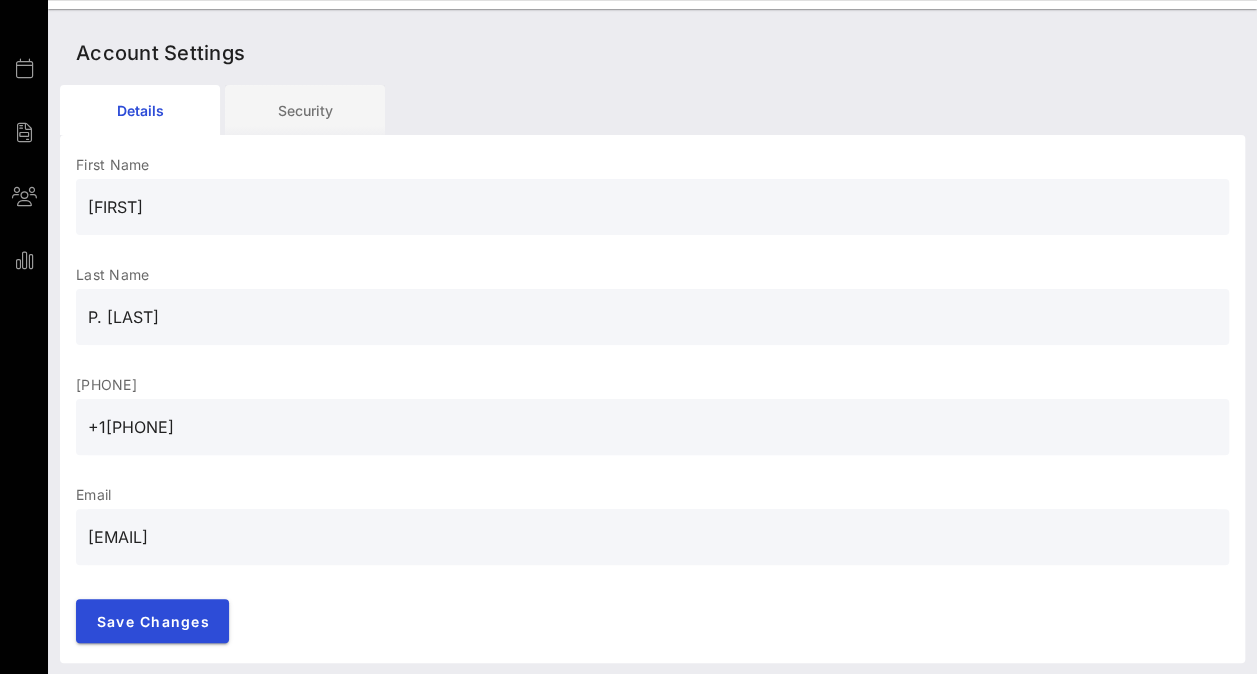 type 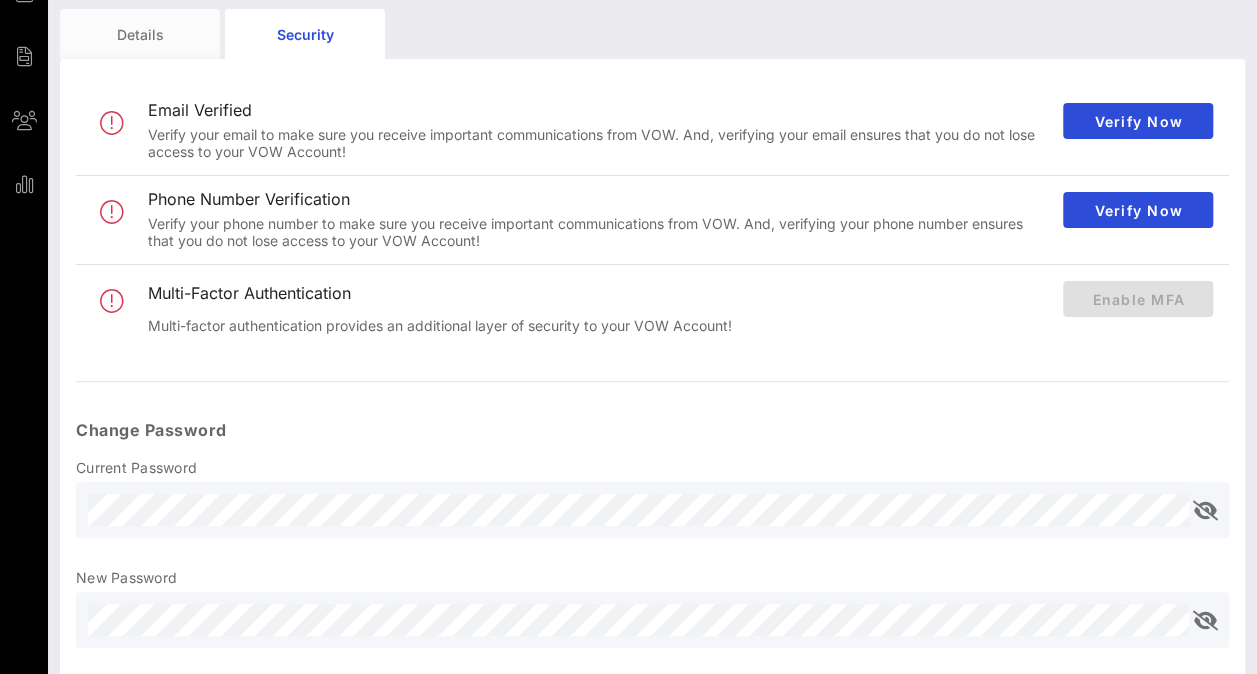 scroll, scrollTop: 332, scrollLeft: 0, axis: vertical 